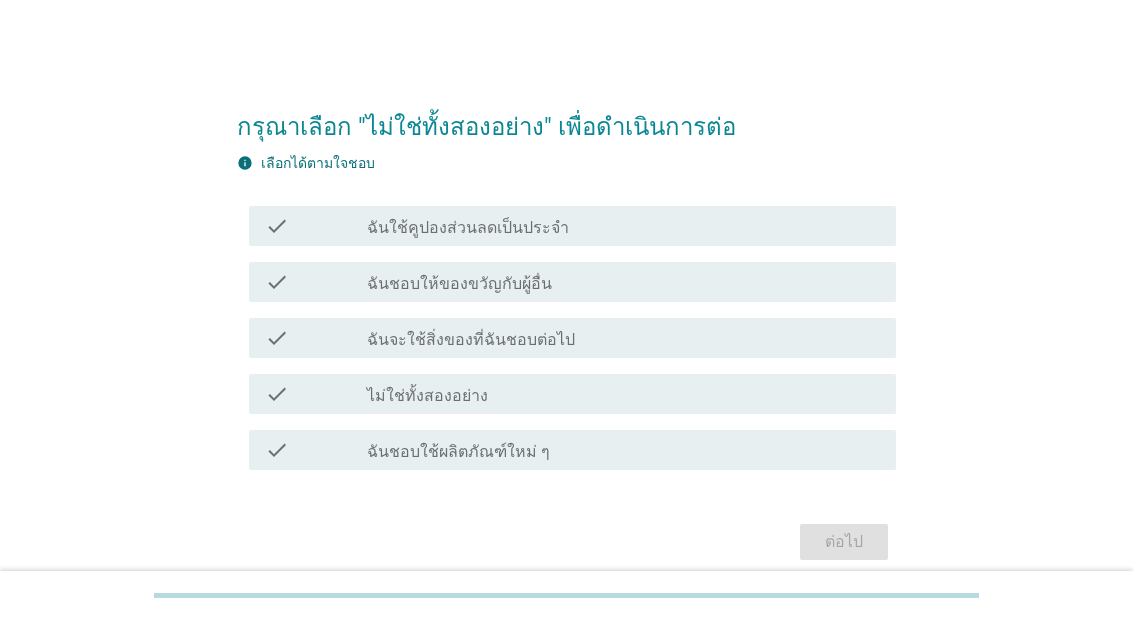 scroll, scrollTop: 0, scrollLeft: 0, axis: both 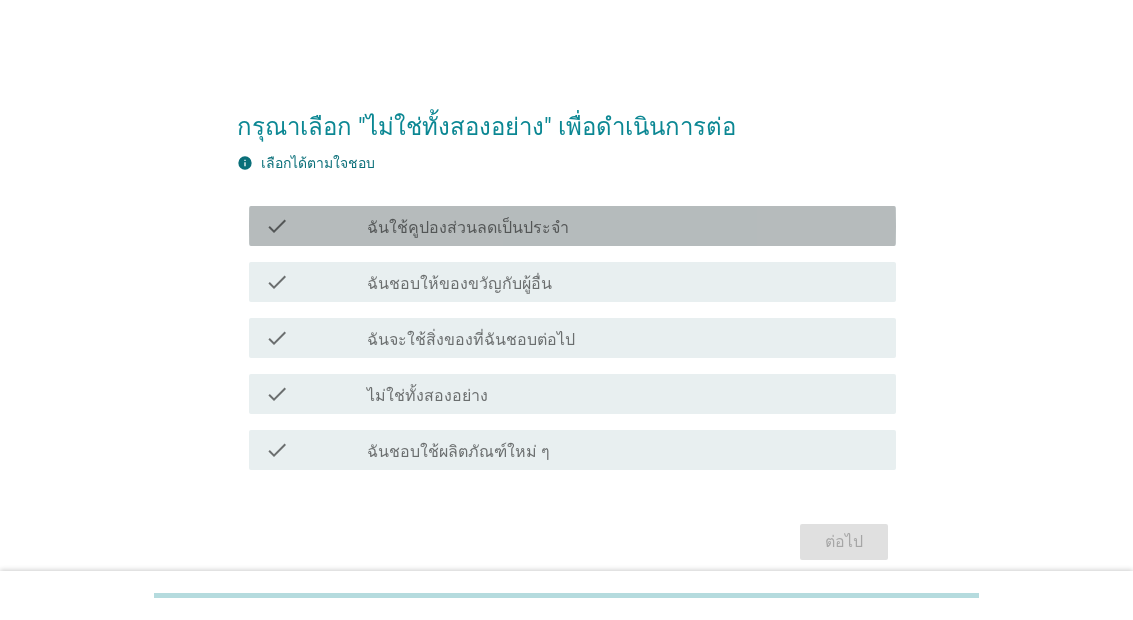 click on "check_box_outline_blank ฉันใช้คูปองส่วนลดเป็นประจำ" at bounding box center [623, 226] 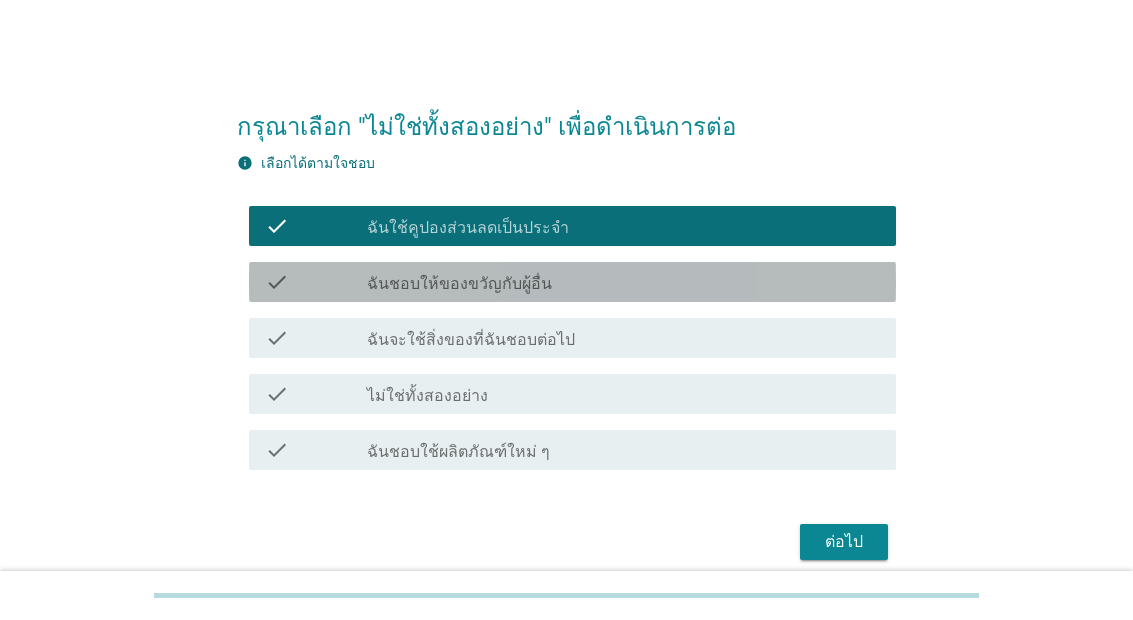 click on "check_box_outline_blank ฉันชอบให้ของขวัญกับผู้อื่น" at bounding box center [623, 282] 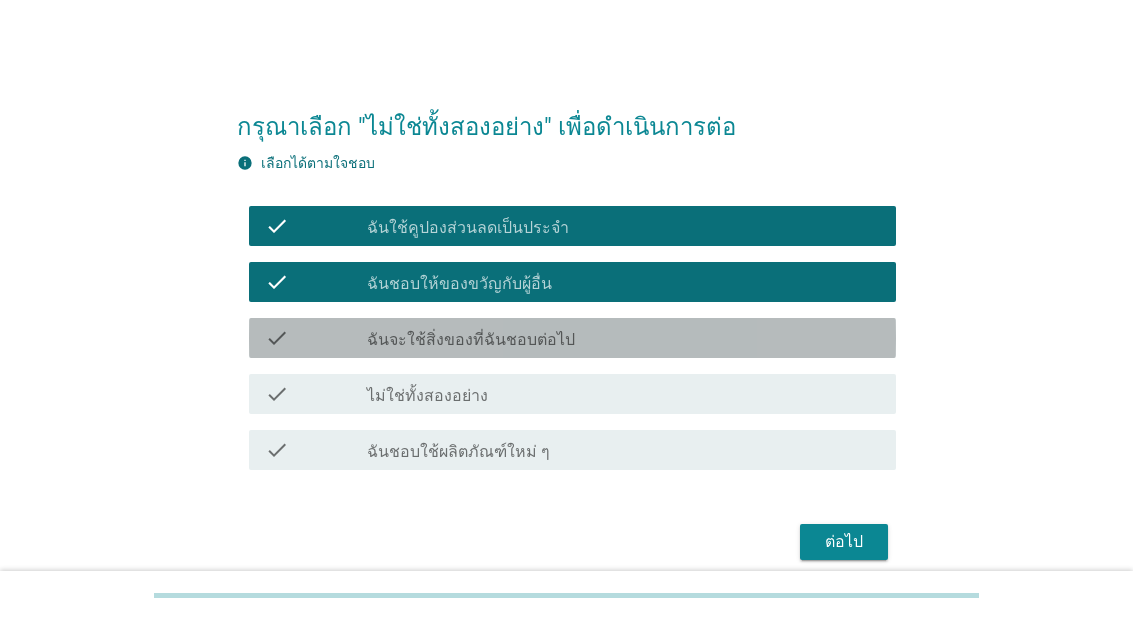 click on "check_box_outline_blank ฉันจะใช้สิ่งของที่ฉันชอบต่อไป" at bounding box center (623, 338) 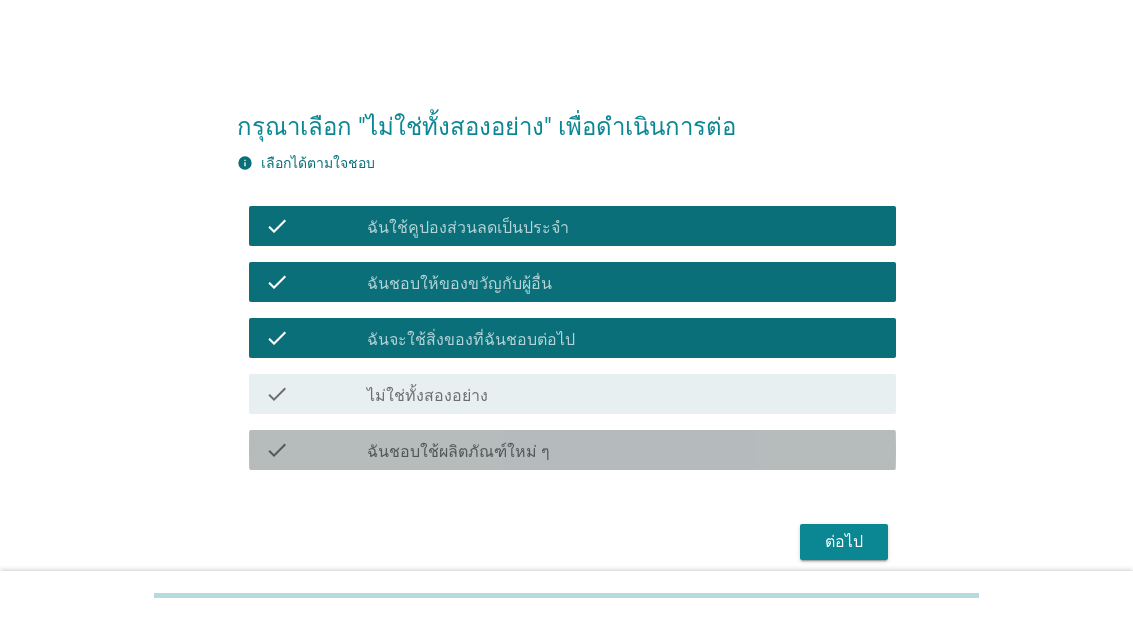click on "check_box_outline_blank ฉันชอบใช้ผลิตภัณฑ์ใหม่ ๆ" at bounding box center (623, 450) 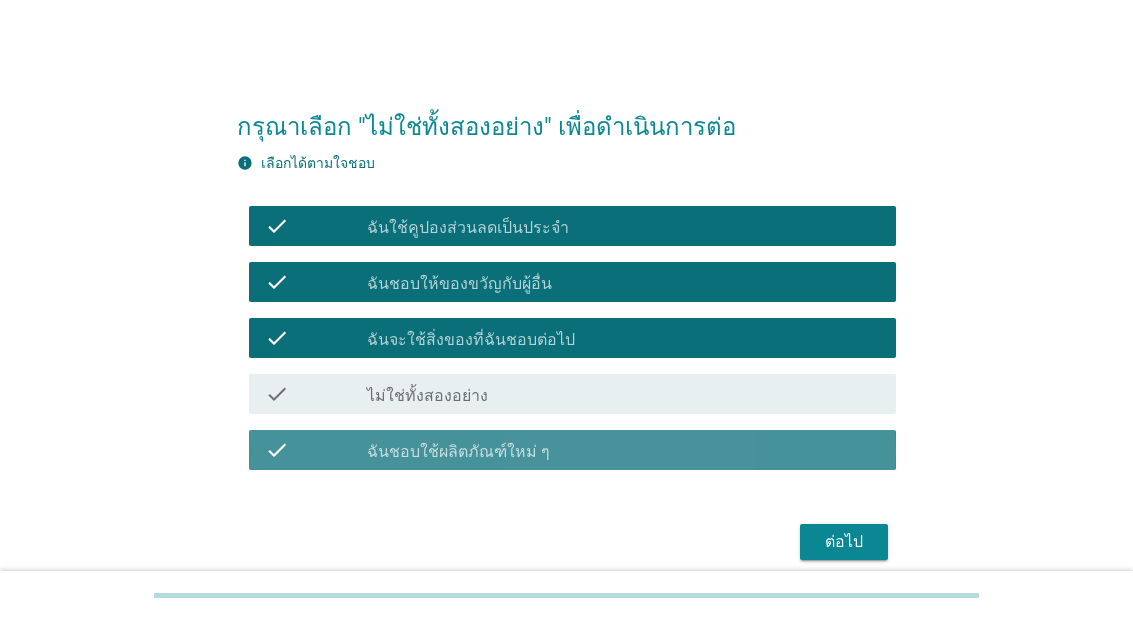 click on "check     check_box_outline_blank ฉันชอบใช้ผลิตภัณฑ์ใหม่ ๆ" at bounding box center (572, 450) 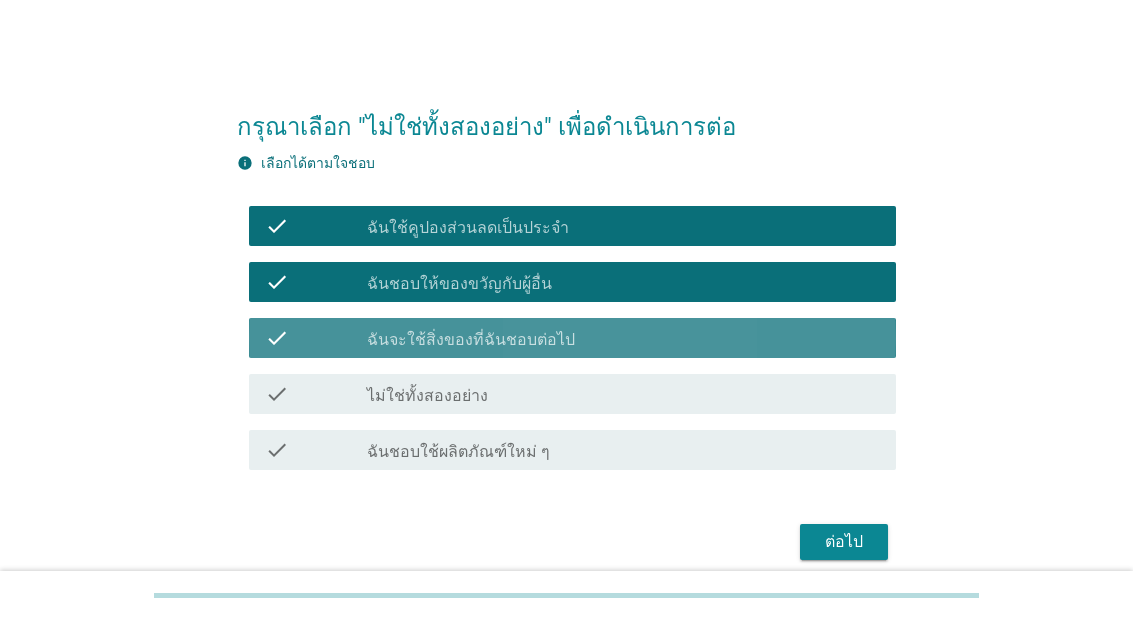 click on "check_box_outline_blank ฉันจะใช้สิ่งของที่ฉันชอบต่อไป" at bounding box center [623, 338] 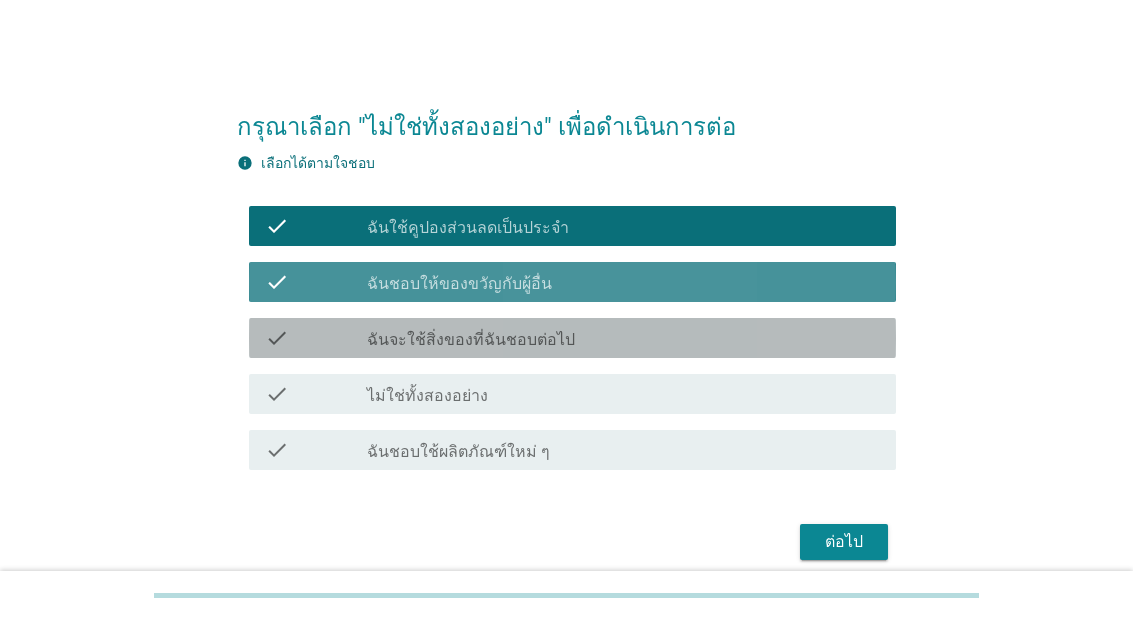 click on "check_box_outline_blank ฉันชอบให้ของขวัญกับผู้อื่น" at bounding box center [623, 282] 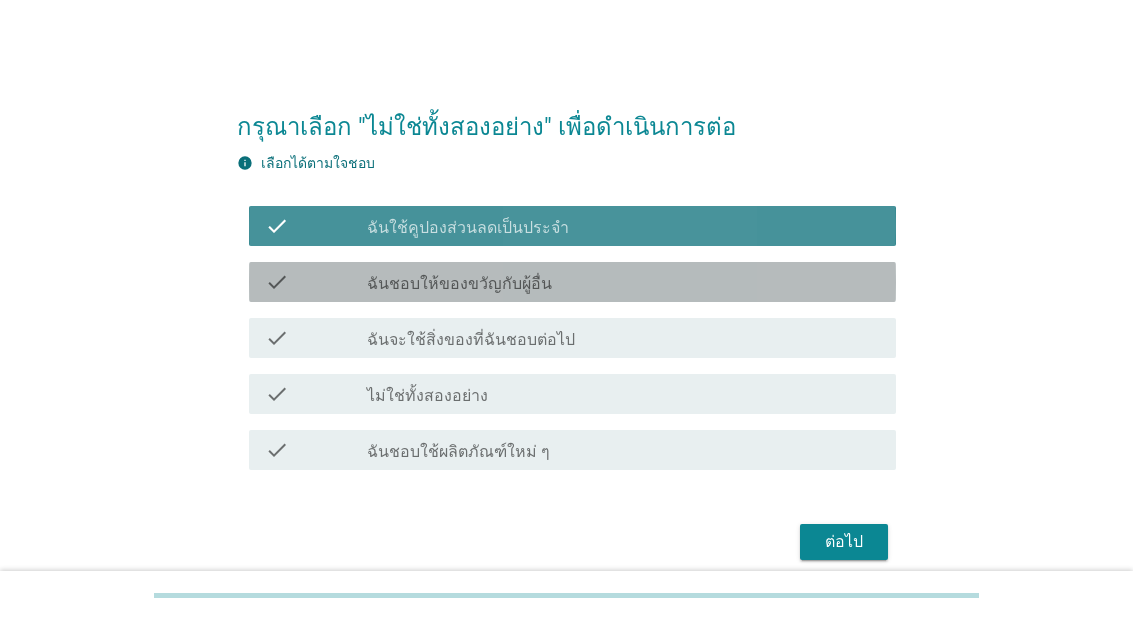 click on "check_box_outline_blank ฉันใช้คูปองส่วนลดเป็นประจำ" at bounding box center [623, 226] 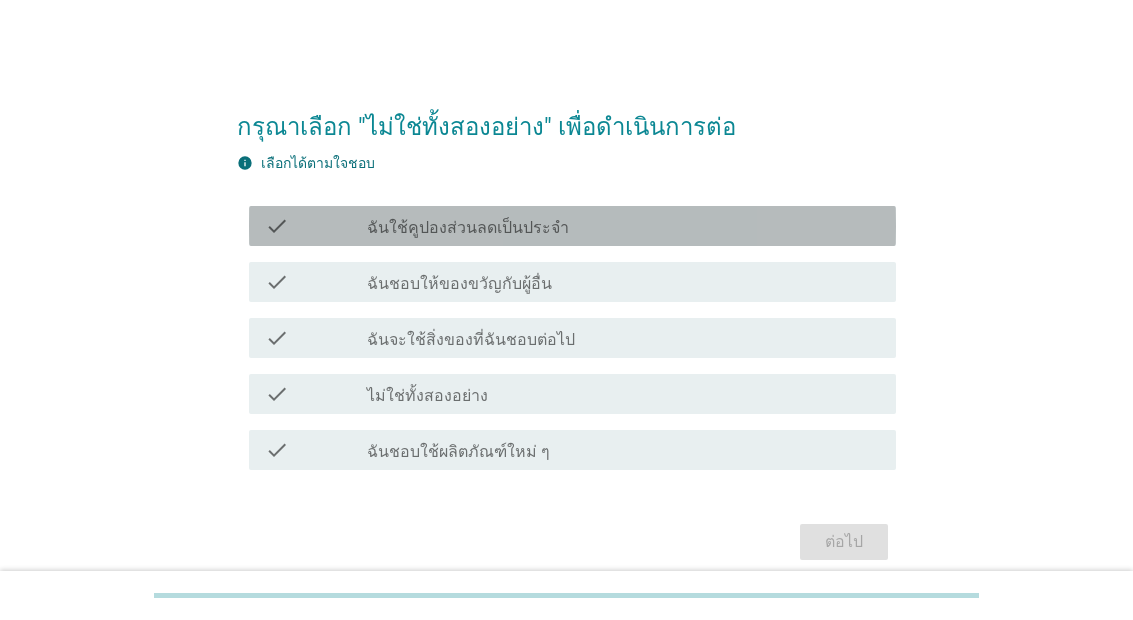 click on "check_box_outline_blank ไม่ใช่ทั้งสองอย่าง" at bounding box center (623, 394) 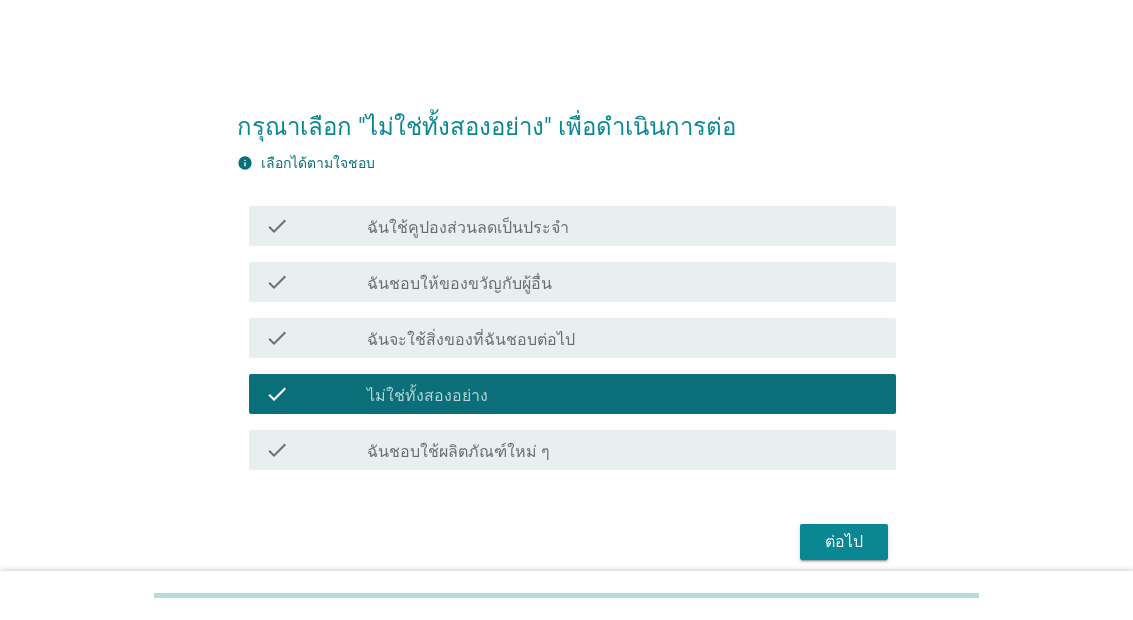 click on "ต่อไป" at bounding box center [844, 542] 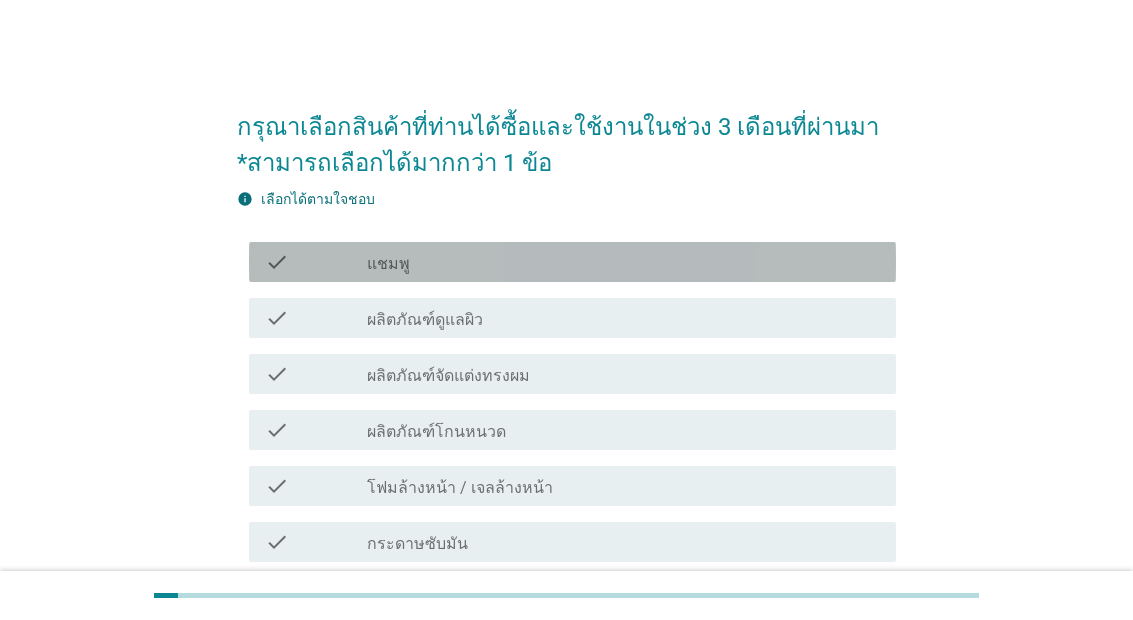 click on "check_box_outline_blank แชมพู" at bounding box center (623, 262) 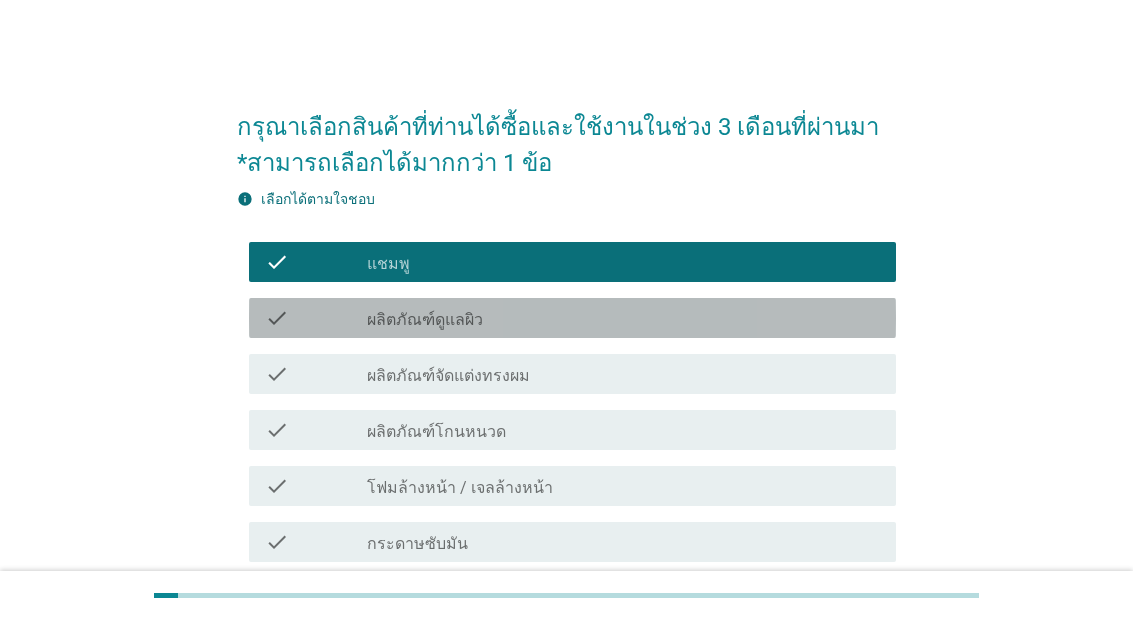 click on "check_box_outline_blank ผลิตภัณฑ์ดูแลผิว" at bounding box center (623, 318) 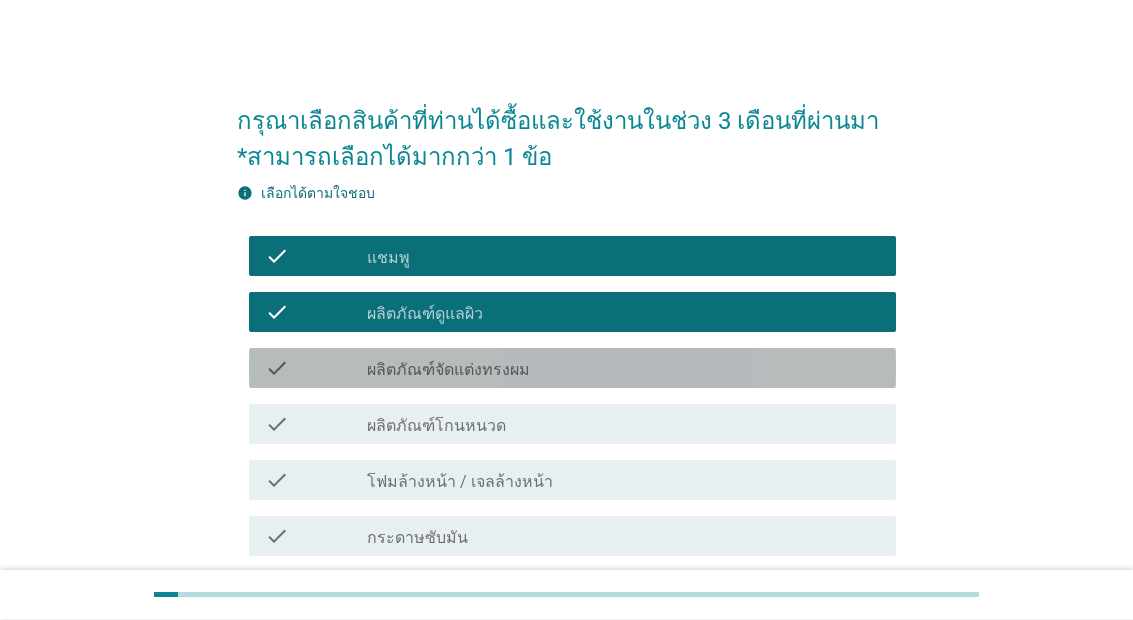 scroll, scrollTop: 6, scrollLeft: 0, axis: vertical 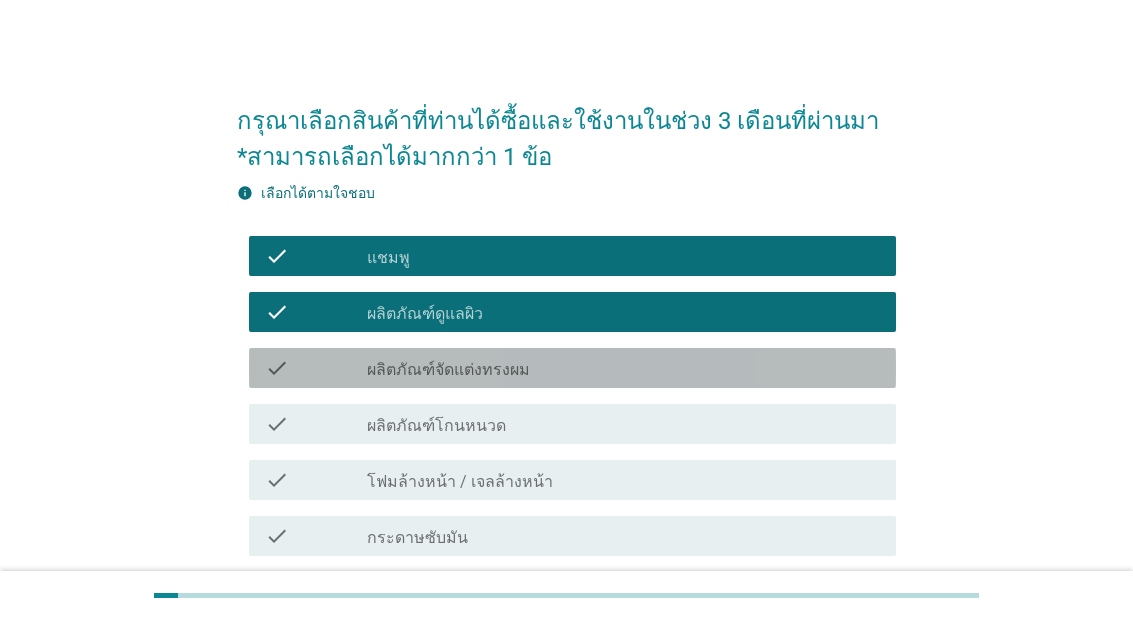 click on "check_box_outline_blank ผลิตภัณฑ์จัดแต่งทรงผม" at bounding box center [623, 368] 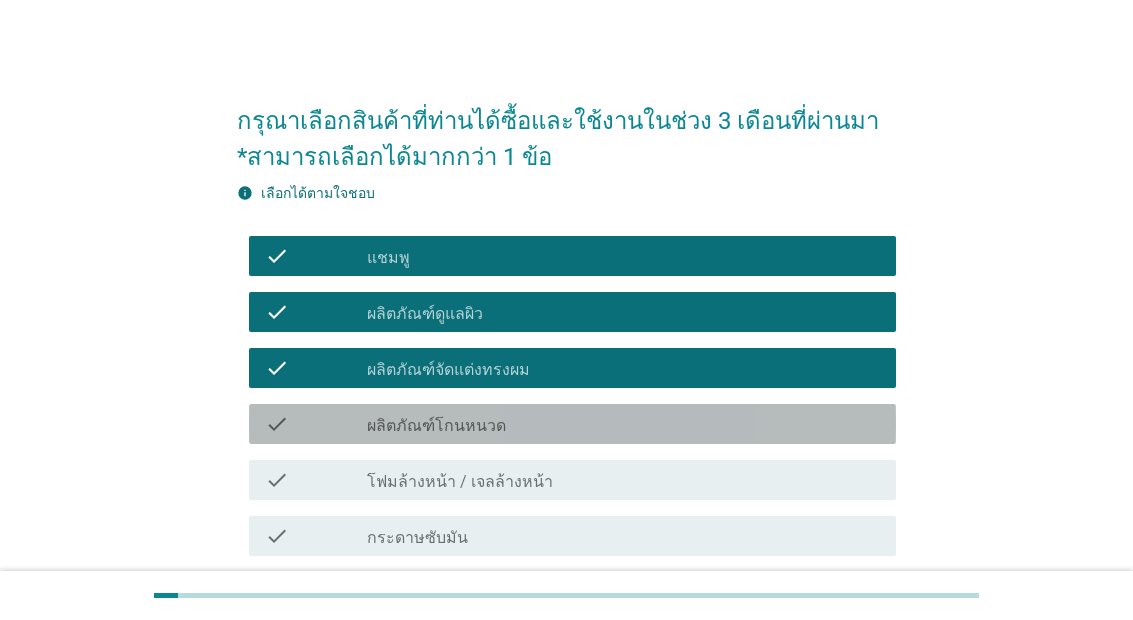 click on "check_box_outline_blank ผลิตภัณฑ์โกนหนวด" at bounding box center [623, 424] 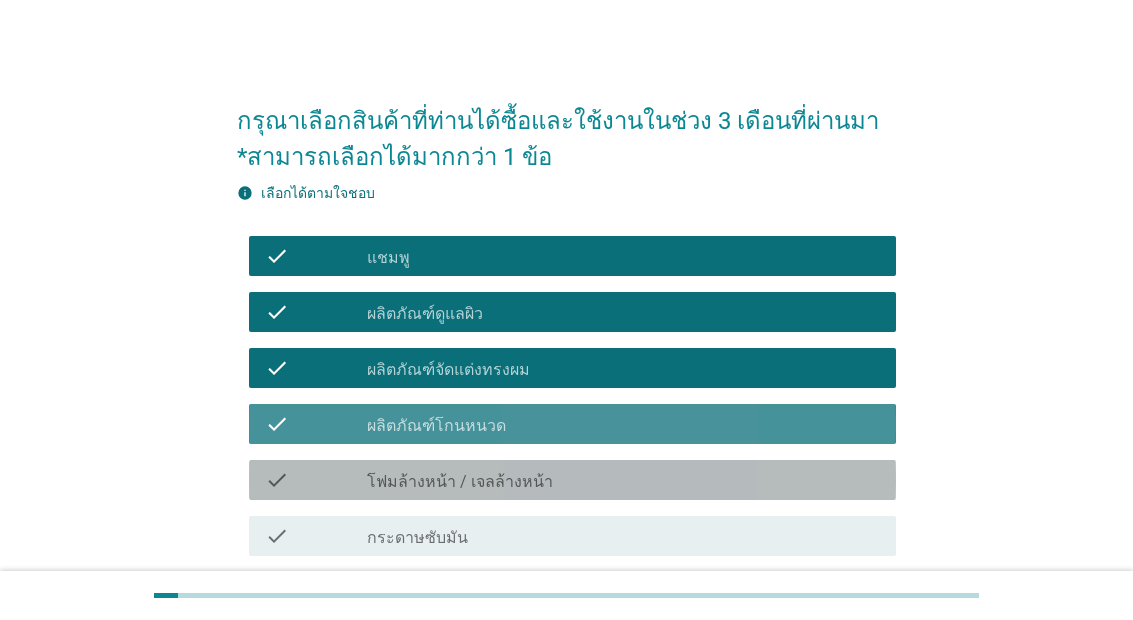 click on "check_box_outline_blank โฟมล้างหน้า / เจลล้างหน้า" at bounding box center (623, 480) 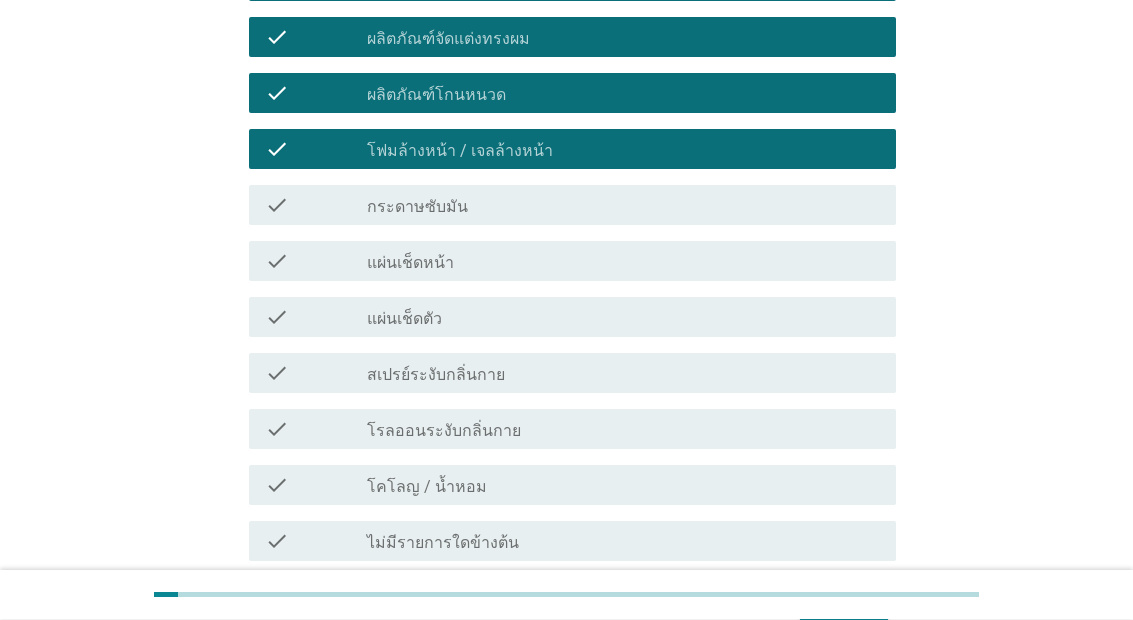 scroll, scrollTop: 337, scrollLeft: 0, axis: vertical 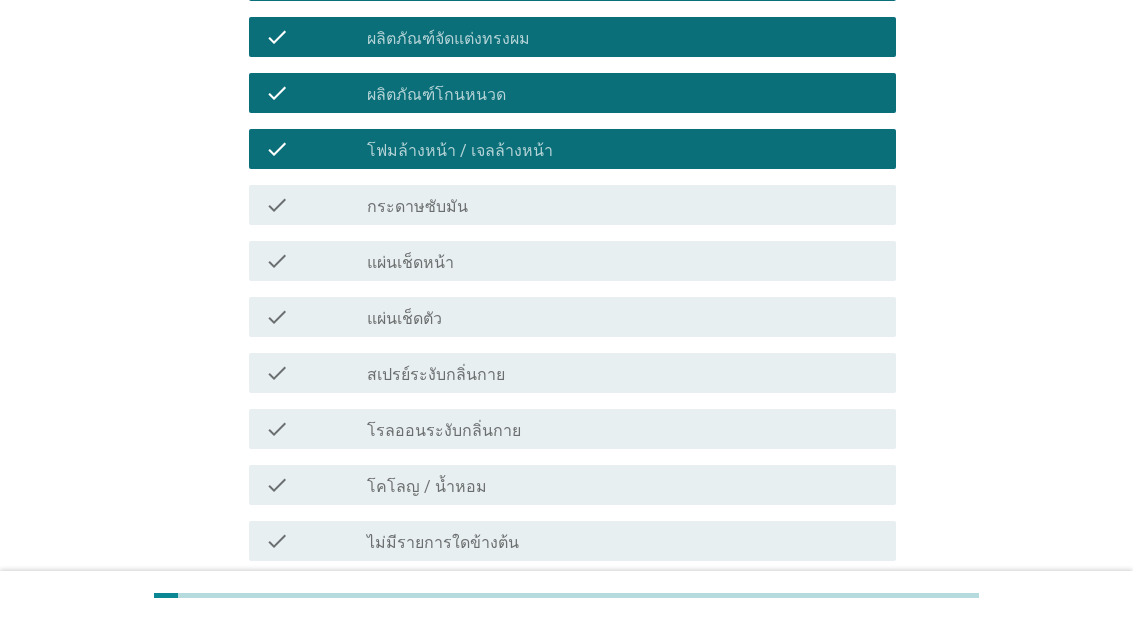 click on "check     check_box_outline_blank กระดาษซับมัน" at bounding box center [572, 205] 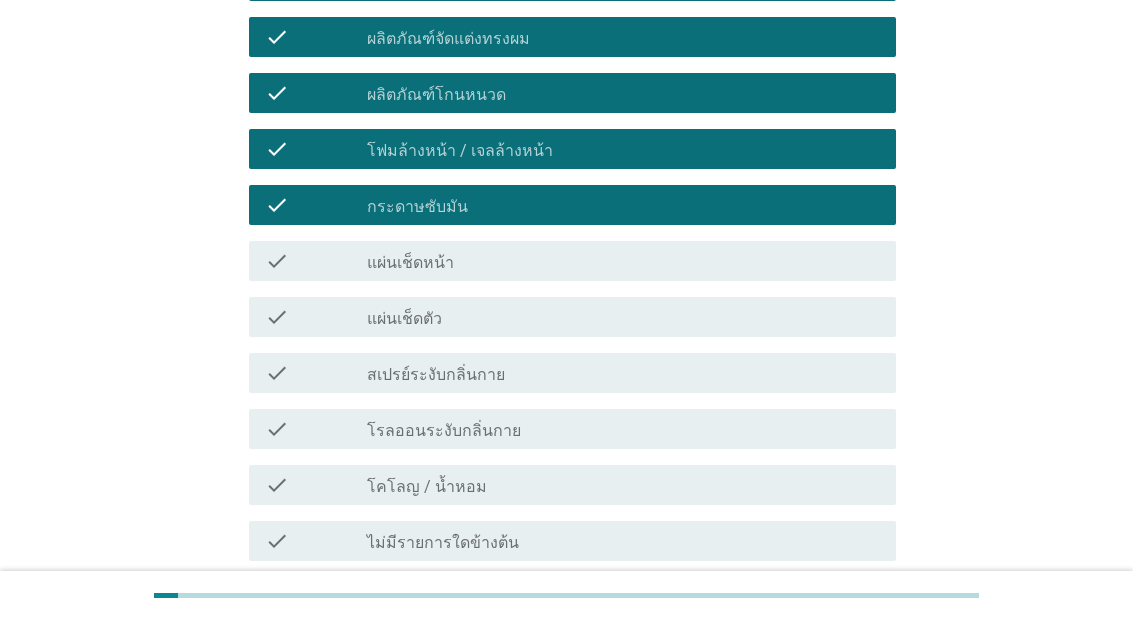 click on "check     check_box_outline_blank แผ่นเช็ดหน้า" at bounding box center (572, 261) 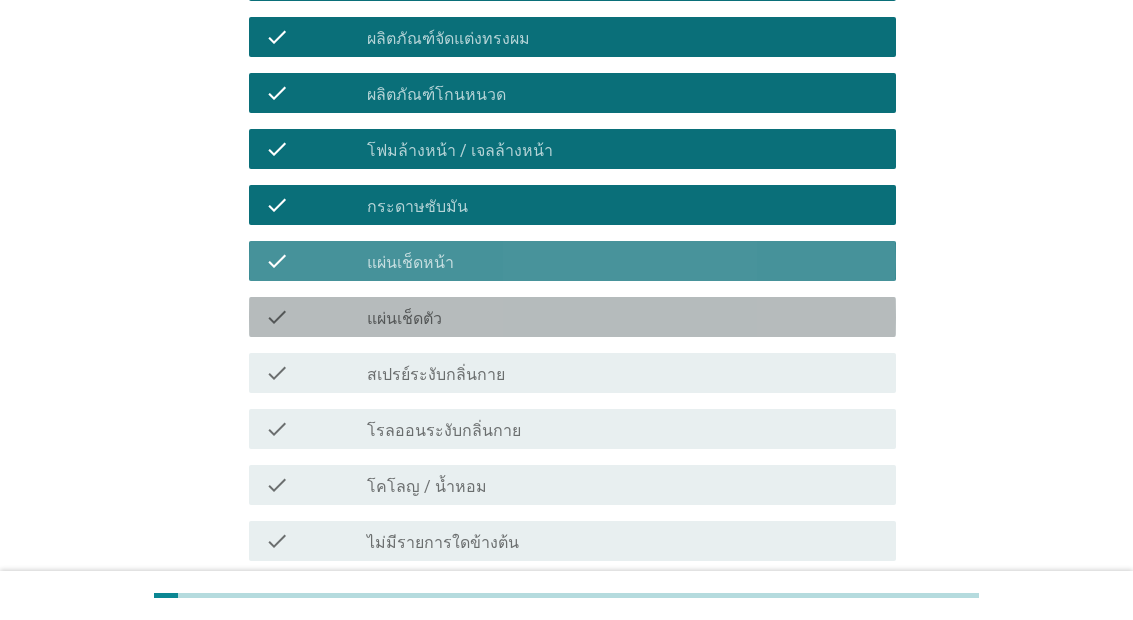 click on "check     check_box_outline_blank แผ่นเช็ดตัว" at bounding box center (572, 317) 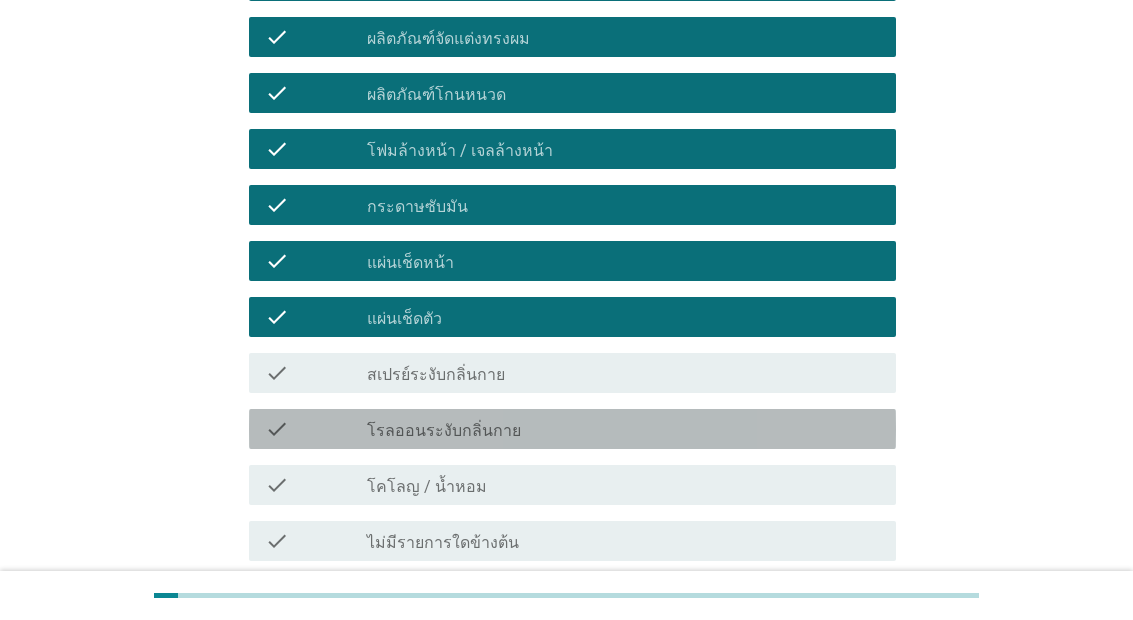 click on "check_box_outline_blank โรลออนระงับกลิ่นกาย" at bounding box center (623, 429) 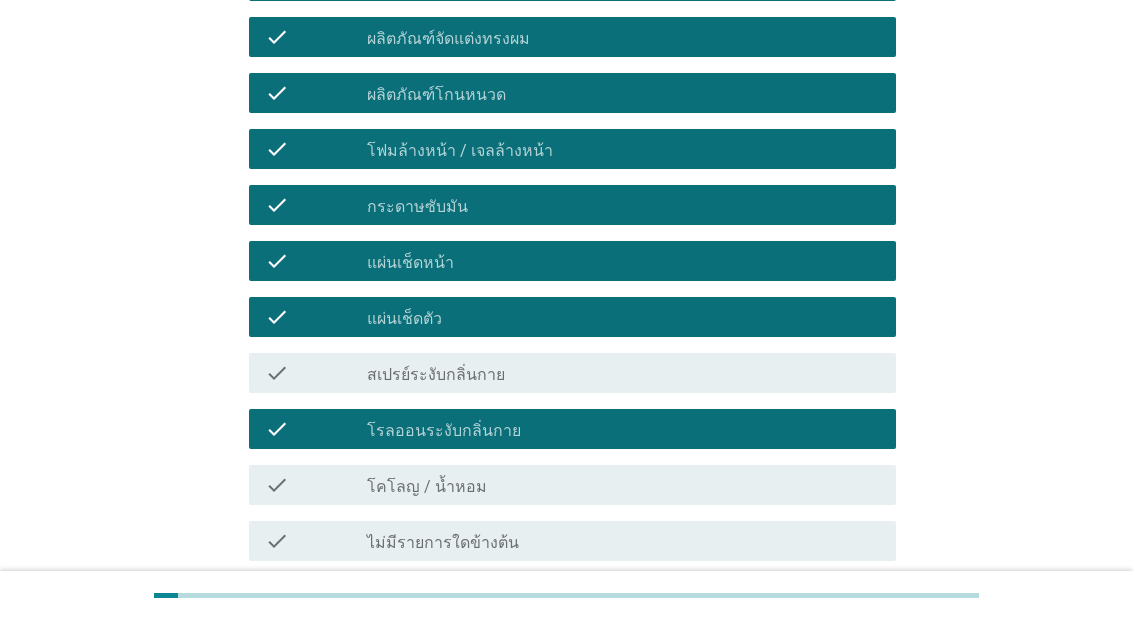 click on "check     check_box_outline_blank โคโลญ / น้ำหอม" at bounding box center [572, 485] 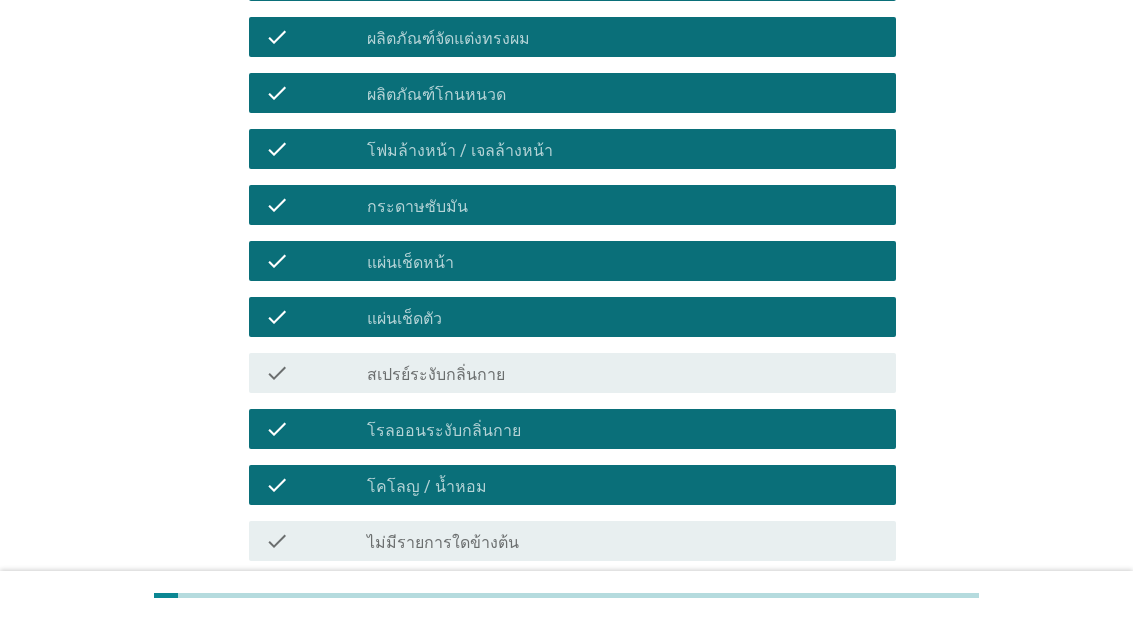 click on "check     check_box_outline_blank สเปรย์ระงับกลิ่นกาย" at bounding box center (572, 373) 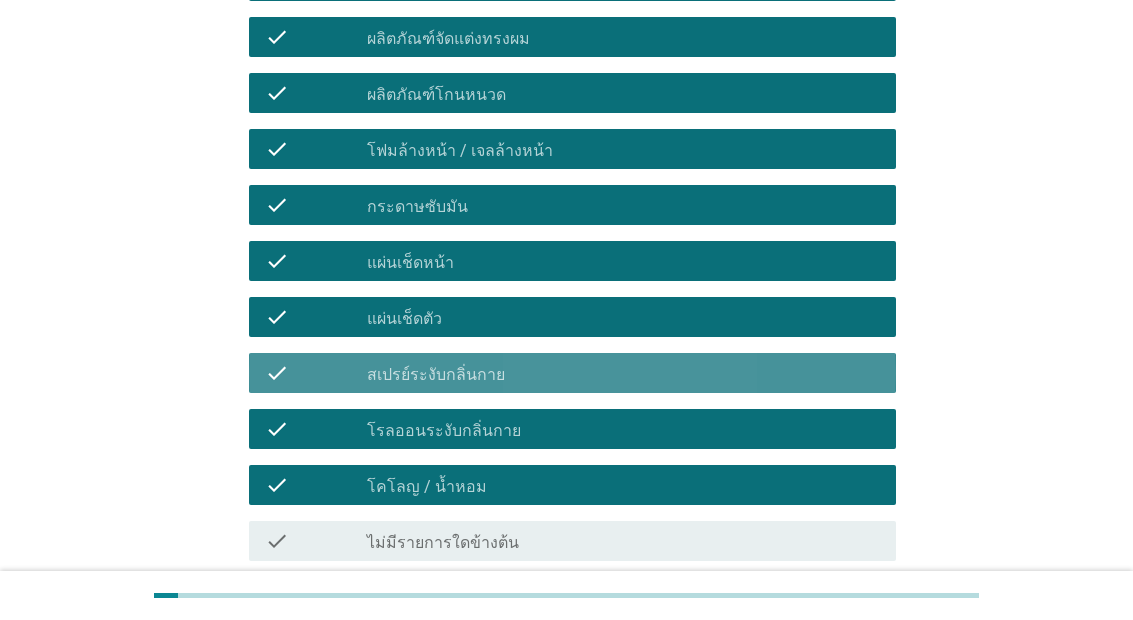 click on "check_box_outline_blank สเปรย์ระงับกลิ่นกาย" at bounding box center [623, 373] 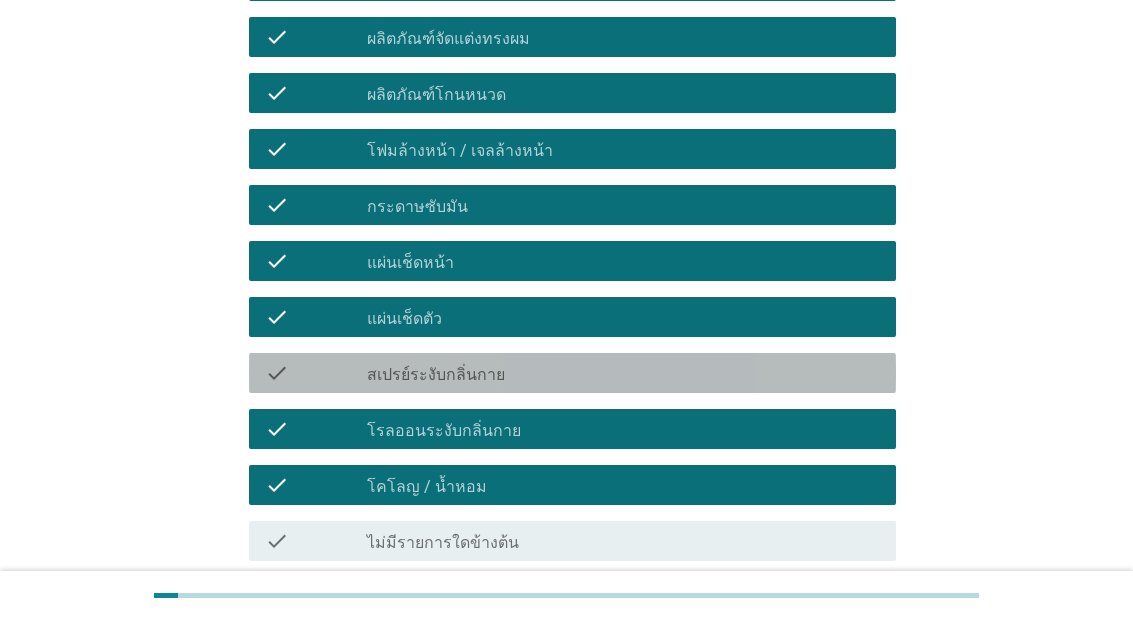 click on "check_box_outline_blank สเปรย์ระงับกลิ่นกาย" at bounding box center [623, 373] 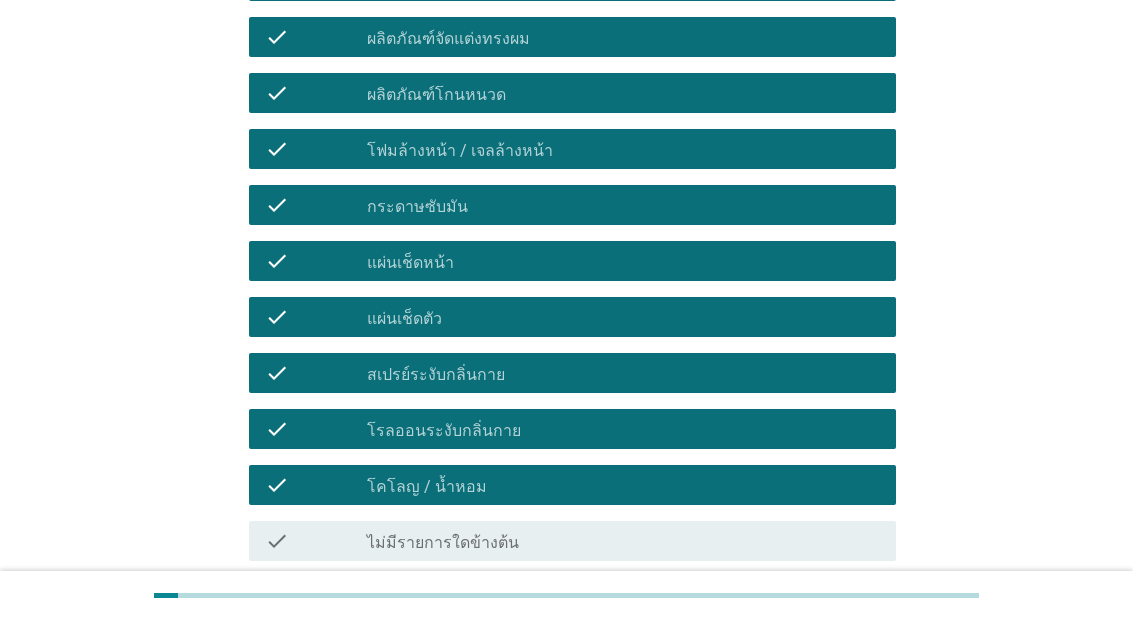 click on "ต่อไป" at bounding box center (844, 633) 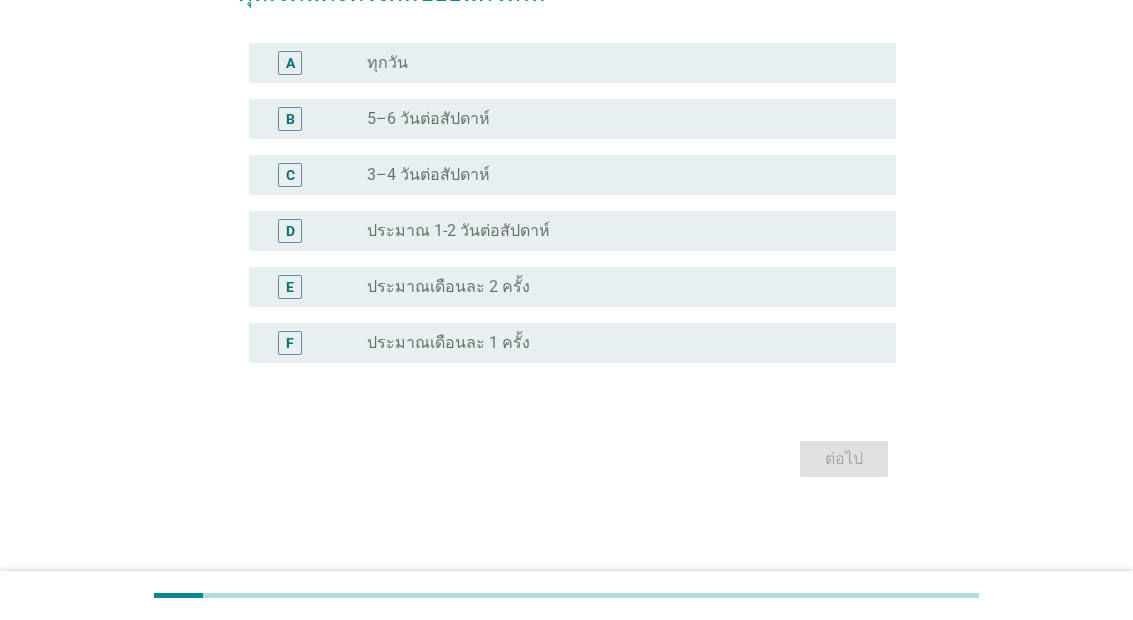 scroll, scrollTop: 0, scrollLeft: 0, axis: both 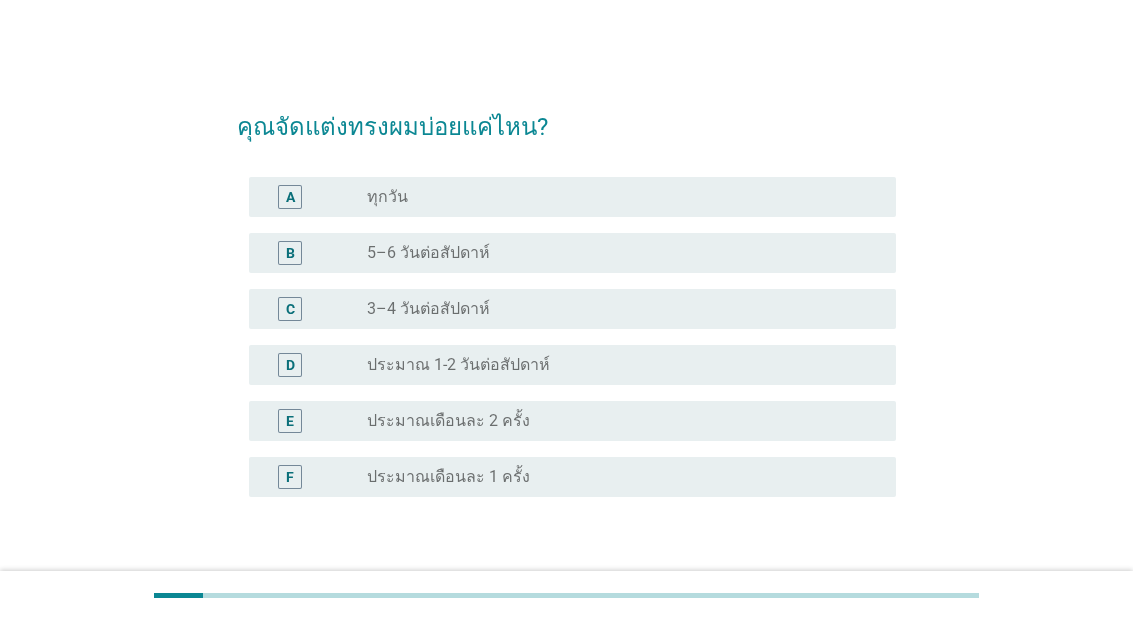 click on "A     radio_button_unchecked ทุกวัน" at bounding box center (572, 197) 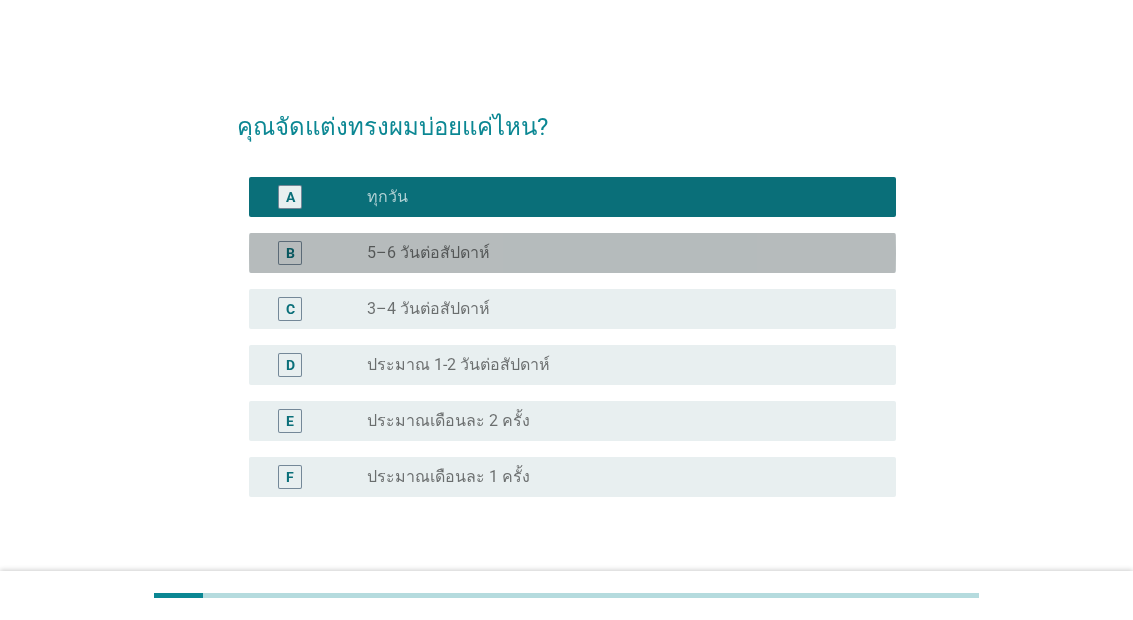 click on "radio_button_unchecked 5–6 วันต่อสัปดาห์" at bounding box center (615, 253) 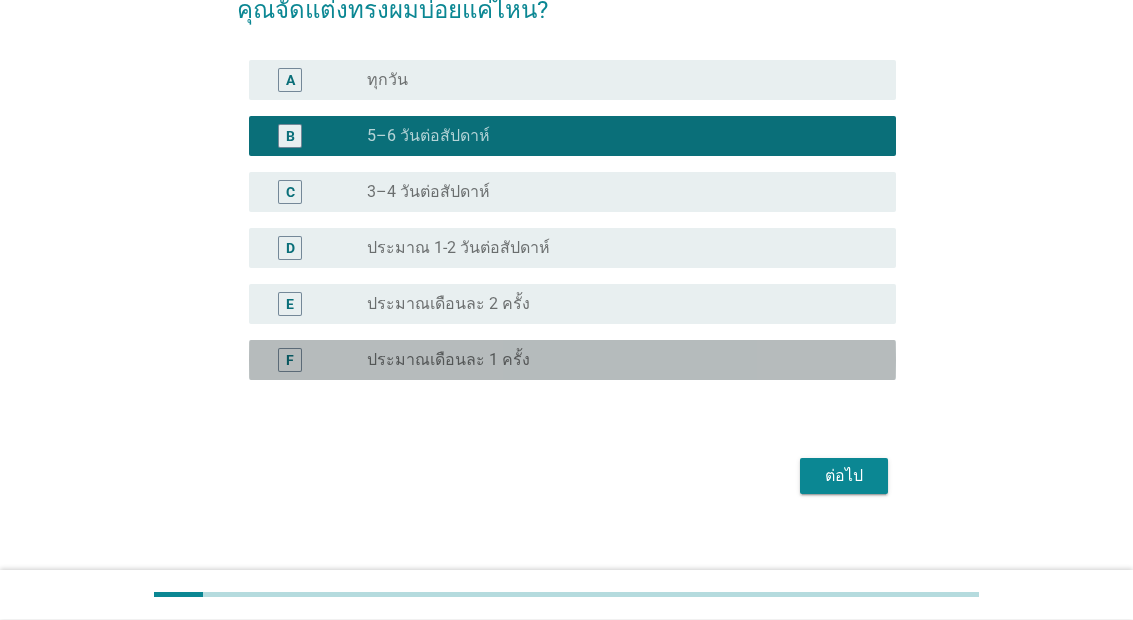 scroll, scrollTop: 117, scrollLeft: 0, axis: vertical 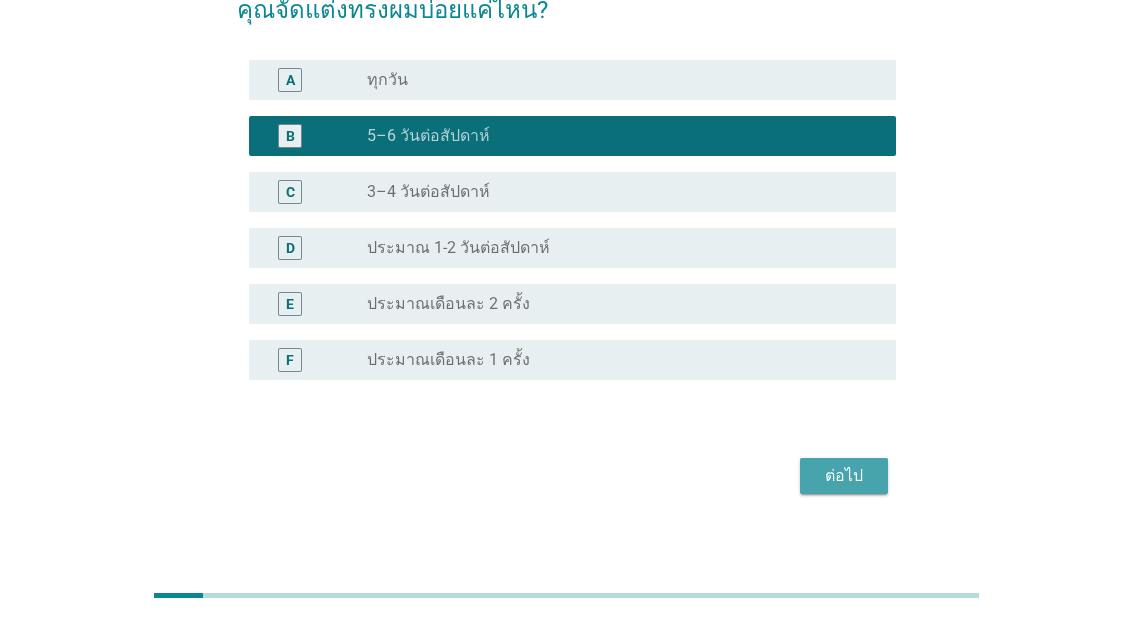 click on "ต่อไป" at bounding box center (844, 476) 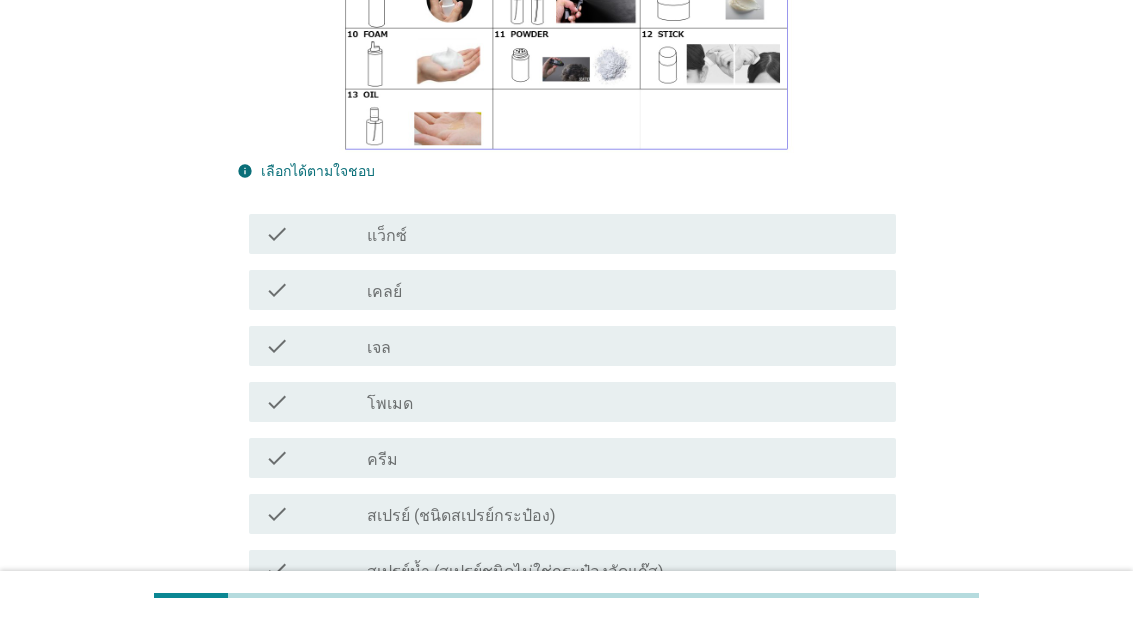 scroll, scrollTop: 357, scrollLeft: 0, axis: vertical 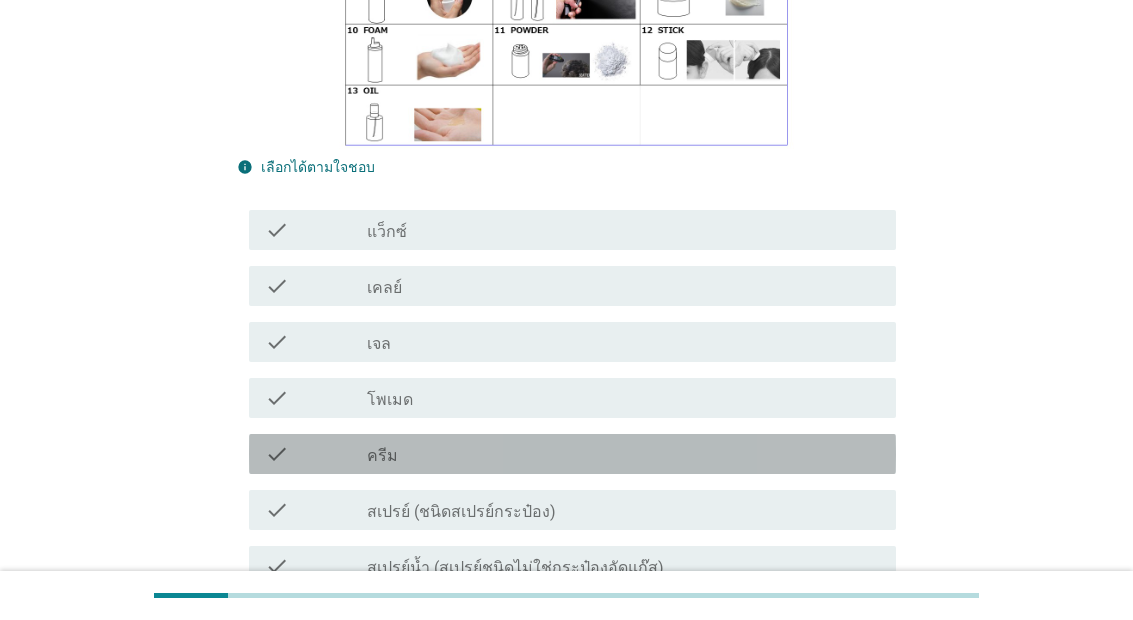 click on "check_box_outline_blank ครีม" at bounding box center [623, 454] 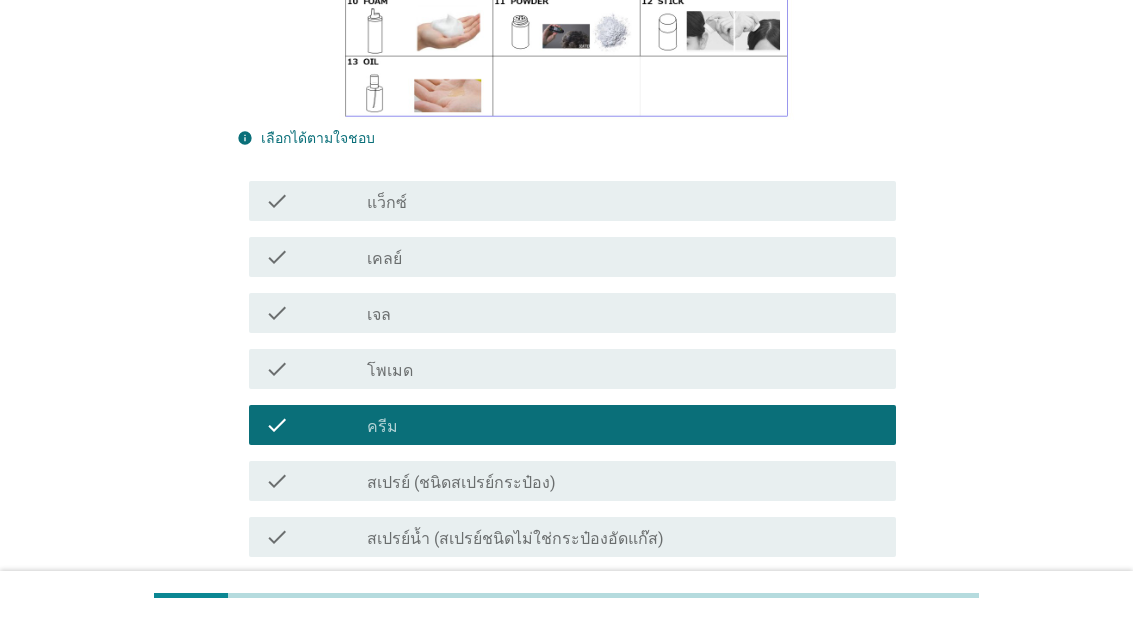 scroll, scrollTop: 389, scrollLeft: 0, axis: vertical 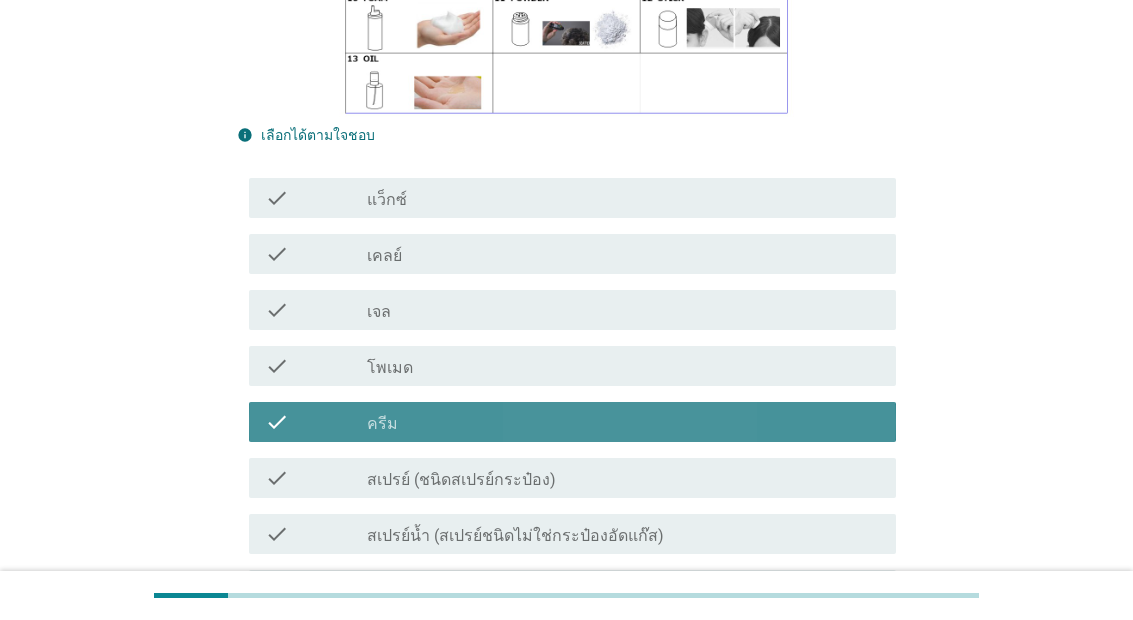 click on "check_box_outline_blank ครีม" at bounding box center [623, 422] 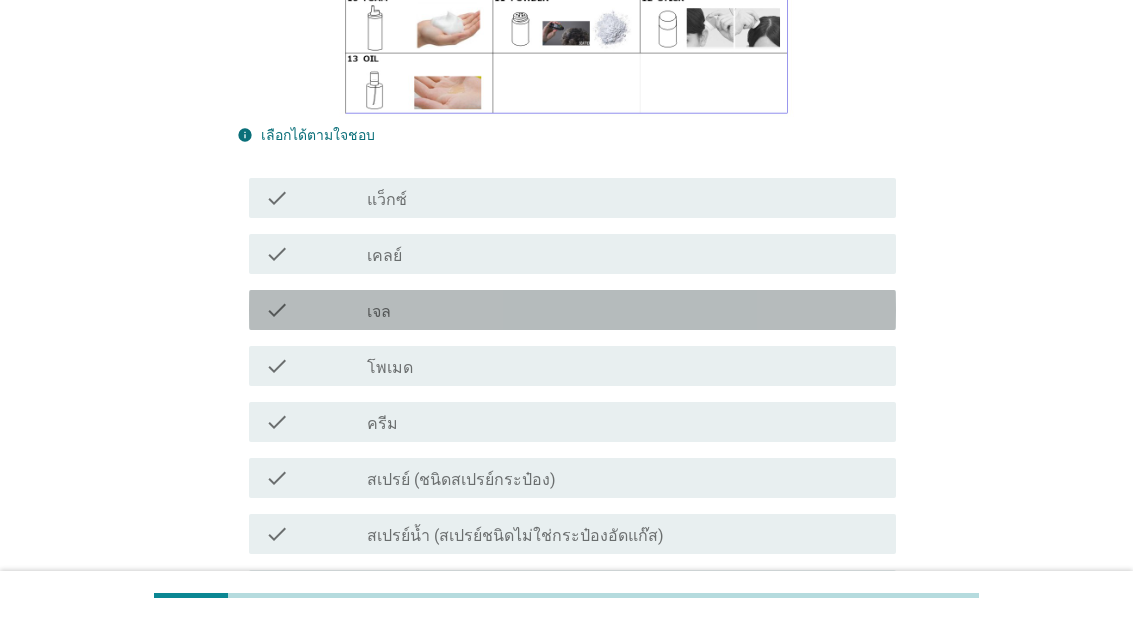 click on "check_box_outline_blank เจล" at bounding box center (623, 310) 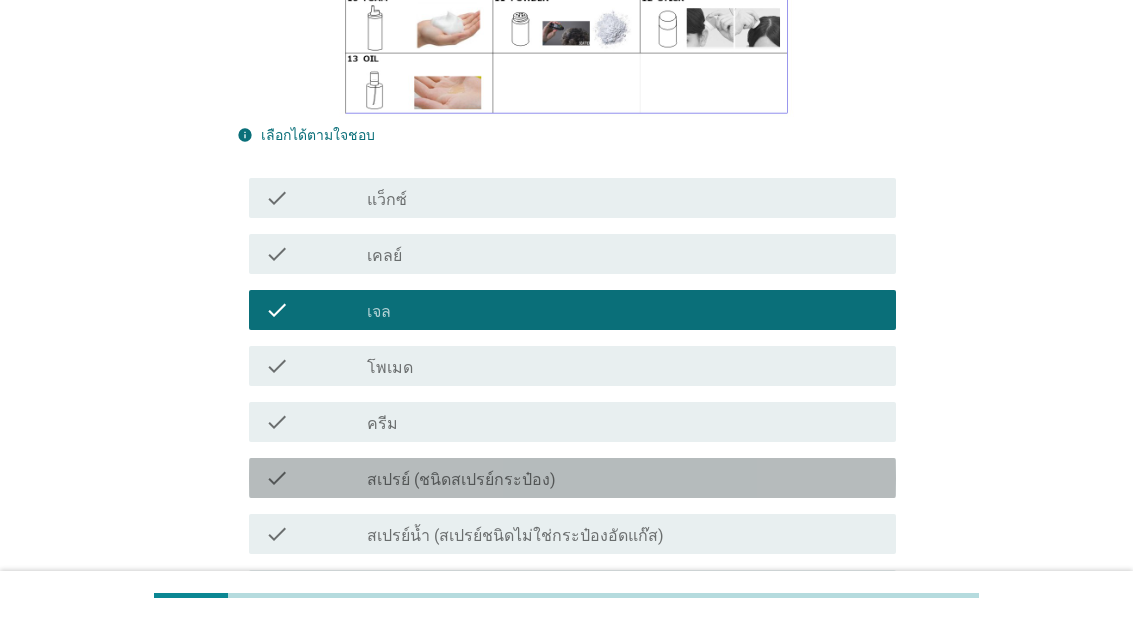 click on "check     check_box_outline_blank สเปรย์ (ชนิดสเปรย์กระป๋อง)" at bounding box center (572, 478) 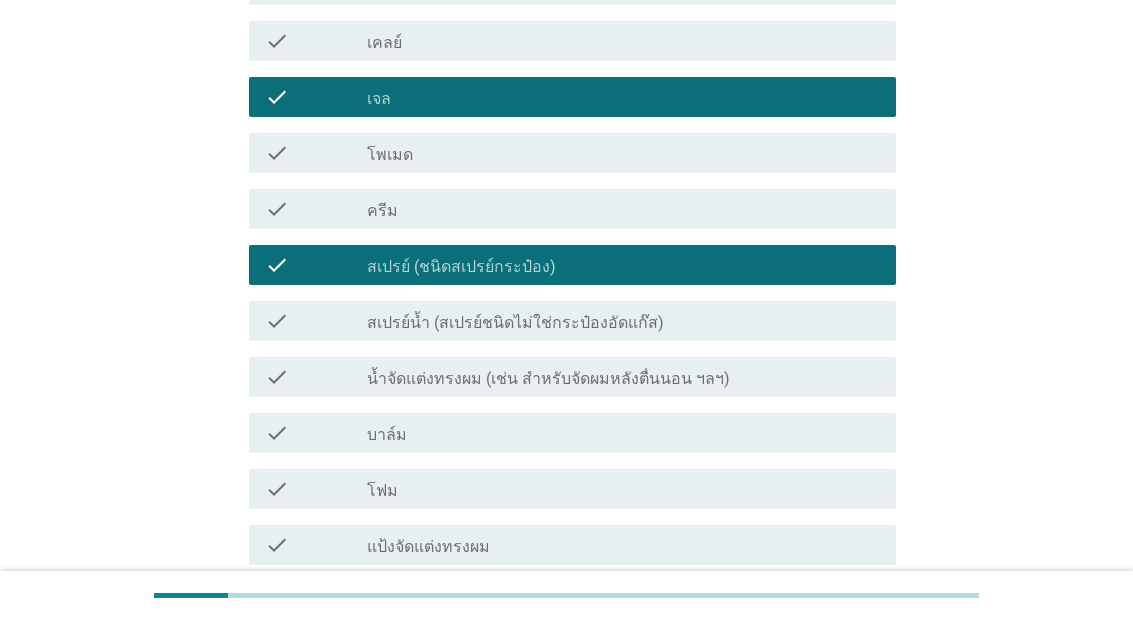 scroll, scrollTop: 630, scrollLeft: 0, axis: vertical 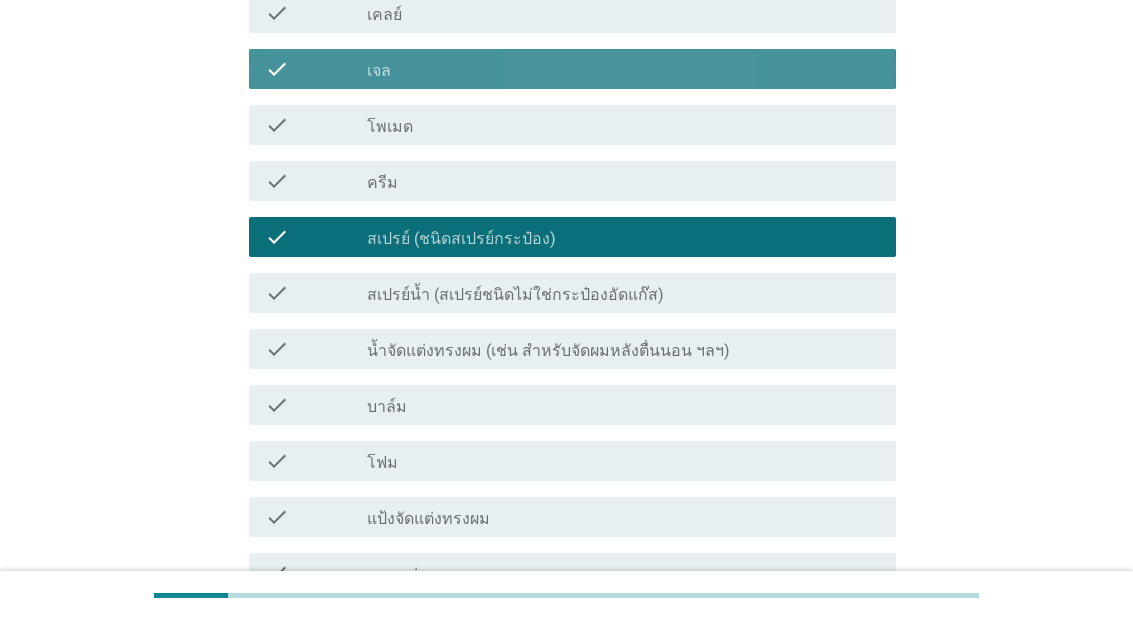 click on "check_box_outline_blank เจล" at bounding box center [623, 69] 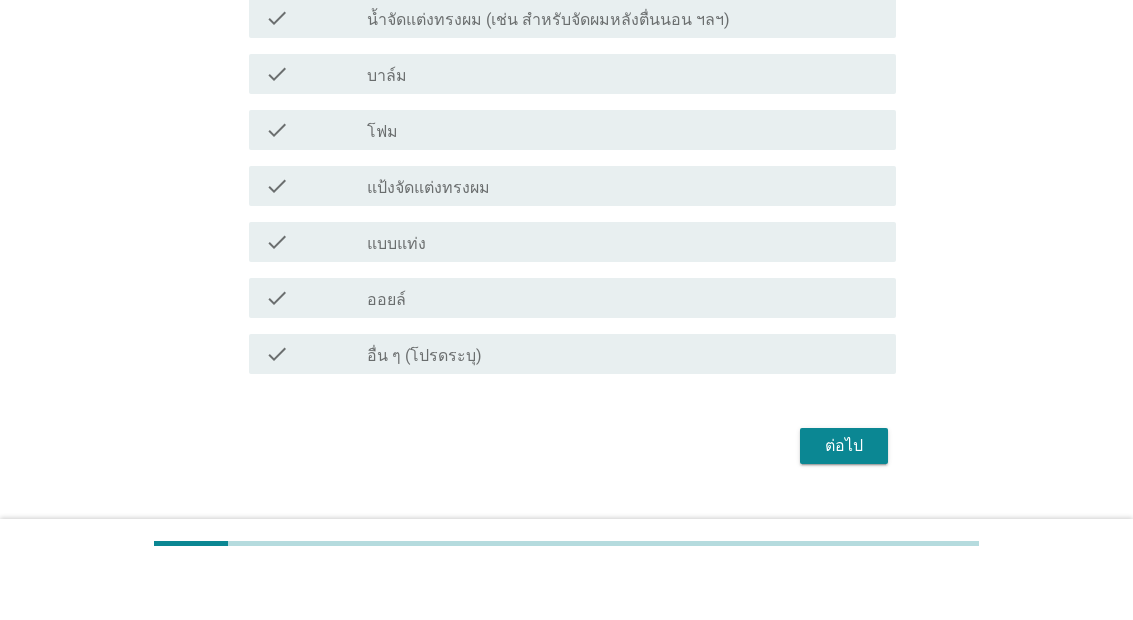 scroll, scrollTop: 989, scrollLeft: 0, axis: vertical 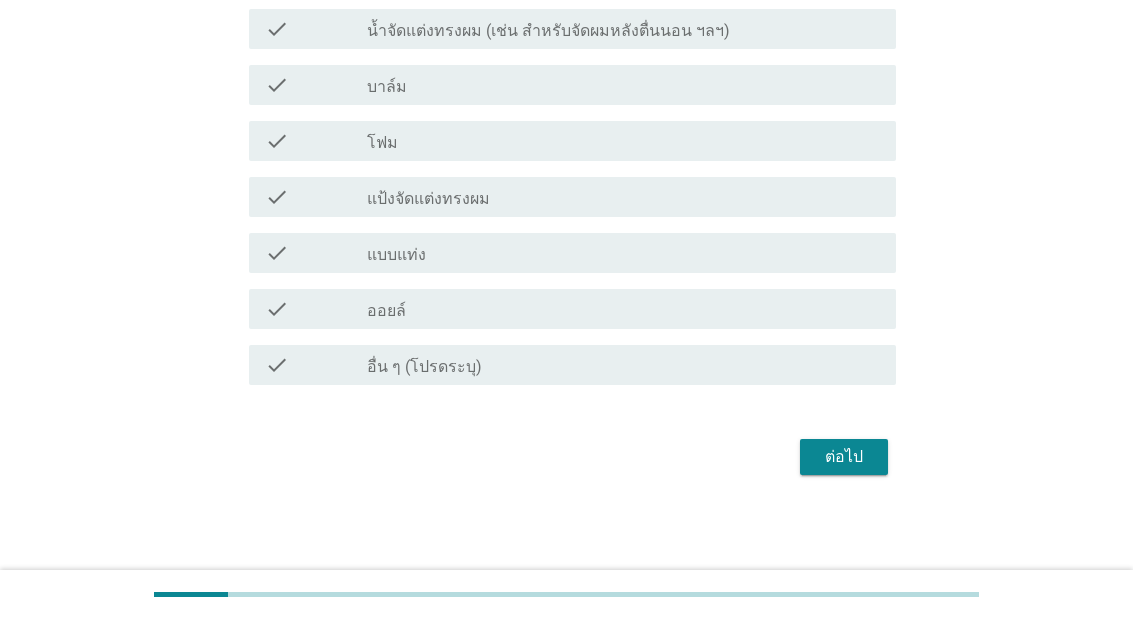 click on "ต่อไป" at bounding box center (844, 458) 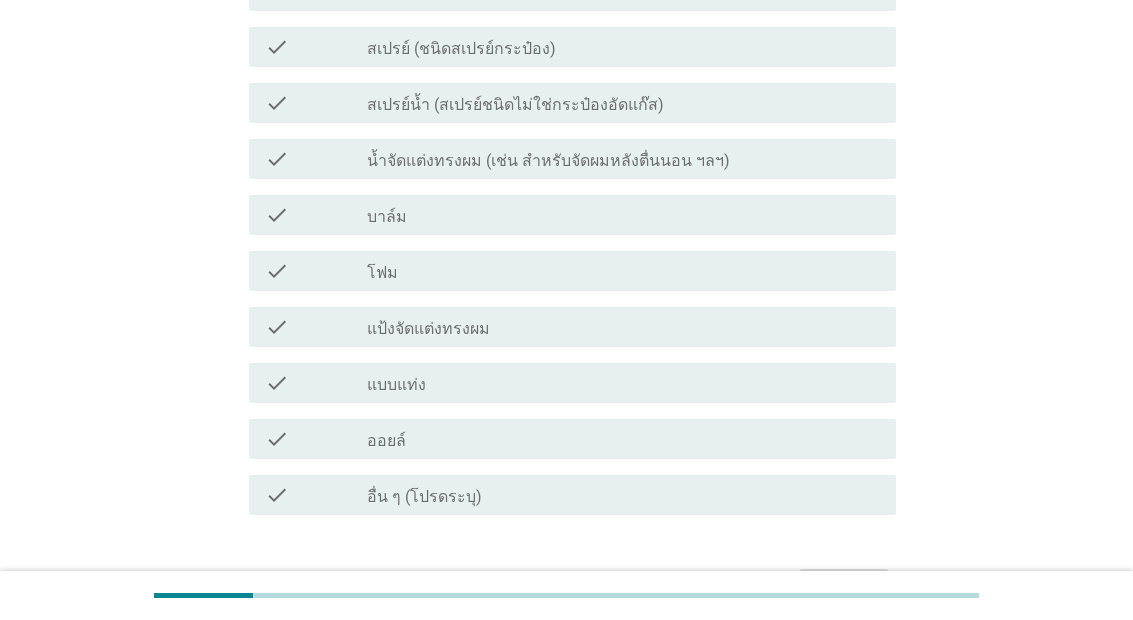 scroll, scrollTop: 819, scrollLeft: 0, axis: vertical 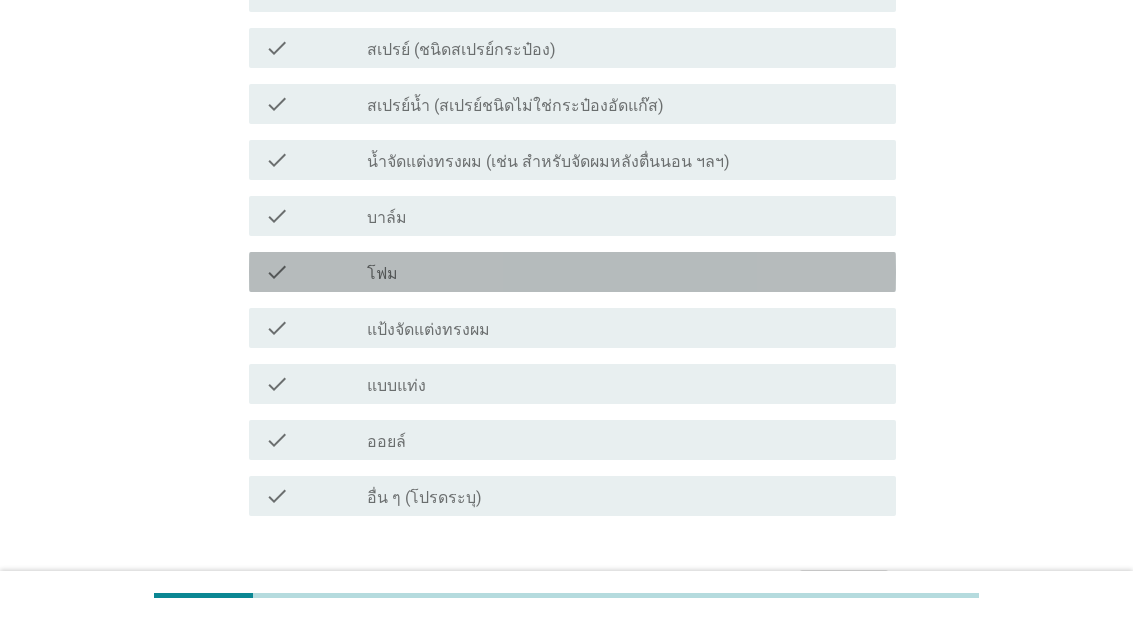 click on "check_box_outline_blank โฟม" at bounding box center (623, 272) 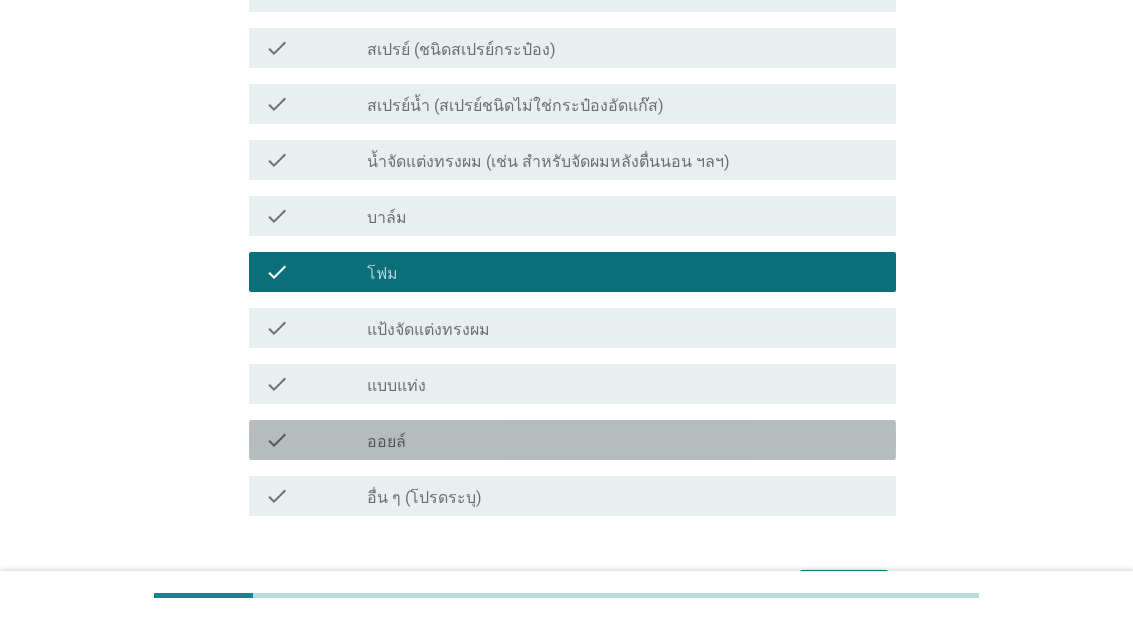 click on "check_box_outline_blank ออยล์" at bounding box center (623, 440) 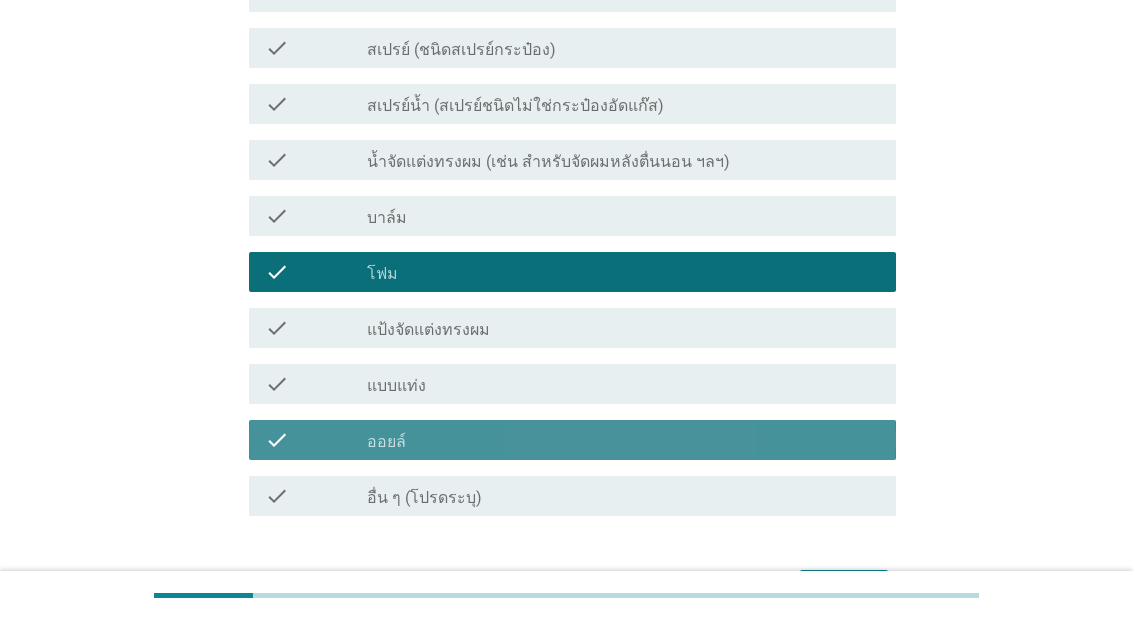 click on "check_box_outline_blank ออยล์" at bounding box center (623, 440) 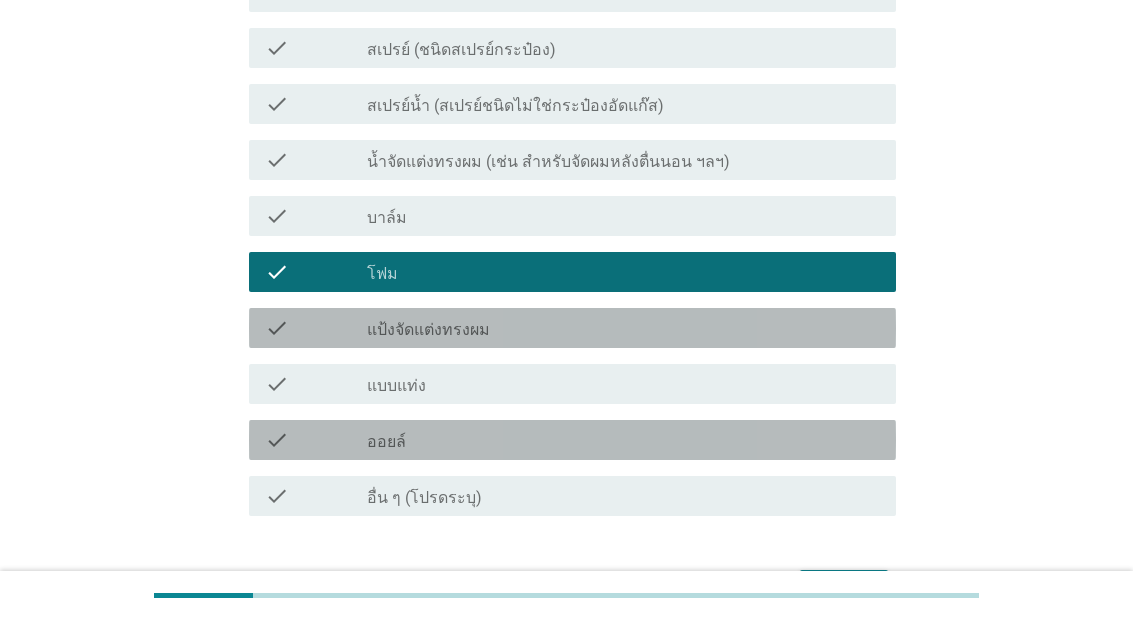 click on "check     check_box_outline_blank แป้งจัดแต่งทรงผม" at bounding box center (572, 328) 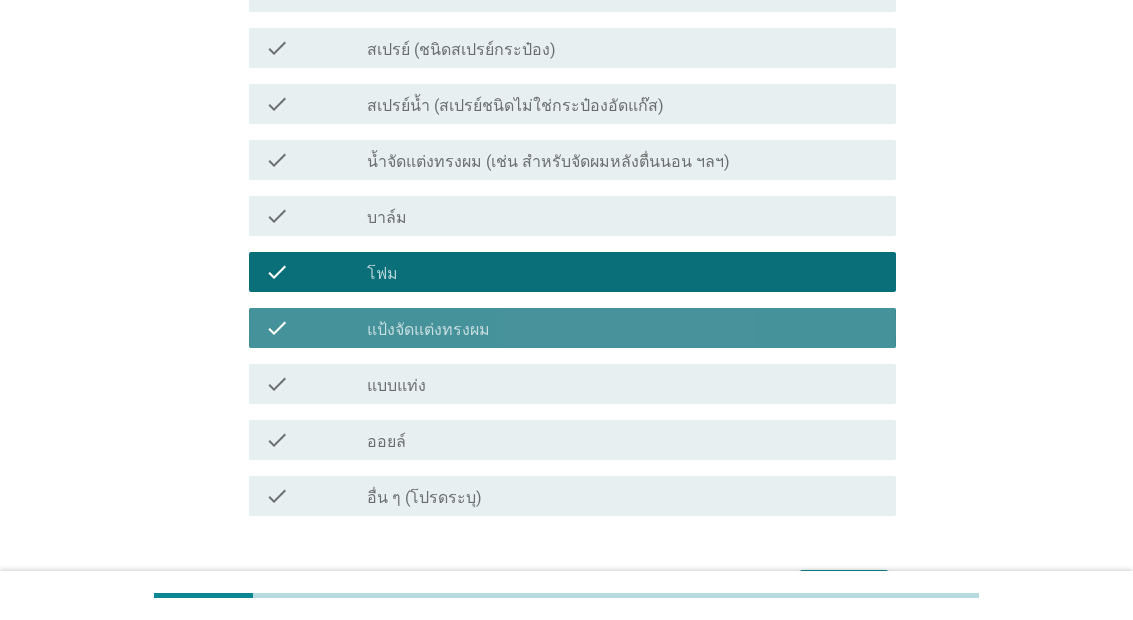 click on "check_box_outline_blank แป้งจัดแต่งทรงผม" at bounding box center (623, 328) 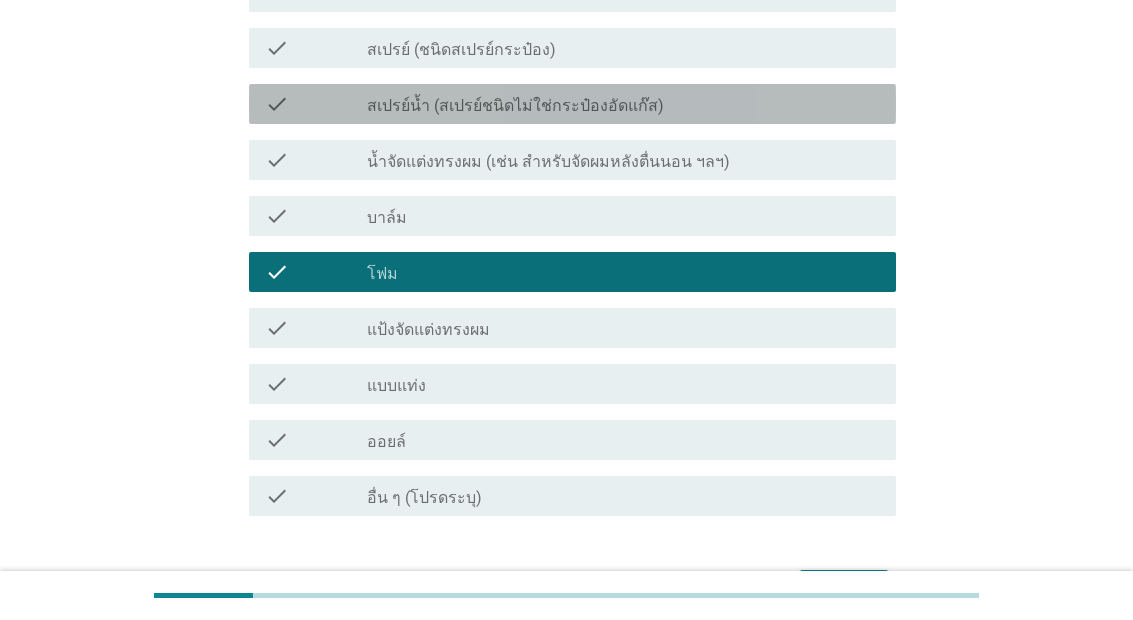 click on "check_box_outline_blank สเปรย์น้ำ (สเปรย์ชนิดไม่ใช่กระป๋องอัดแก๊ส)" at bounding box center (623, 104) 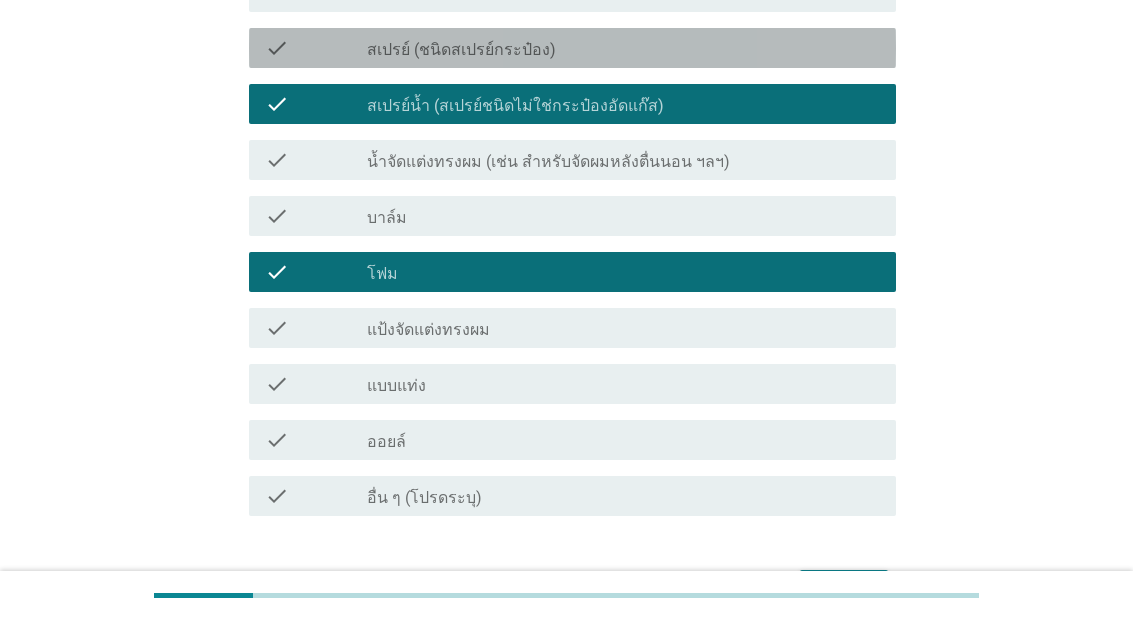 click on "check_box_outline_blank สเปรย์ (ชนิดสเปรย์กระป๋อง)" at bounding box center (623, 48) 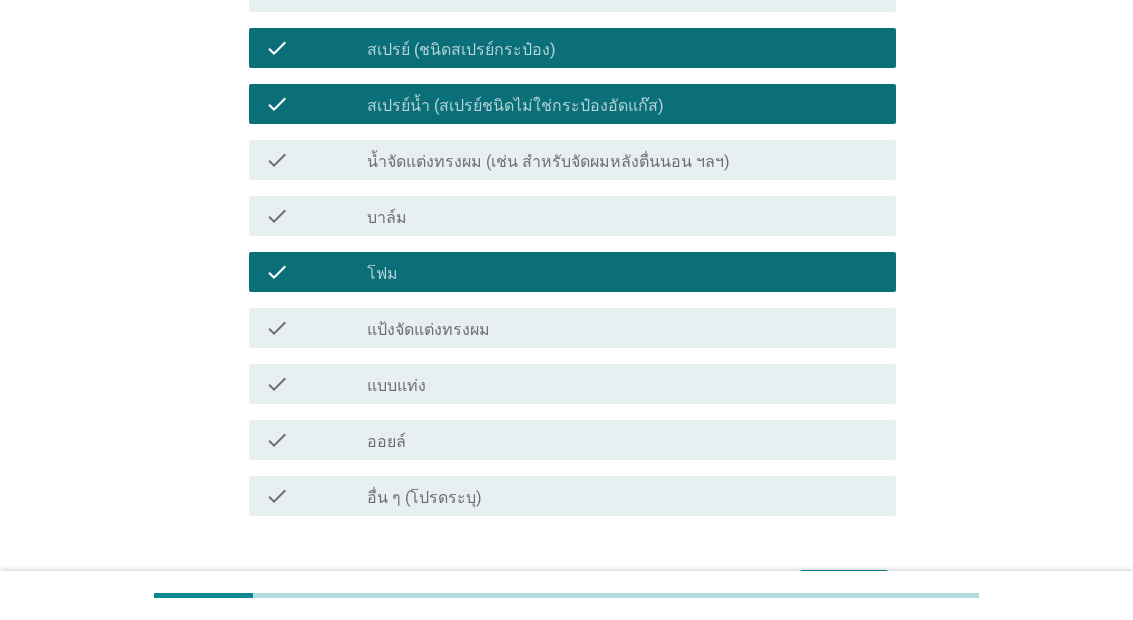 click on "ต่อไป" at bounding box center [844, 588] 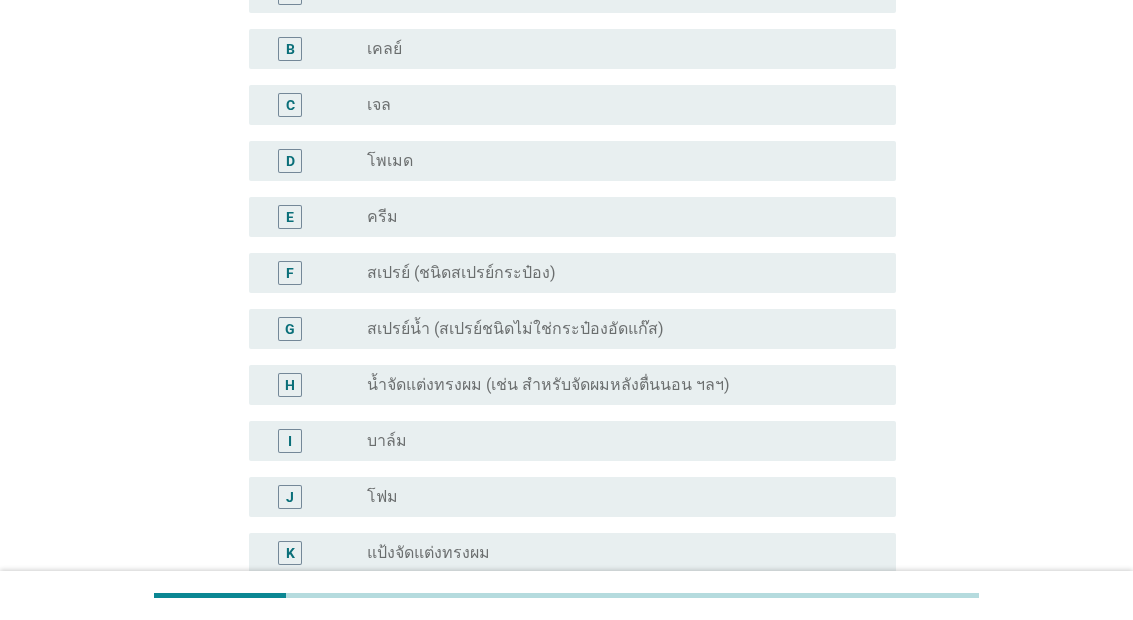 scroll, scrollTop: 565, scrollLeft: 0, axis: vertical 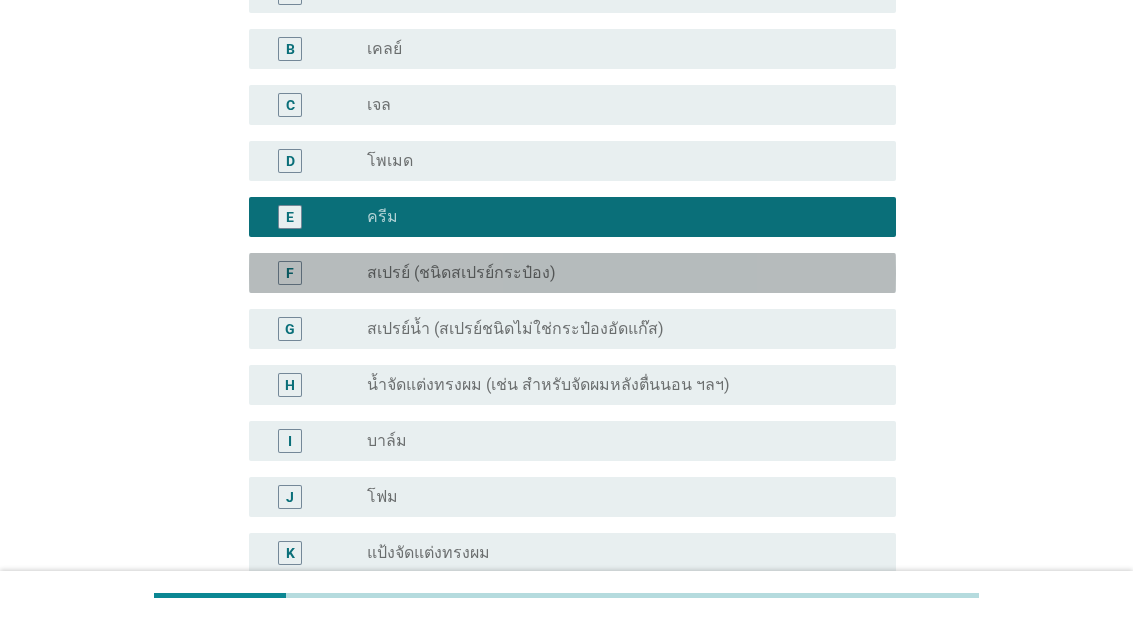 click on "F     radio_button_unchecked สเปรย์ (ชนิดสเปรย์กระป๋อง)" at bounding box center (572, 273) 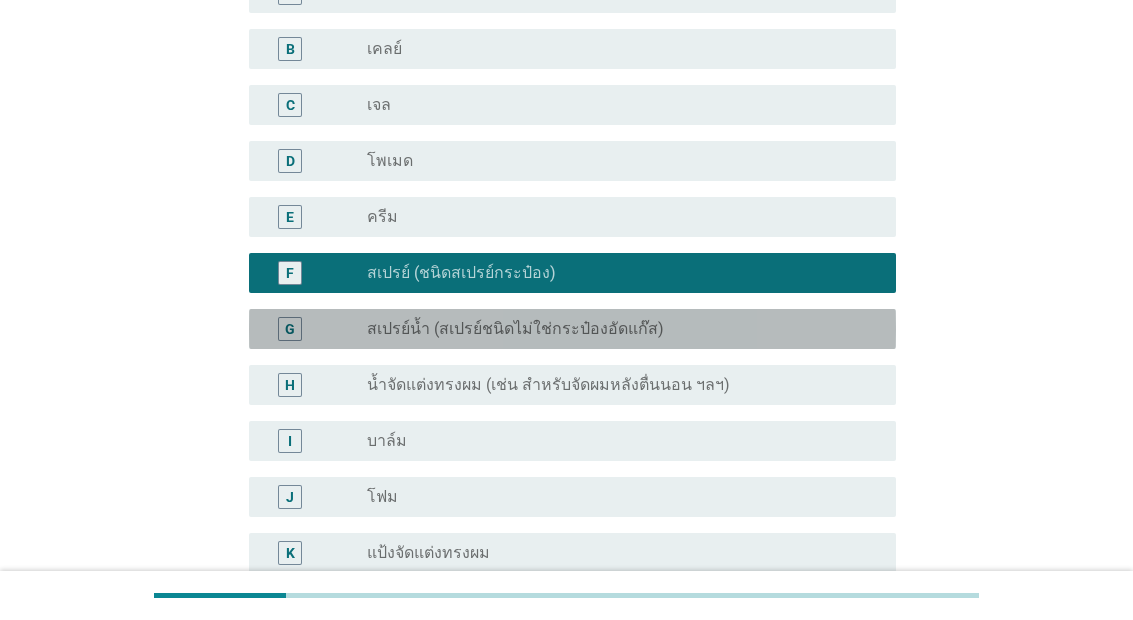click on "radio_button_unchecked สเปรย์น้ำ (สเปรย์ชนิดไม่ใช่กระป๋องอัดแก๊ส)" at bounding box center [615, 329] 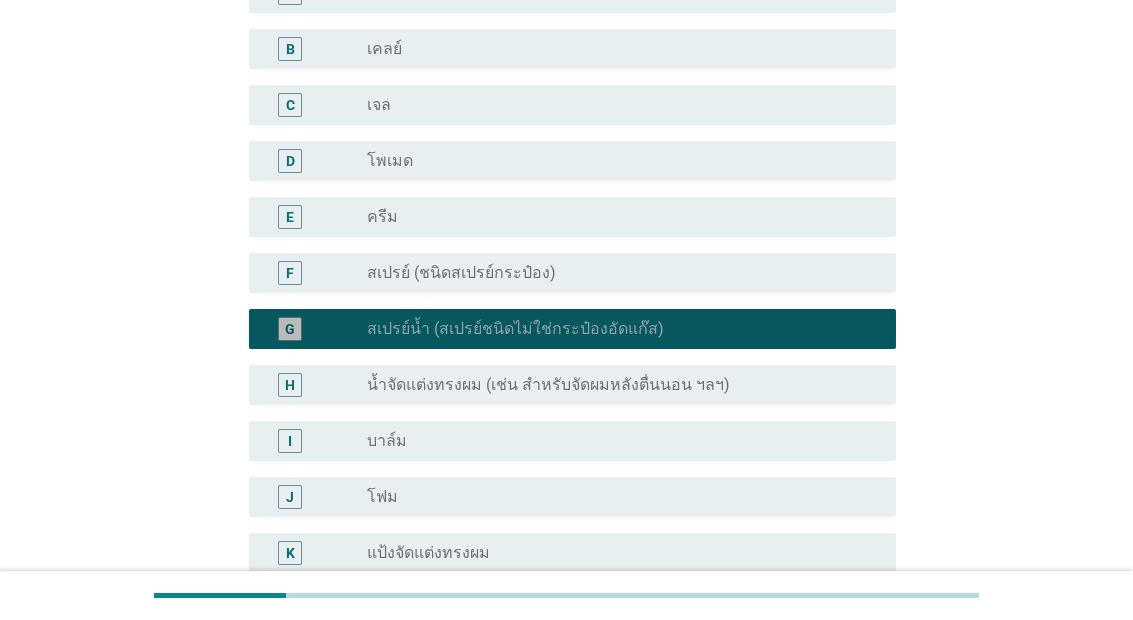 click on "E     radio_button_unchecked ครีม" at bounding box center [572, 217] 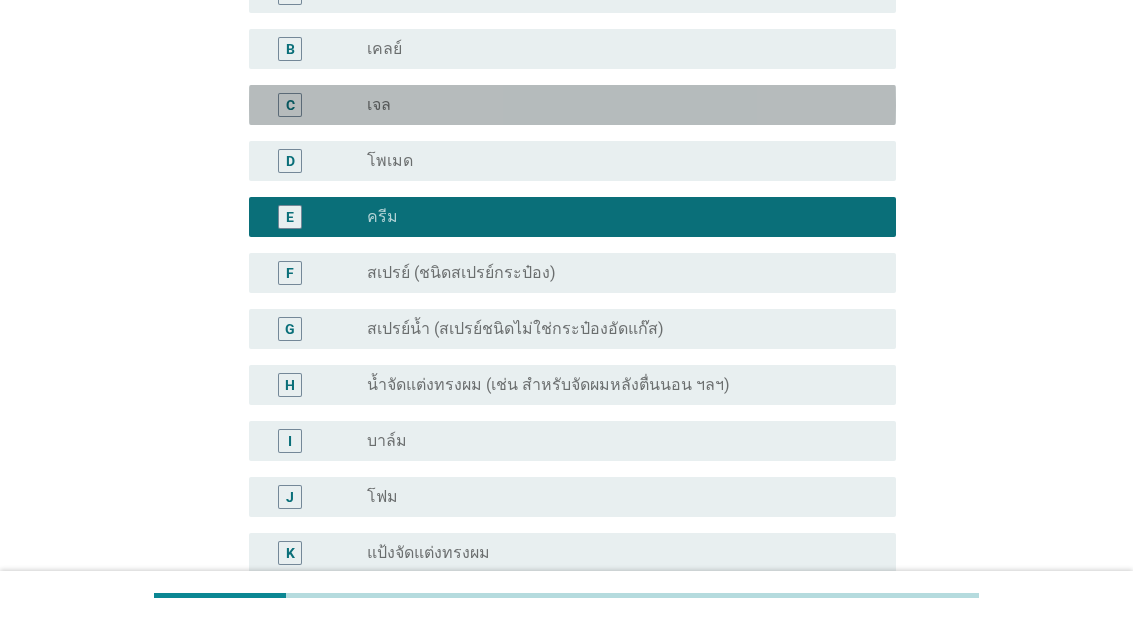 click on "radio_button_unchecked เจล" at bounding box center [615, 105] 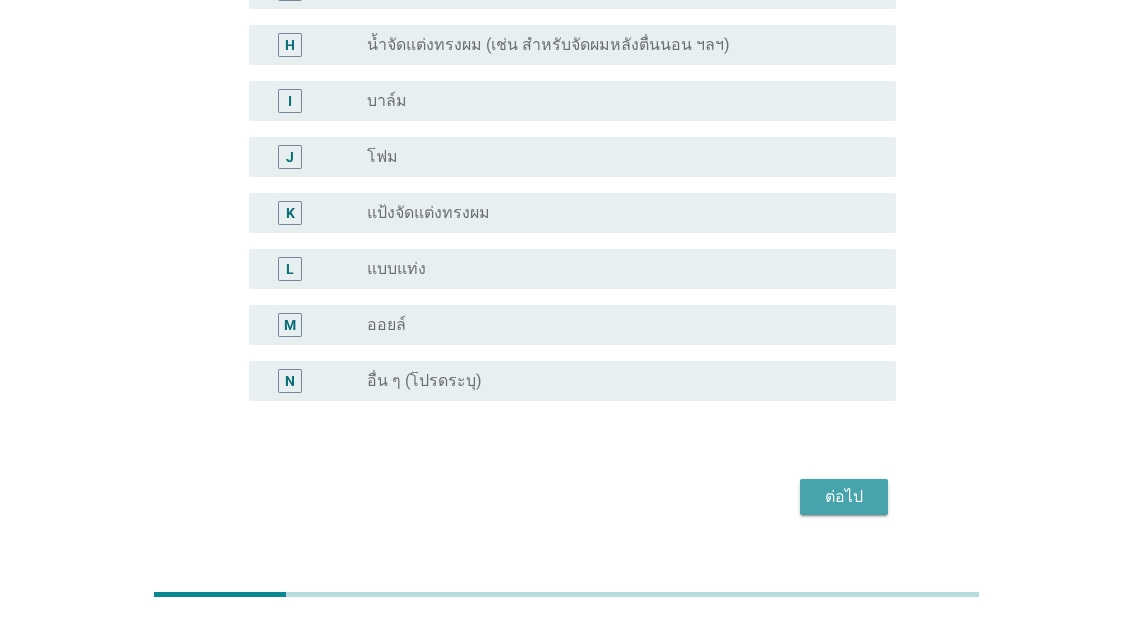 scroll, scrollTop: 984, scrollLeft: 0, axis: vertical 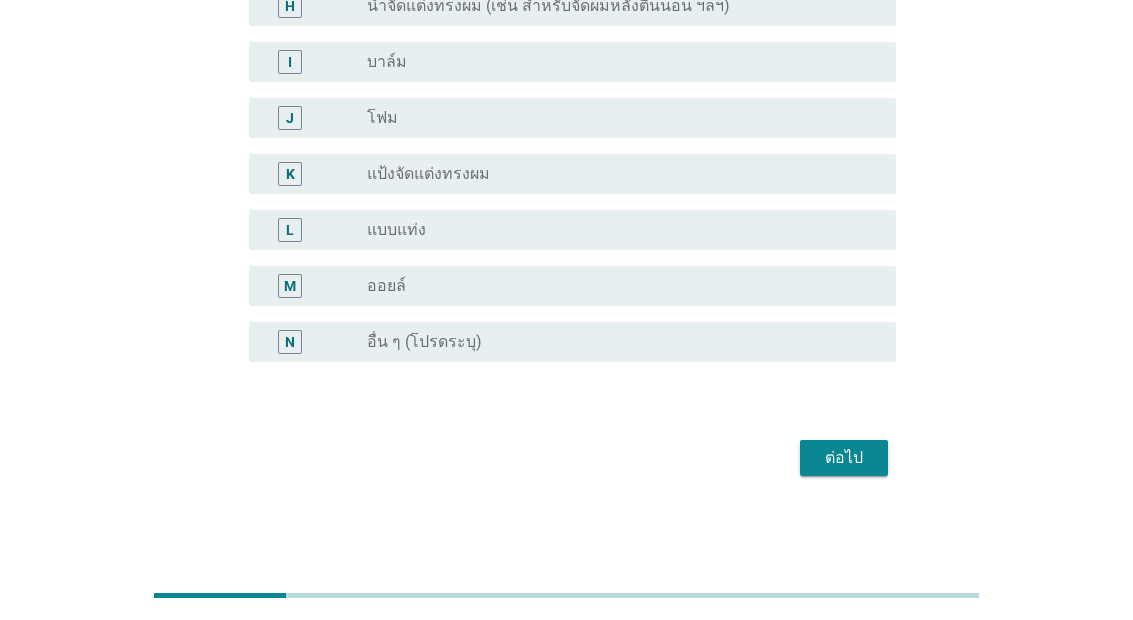 click on "ต่อไป" at bounding box center (844, 458) 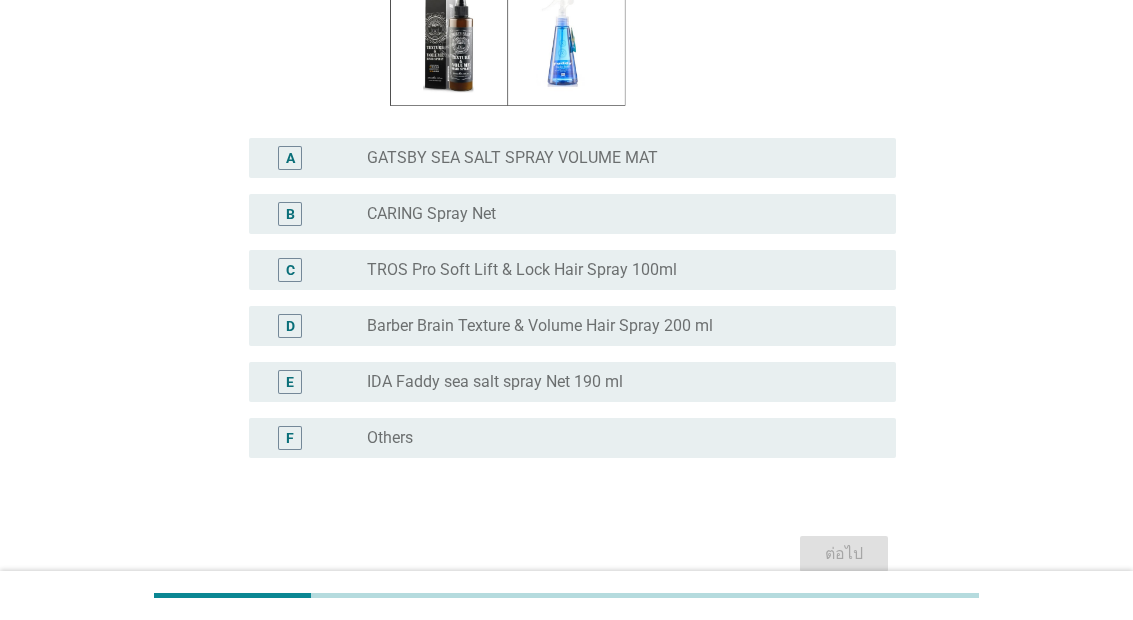 scroll, scrollTop: 436, scrollLeft: 0, axis: vertical 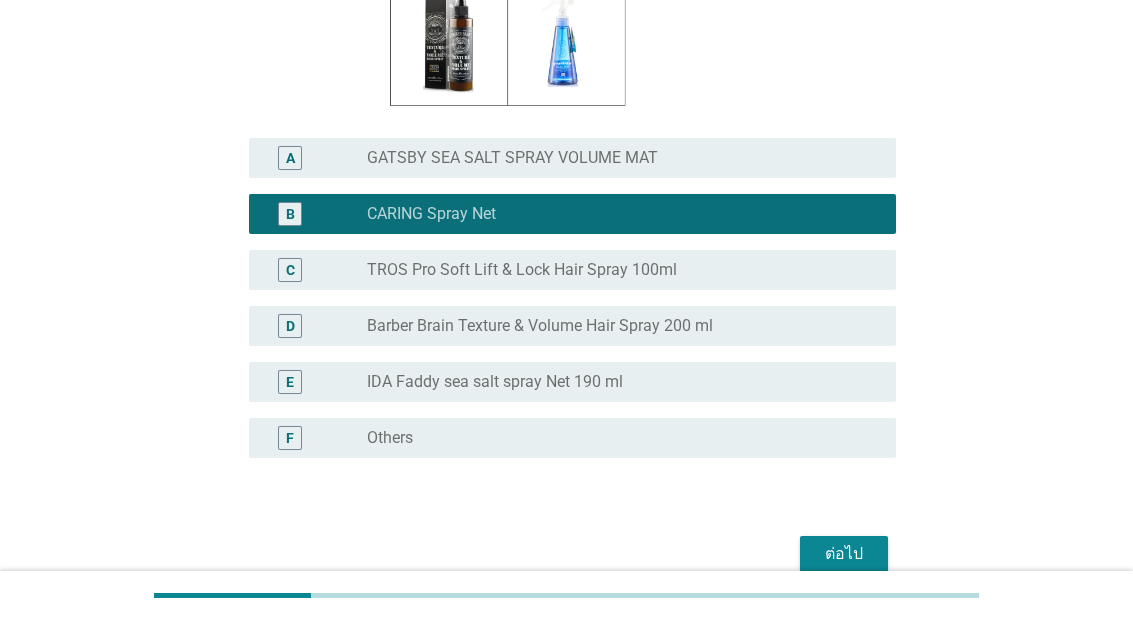 click on "C     radio_button_unchecked TROS Pro Soft Lift & Lock Hair Spray 100ml" at bounding box center [572, 270] 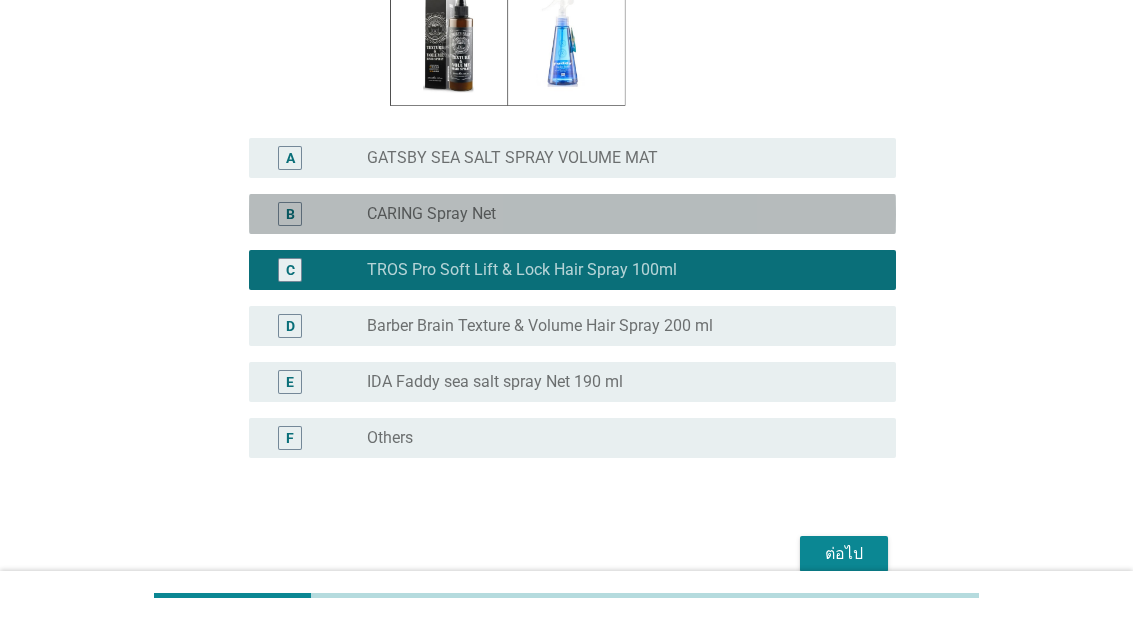 click on "B     radio_button_unchecked CARING Spray Net" at bounding box center (572, 214) 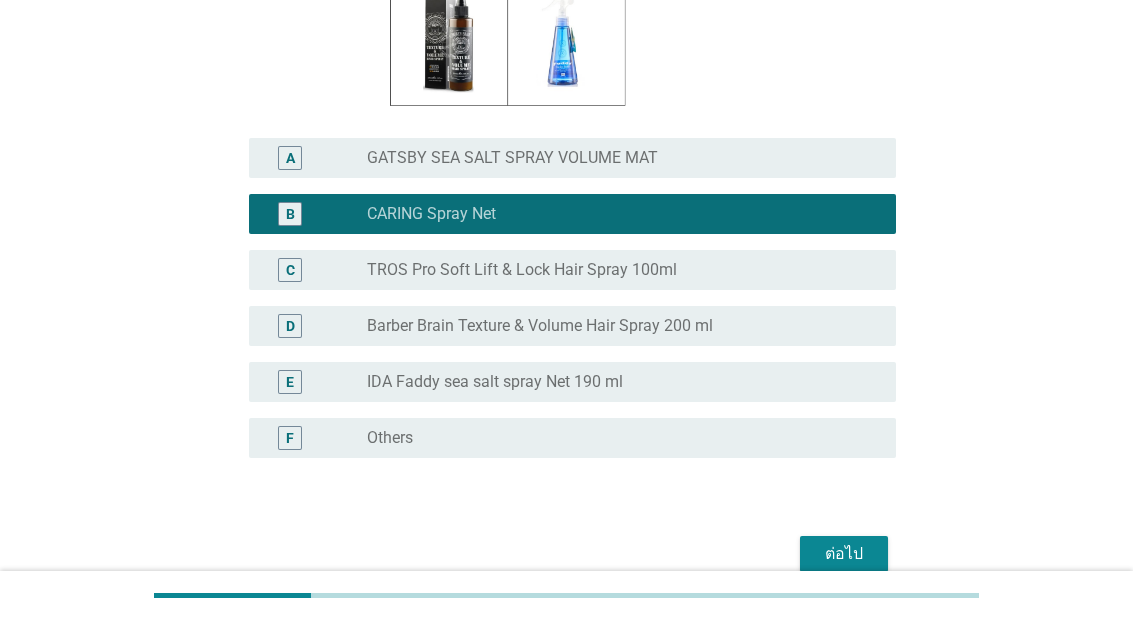 click on "ต่อไป" at bounding box center (844, 554) 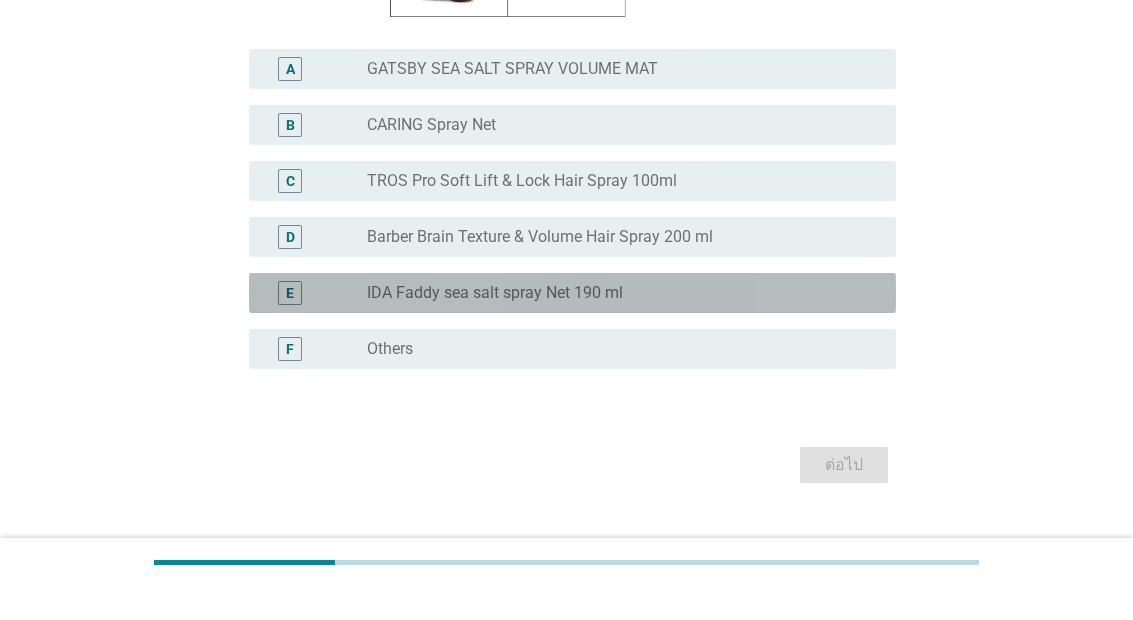 scroll, scrollTop: 608, scrollLeft: 0, axis: vertical 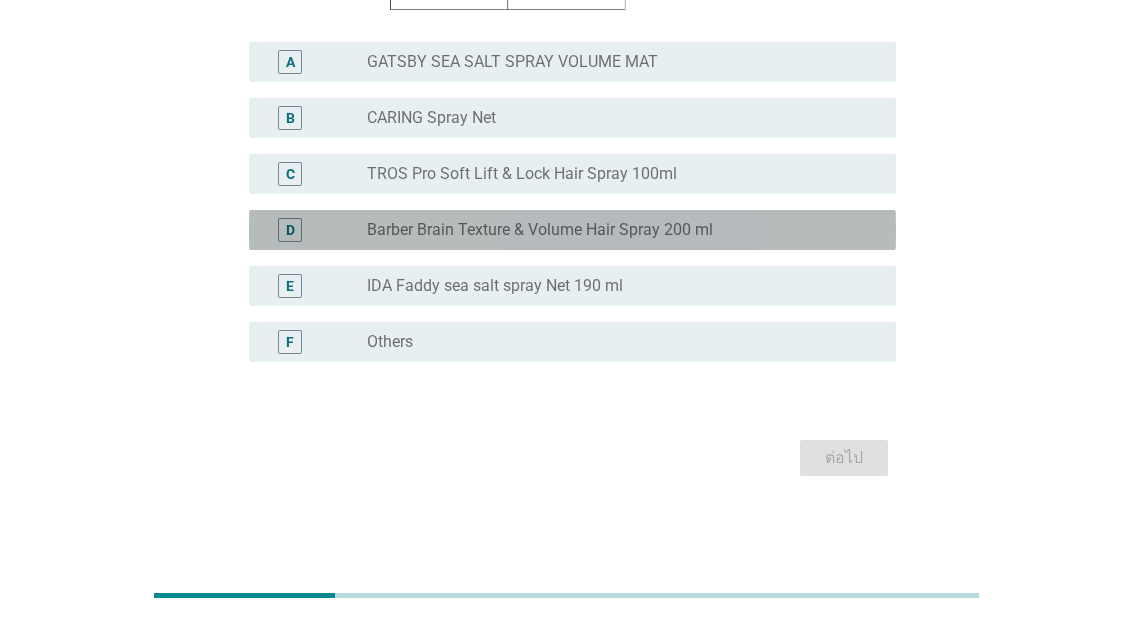 click on "radio_button_unchecked Barber Brain Texture & Volume Hair Spray 200 ml" at bounding box center [615, 230] 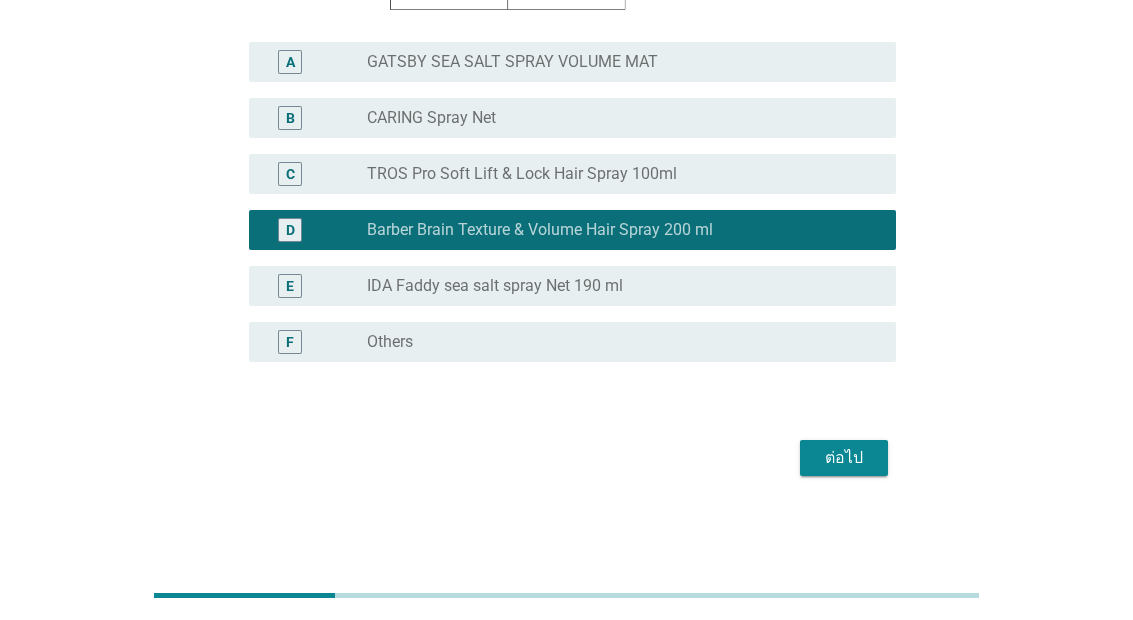 click on "ต่อไป" at bounding box center (844, 458) 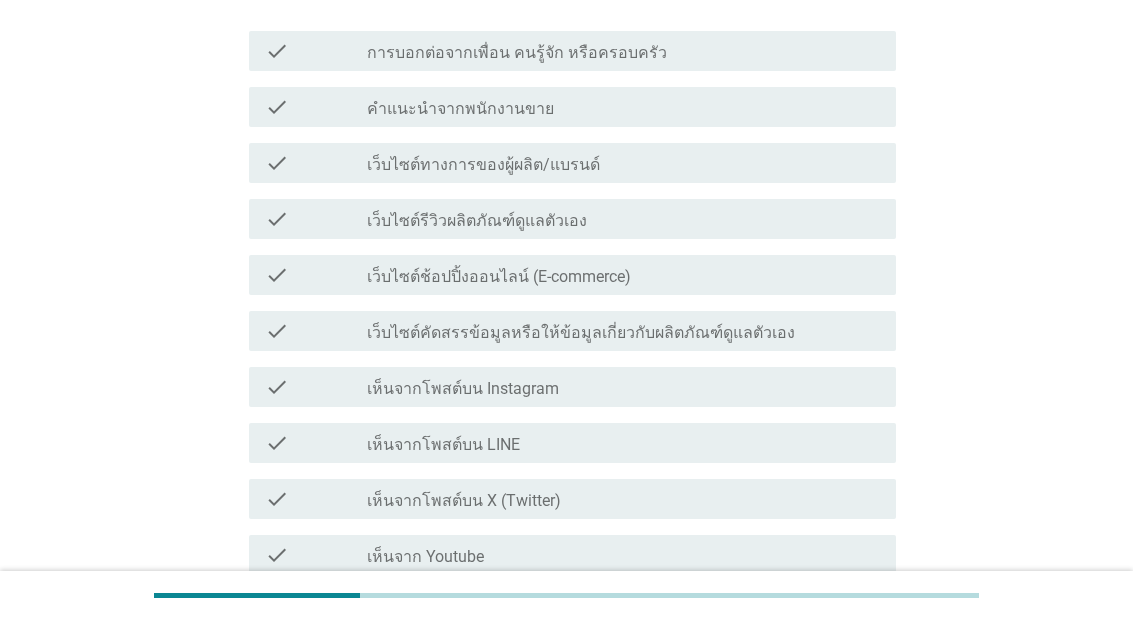 scroll, scrollTop: 0, scrollLeft: 0, axis: both 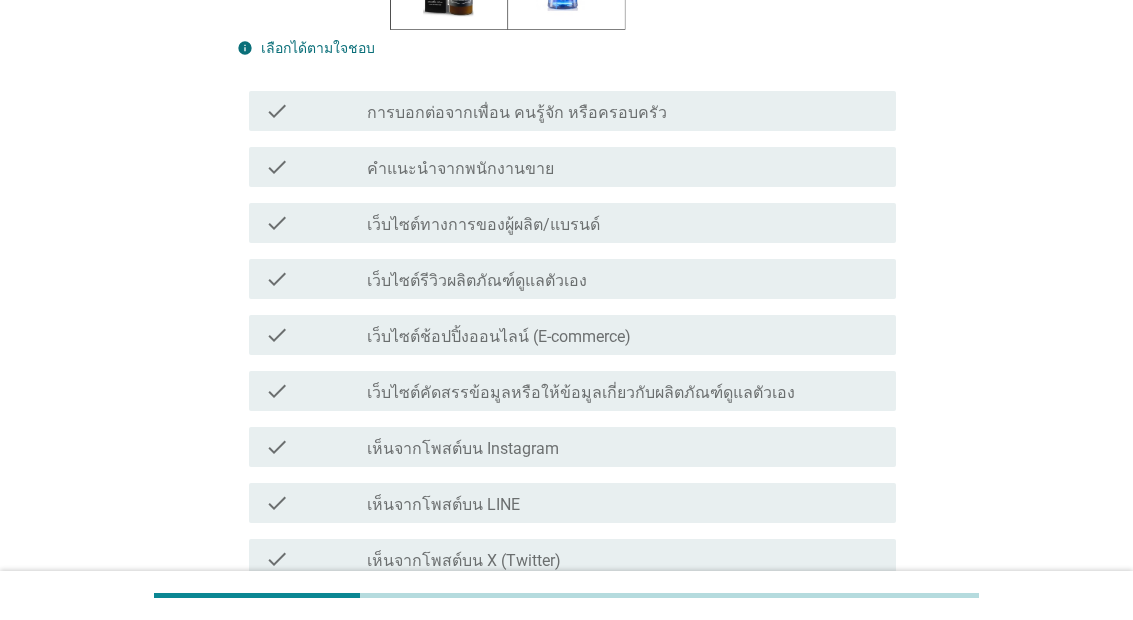 click on "check     check_box_outline_blank เห็นจากโพสต์บน Instagram" at bounding box center (572, 448) 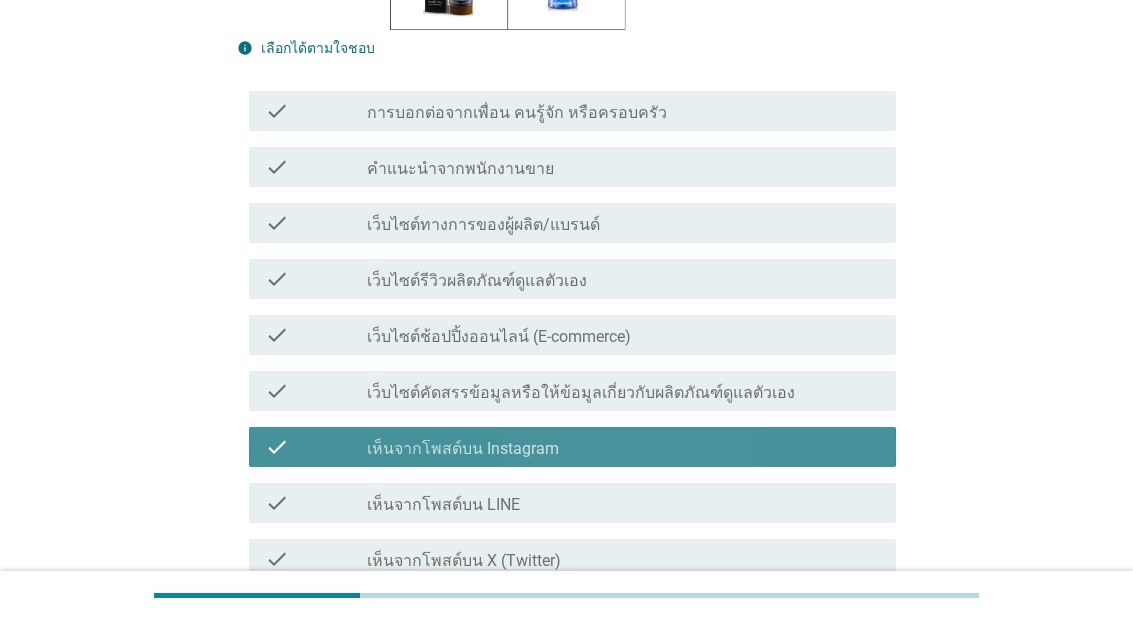 click on "check_box_outline_blank เห็นจากโพสต์บน Instagram" at bounding box center (623, 447) 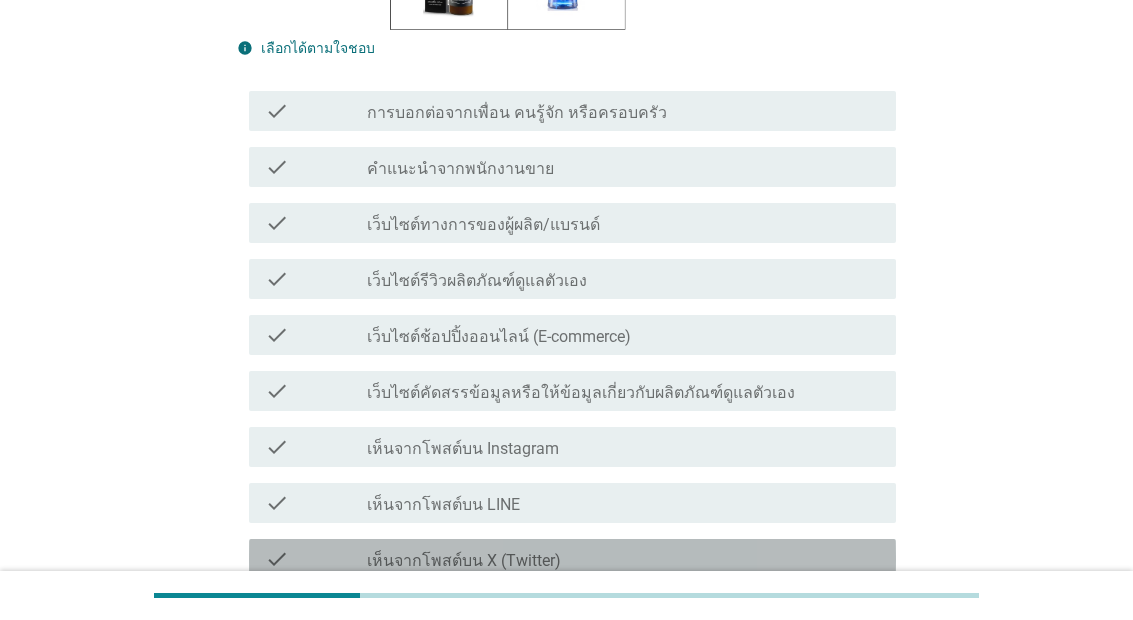 click on "check_box_outline_blank เห็นจากโพสต์บน X (Twitter)" at bounding box center (623, 559) 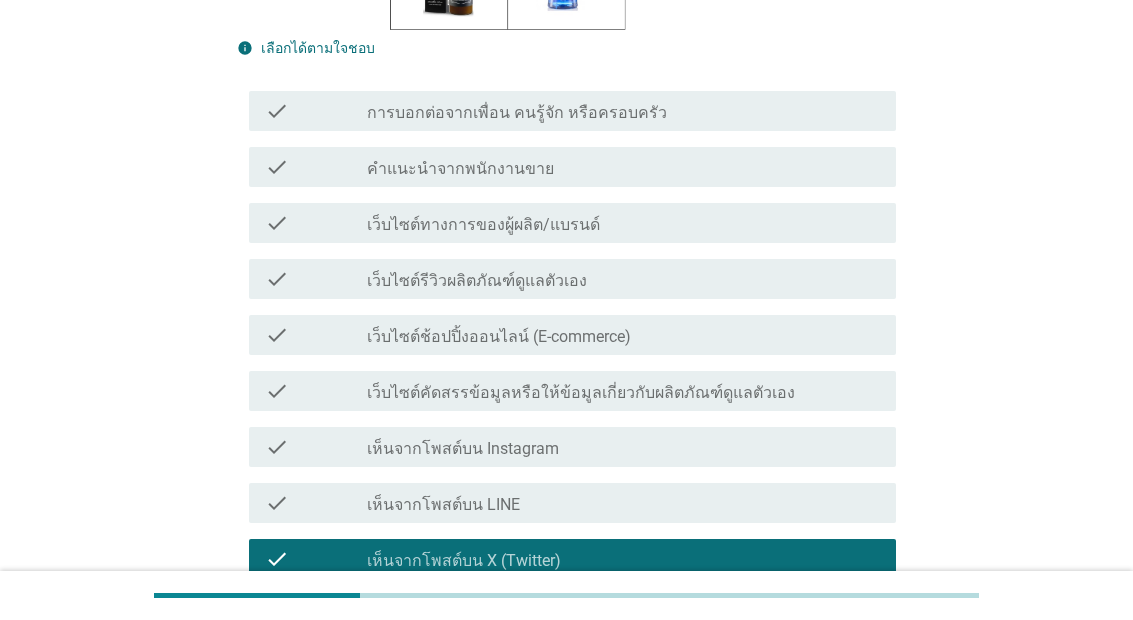 click on "check     check_box_outline_blank เห็นจาก Youtube" at bounding box center (572, 615) 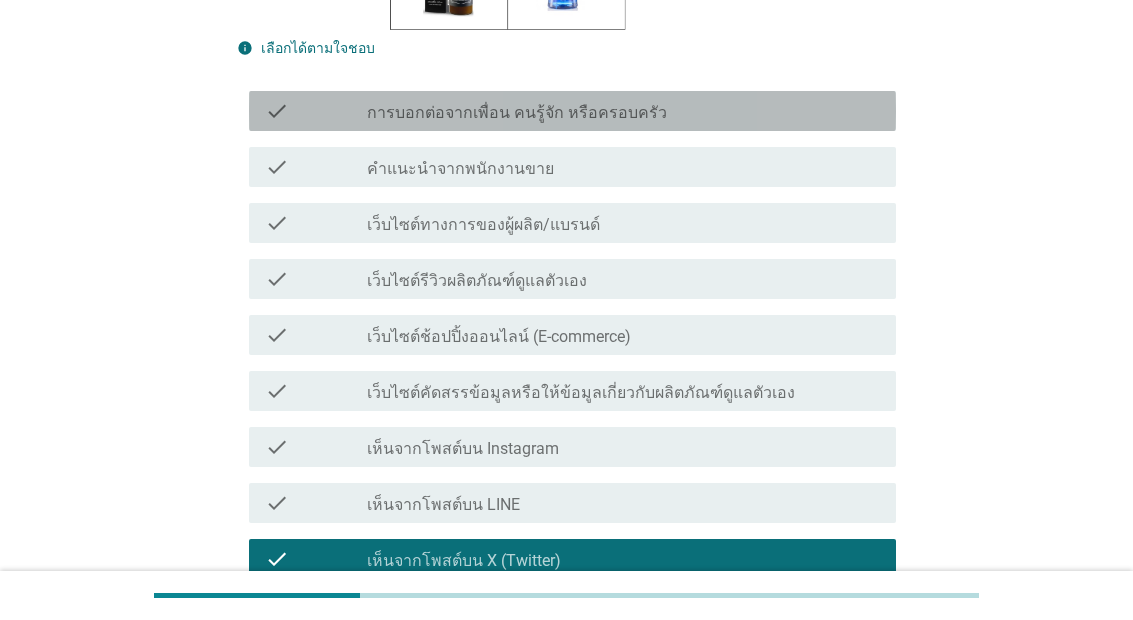 click on "check     check_box_outline_blank การบอกต่อจากเพื่อน คนรู้จัก หรือครอบครัว" at bounding box center [572, 111] 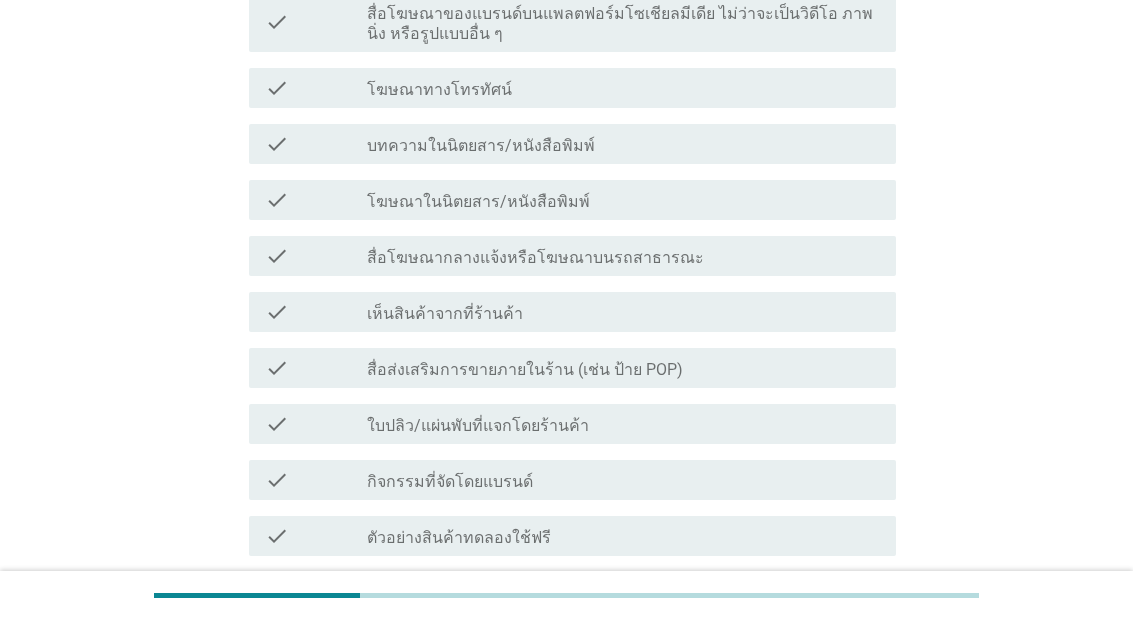 scroll, scrollTop: 1508, scrollLeft: 0, axis: vertical 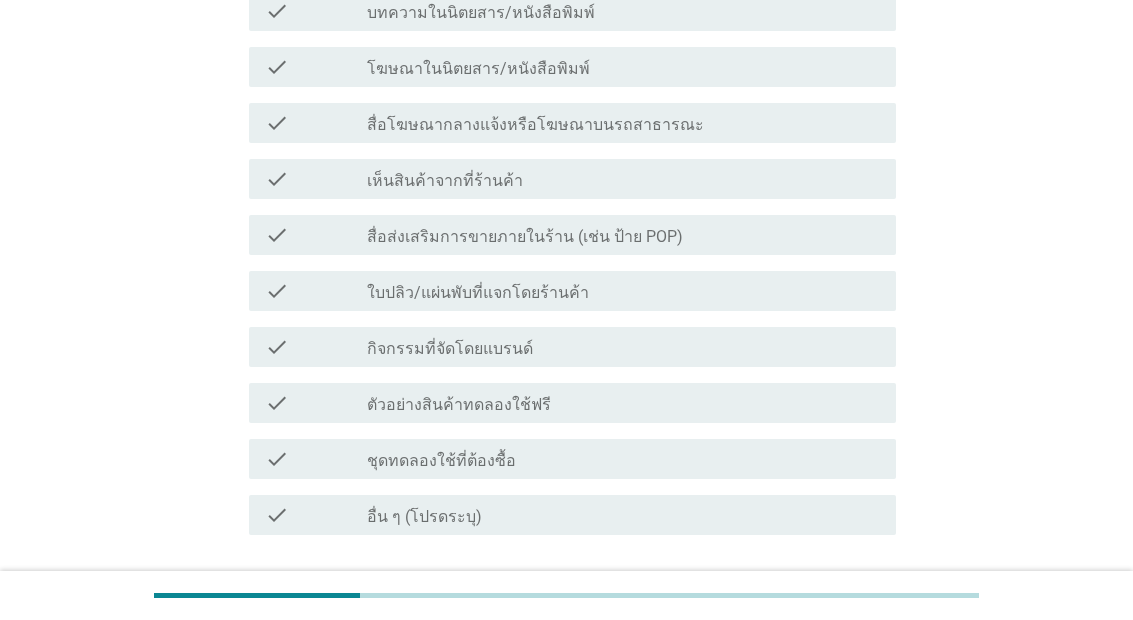 click on "ต่อไป" at bounding box center (844, 607) 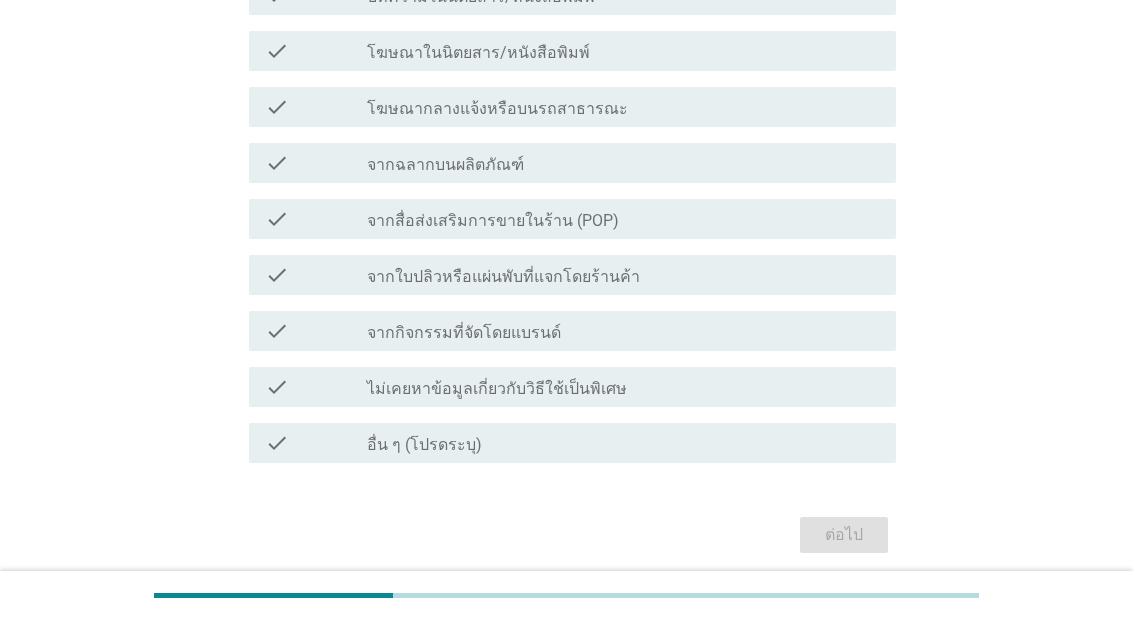 scroll, scrollTop: 0, scrollLeft: 0, axis: both 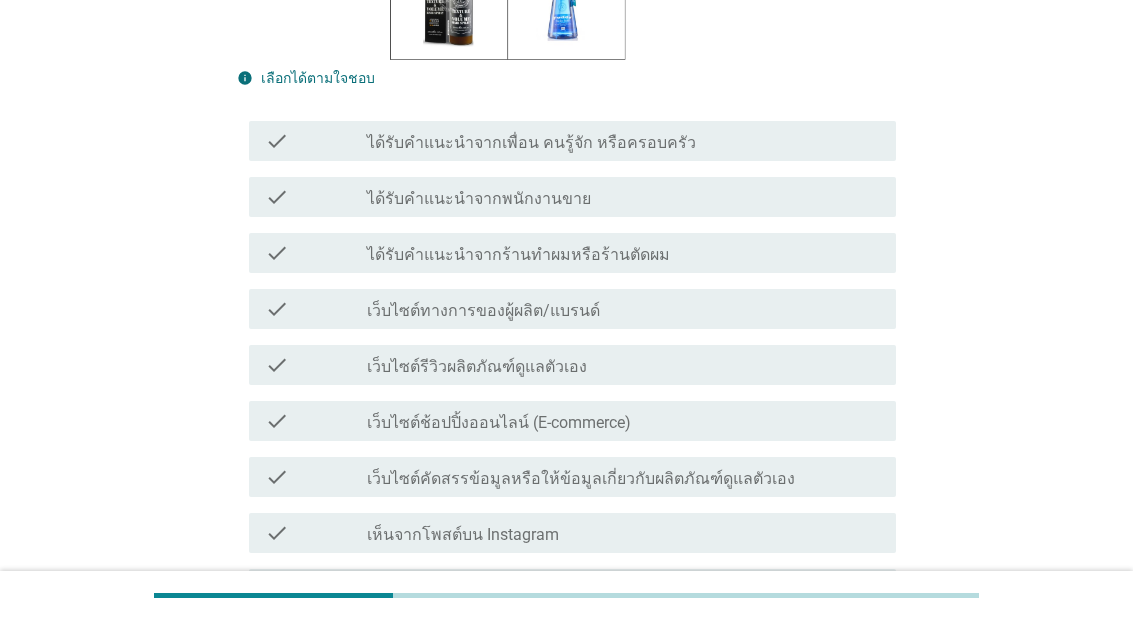 click on "check     check_box_outline_blank ได้รับคำแนะนำจากพนักงานขาย" at bounding box center [572, 198] 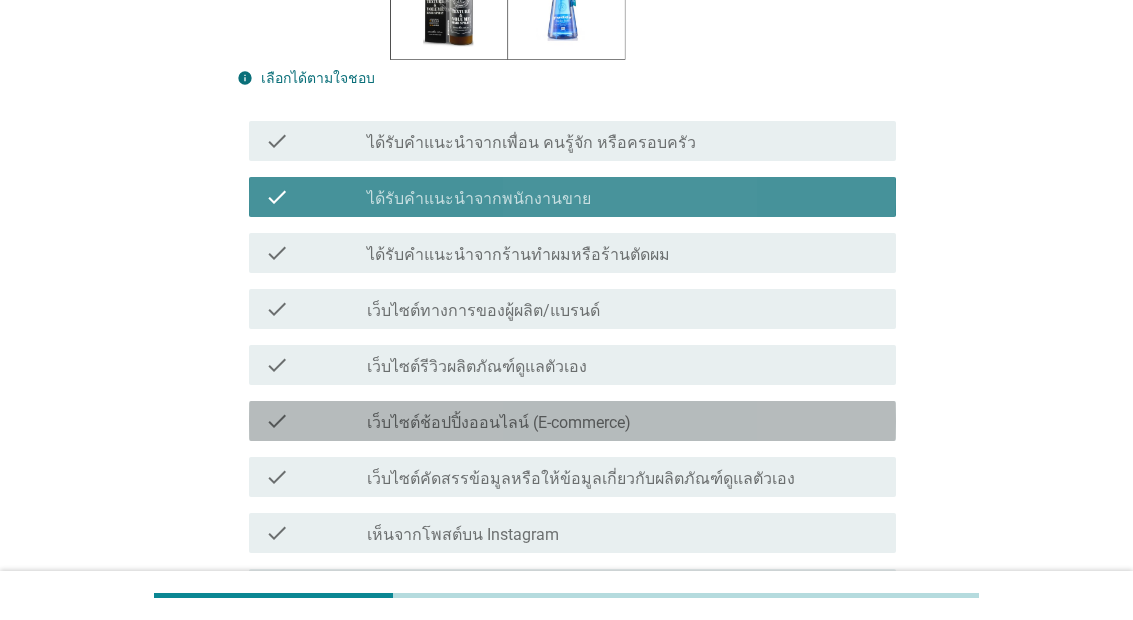 click on "check     check_box_outline_blank เว็บไซต์ช้อปปิ้งออนไลน์ (E-commerce)" at bounding box center [572, 421] 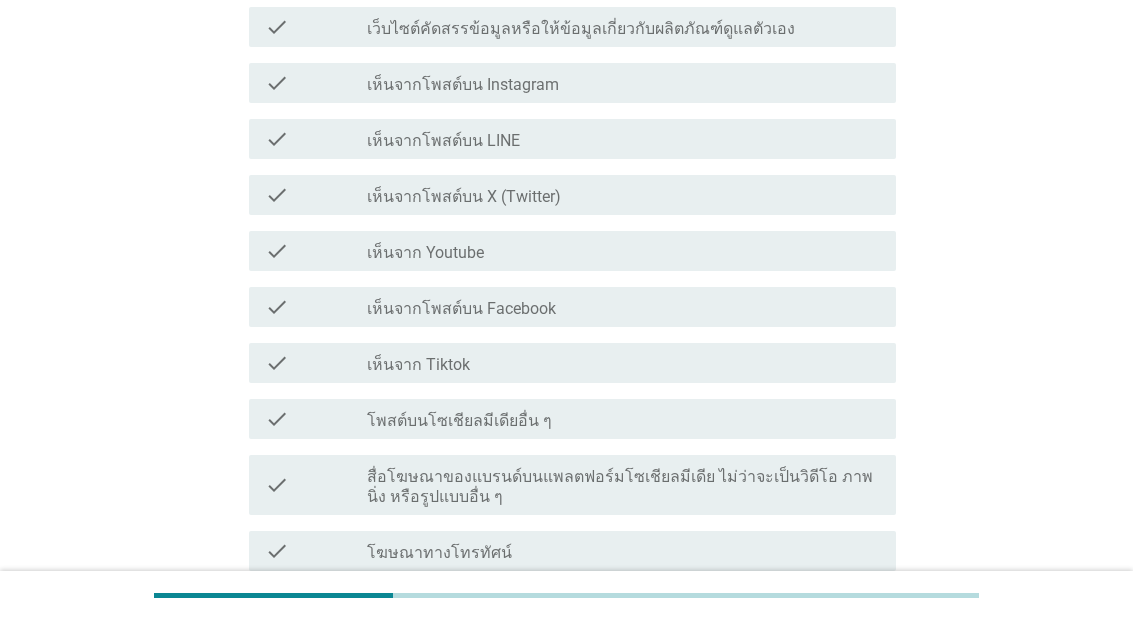 click on "check     check_box_outline_blank โพสต์บนโซเชียลมีเดียอื่น ๆ" at bounding box center [572, 420] 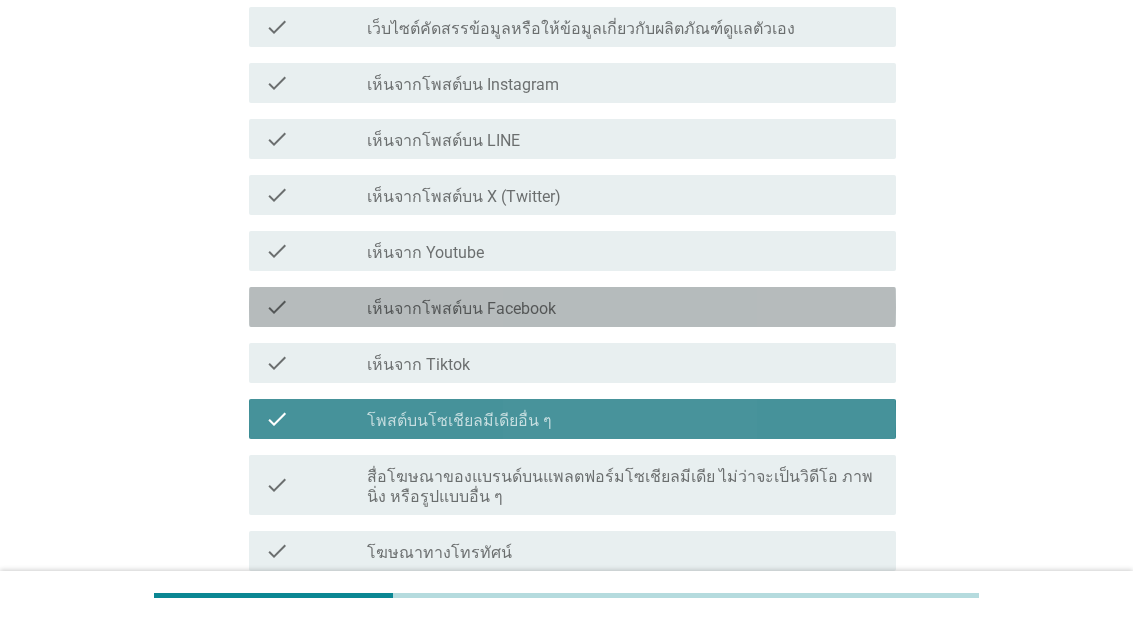 click on "check_box_outline_blank เห็นจากโพสต์บน Facebook" at bounding box center (623, 307) 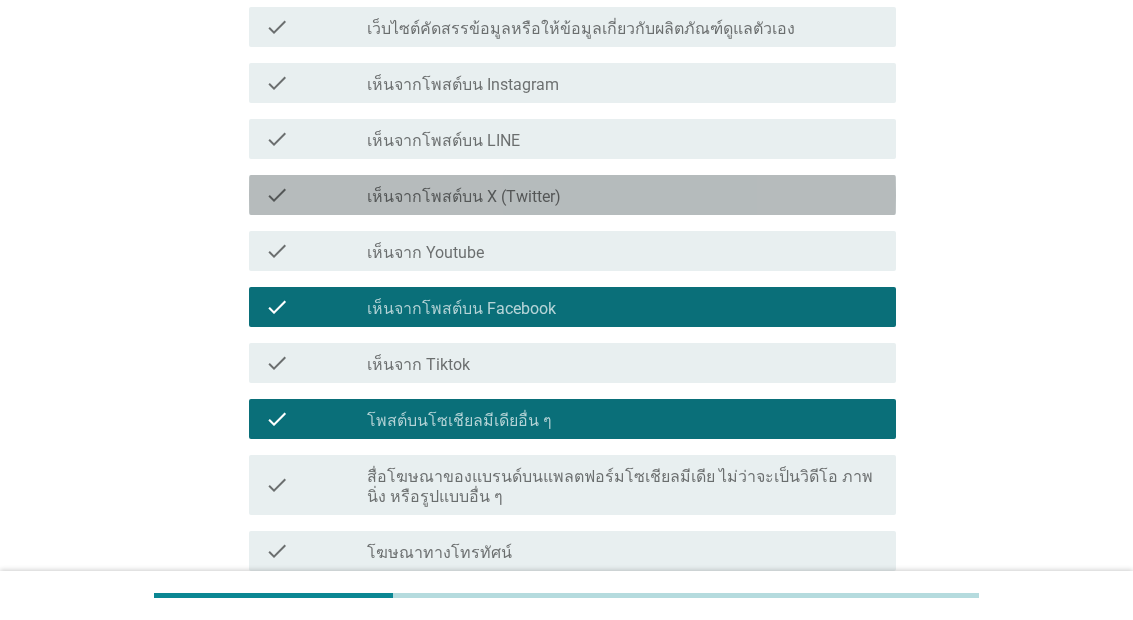 click on "check     check_box_outline_blank เห็นจากโพสต์บน X (Twitter)" at bounding box center (572, 195) 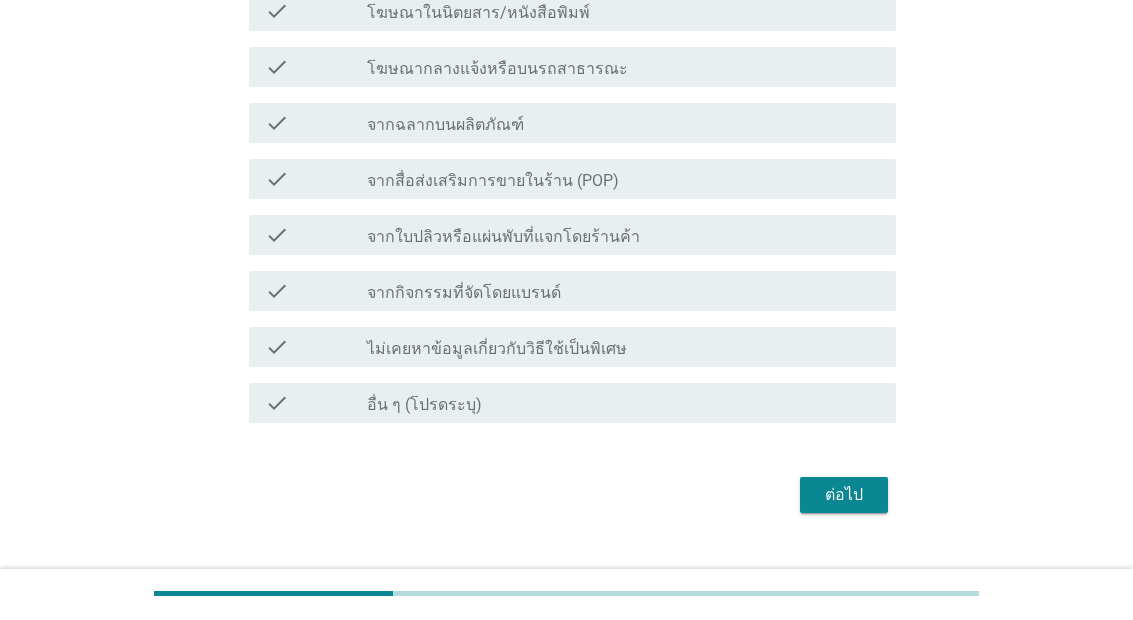 scroll, scrollTop: 1545, scrollLeft: 0, axis: vertical 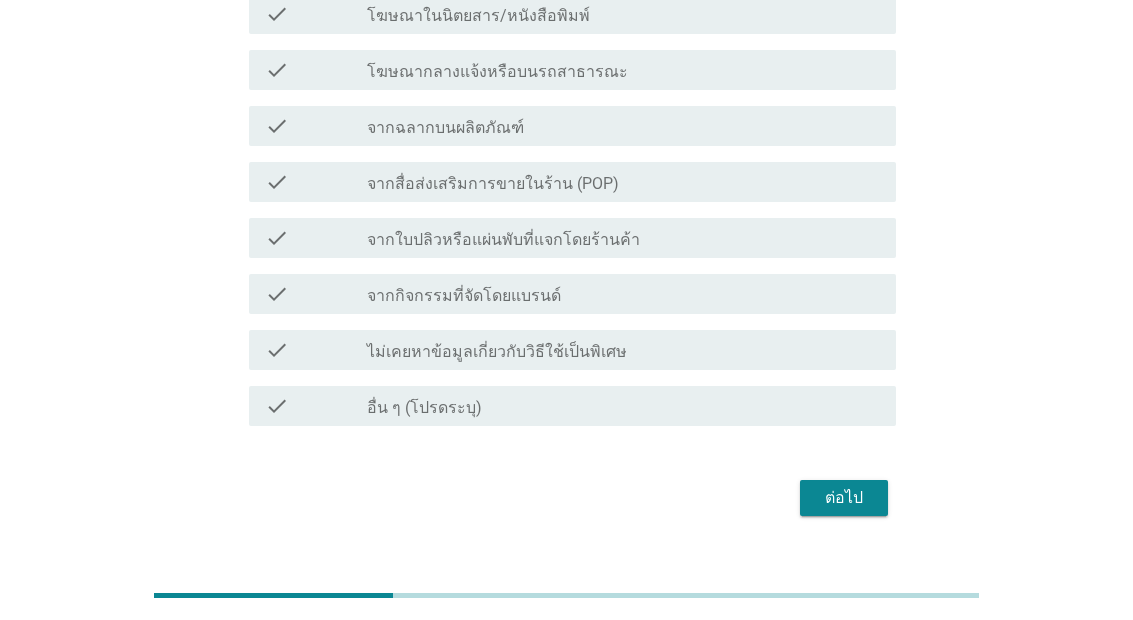 click on "ต่อไป" at bounding box center [844, 498] 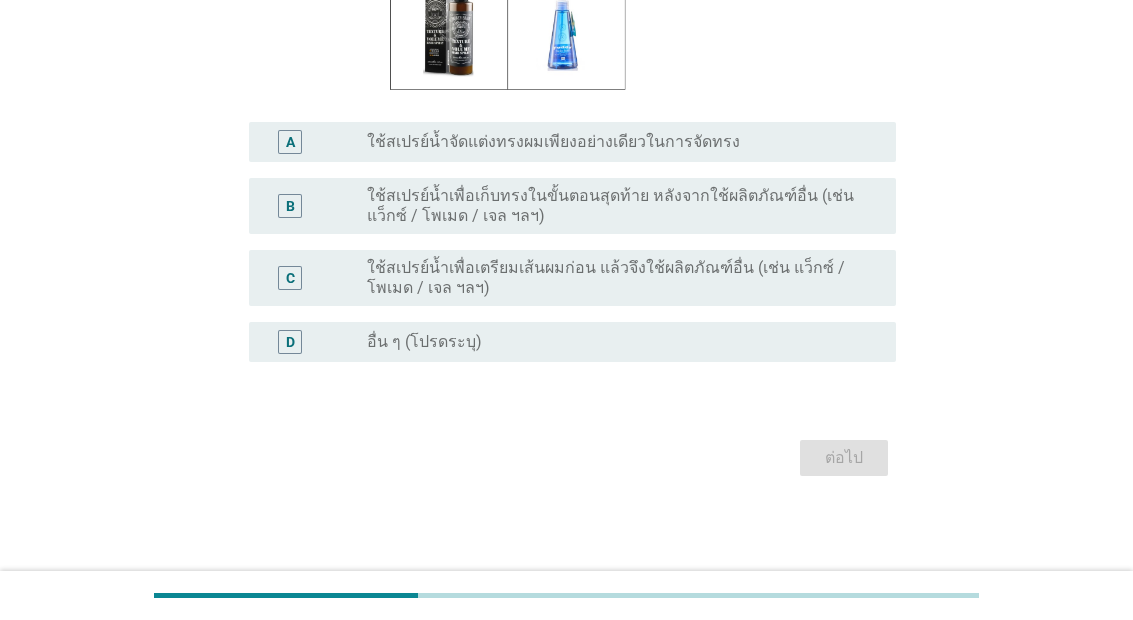 scroll, scrollTop: 0, scrollLeft: 0, axis: both 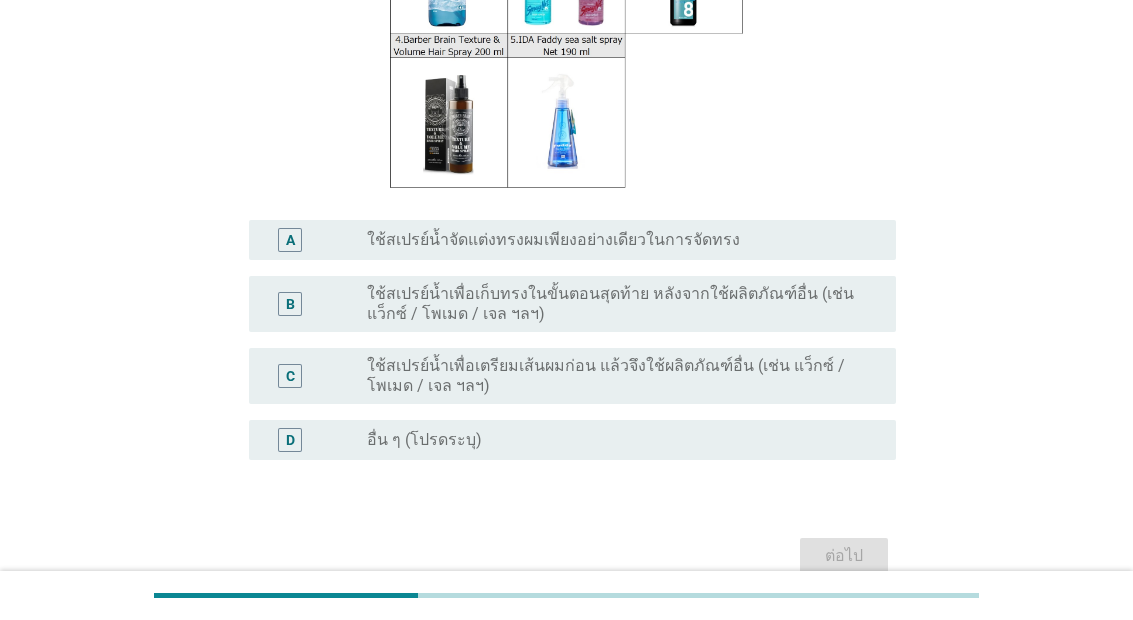 click on "A     radio_button_unchecked ใช้สเปรย์น้ำจัดแต่งทรงผมเพียงอย่างเดียวในการจัดทรง" at bounding box center [572, 241] 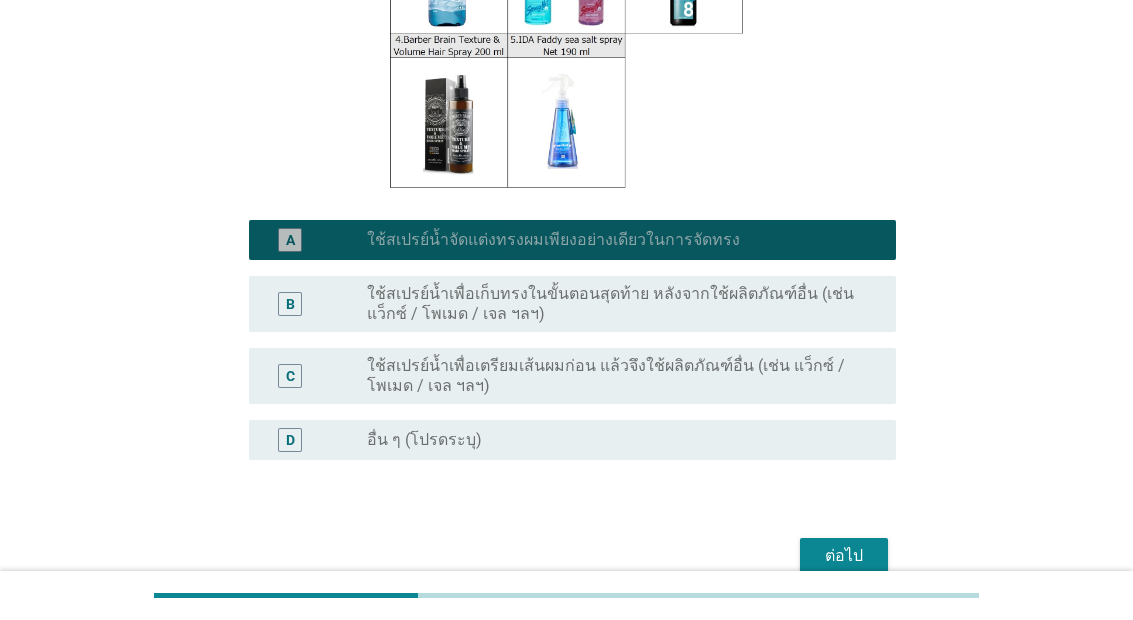 scroll, scrollTop: 318, scrollLeft: 0, axis: vertical 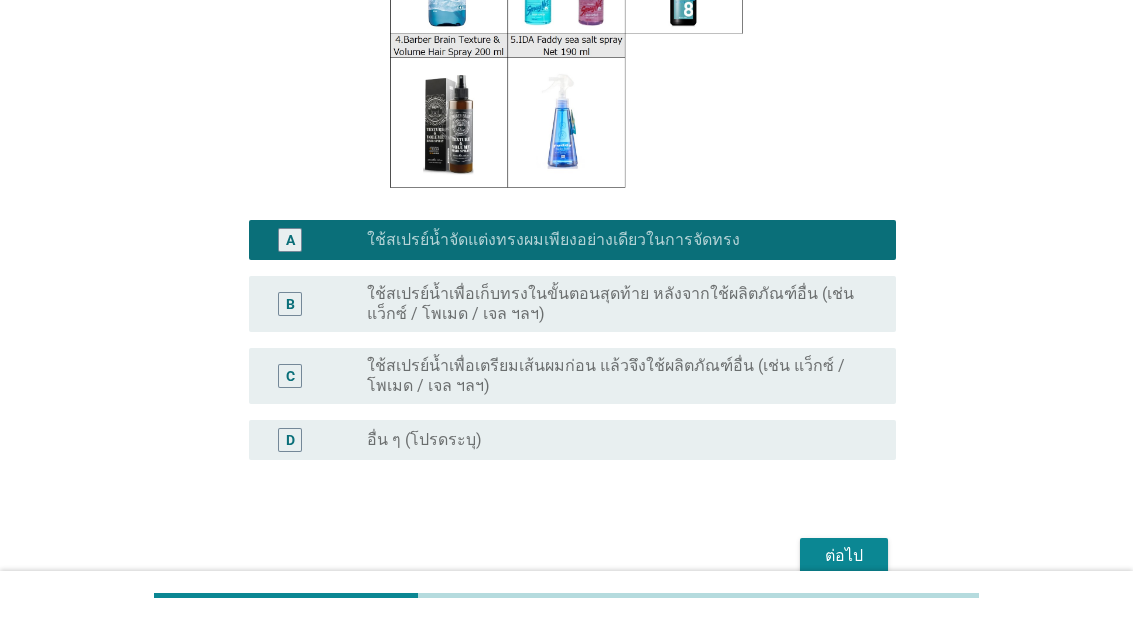 click on "ต่อไป" at bounding box center [844, 556] 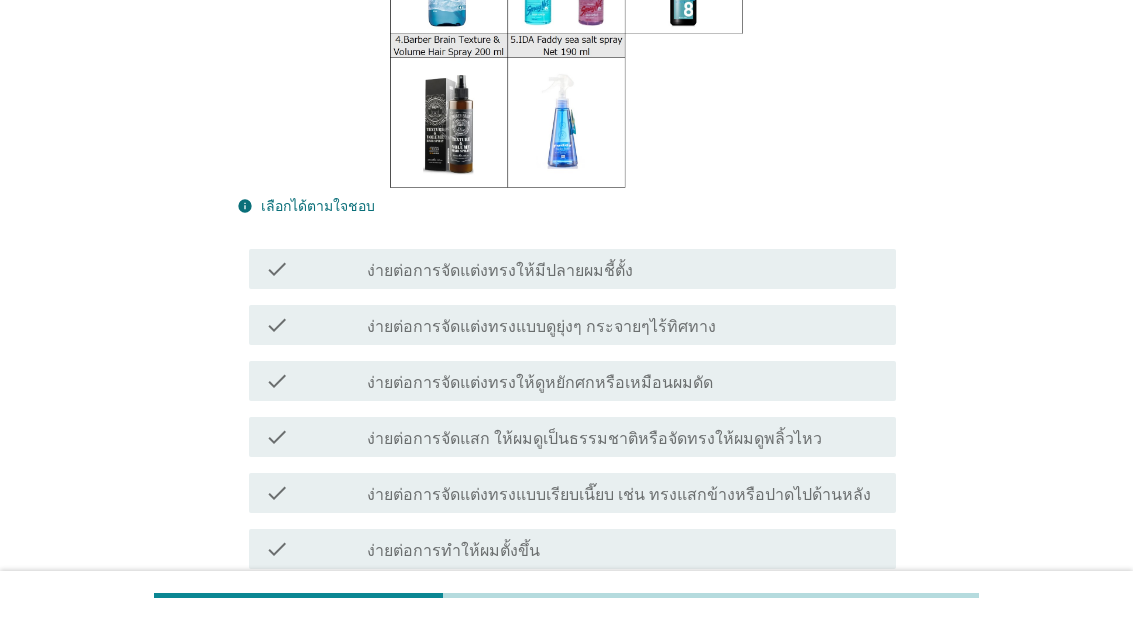 scroll, scrollTop: 0, scrollLeft: 0, axis: both 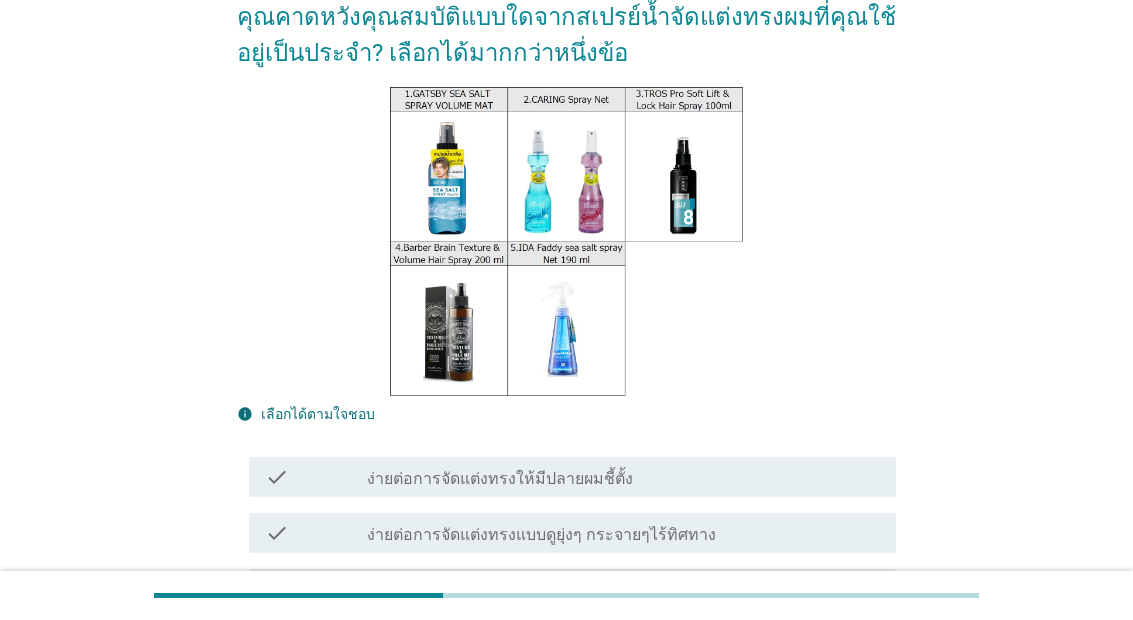 click at bounding box center (566, 242) 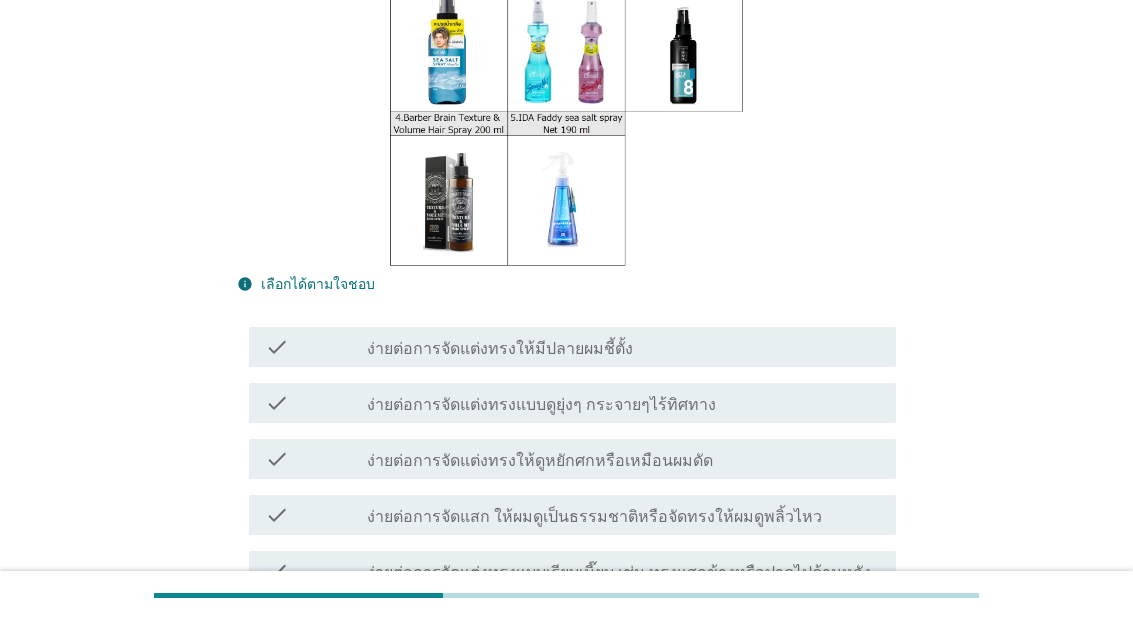 scroll, scrollTop: 240, scrollLeft: 0, axis: vertical 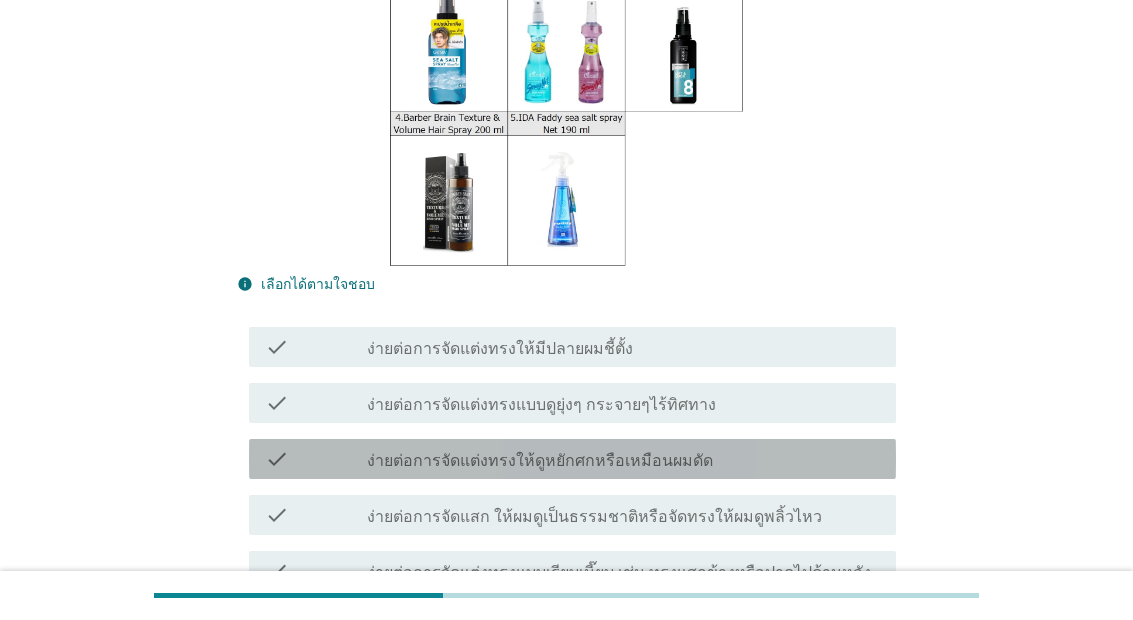 click on "check_box_outline_blank ง่ายต่อการจัดแต่งทรงให้ดูหยักศกหรือเหมือนผมดัด" at bounding box center (623, 459) 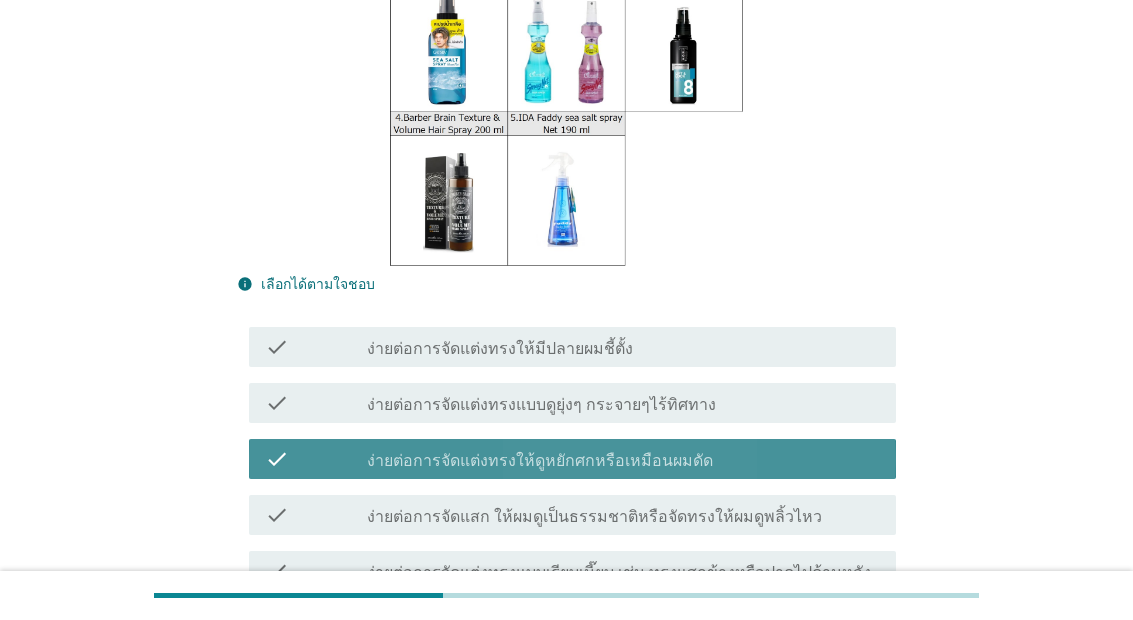 click on "check_box_outline_blank ง่ายต่อการจัดแต่งทรงแบบดูยุ่งๆ กระจายๆไร้ทิศทาง" at bounding box center [623, 403] 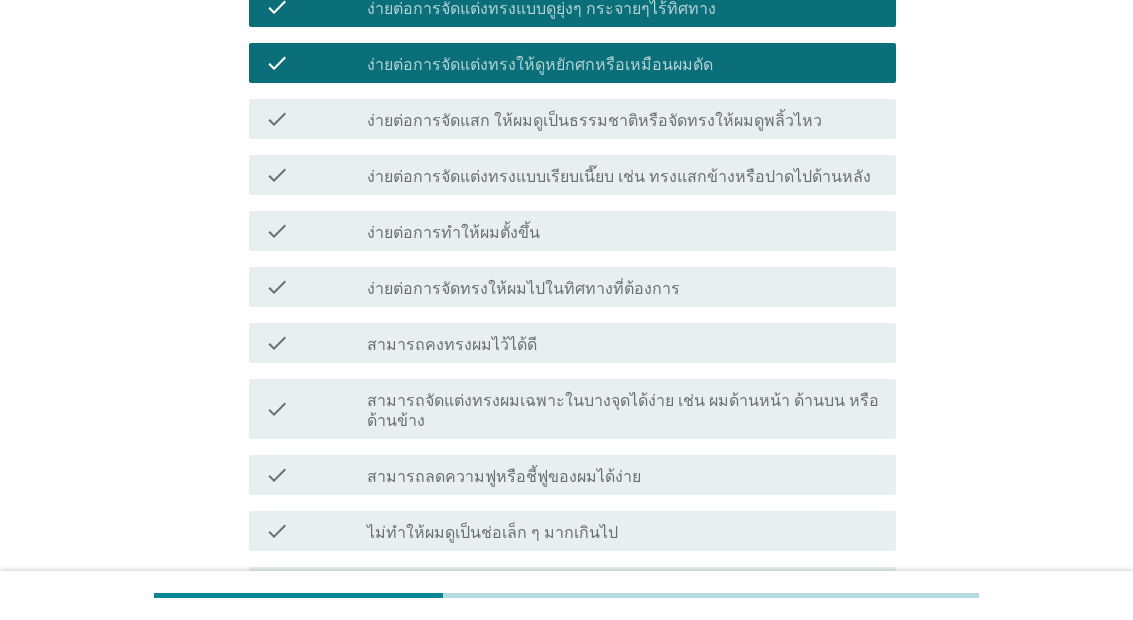 scroll, scrollTop: 636, scrollLeft: 0, axis: vertical 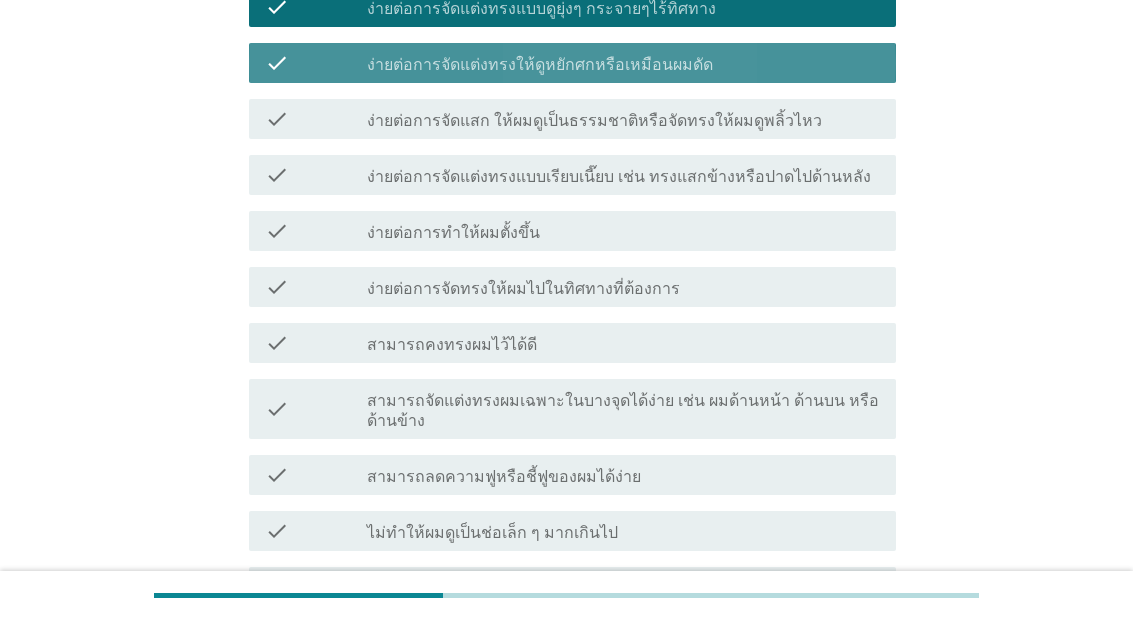 click on "check_box_outline_blank ง่ายต่อการจัดแต่งทรงให้ดูหยักศกหรือเหมือนผมดัด" at bounding box center (623, 63) 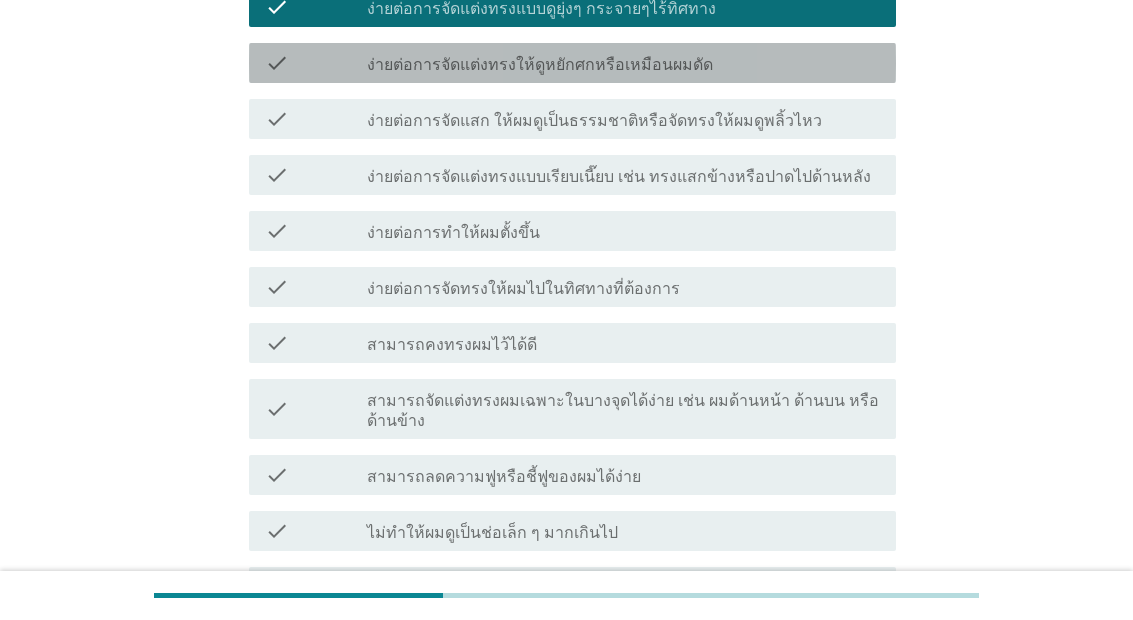 click on "check     check_box_outline_blank ไม่ทำให้ผมดูเป็นช่อเล็ก ๆ มากเกินไป" at bounding box center [572, 531] 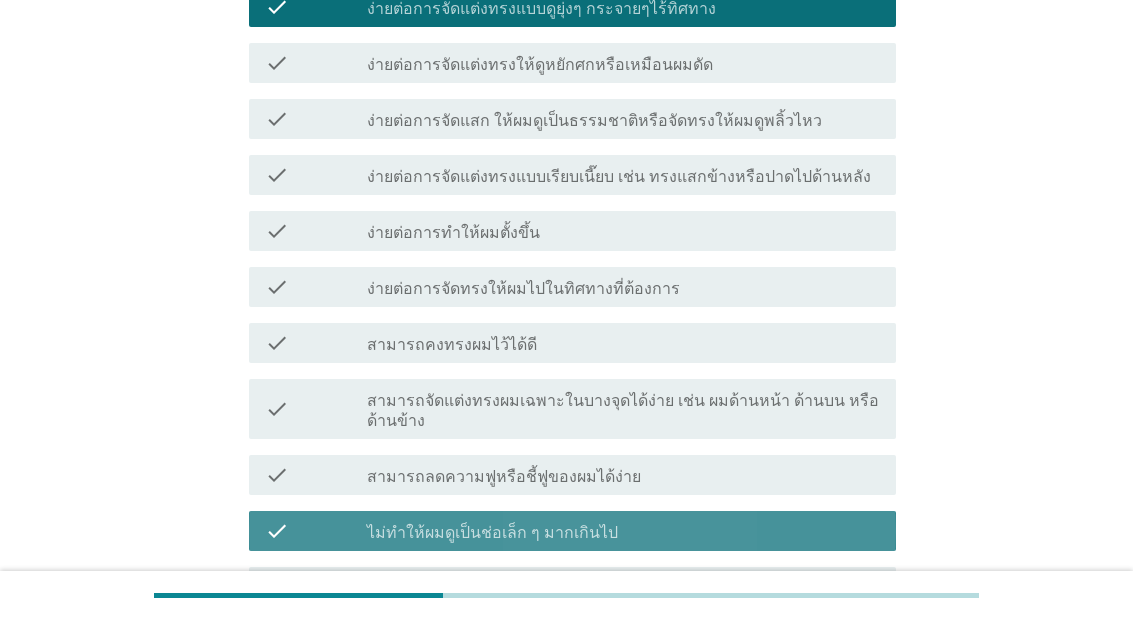 click on "check     check_box_outline_blank ง่ายต่อการทำให้ผมตั้งขึ้น" at bounding box center (572, 231) 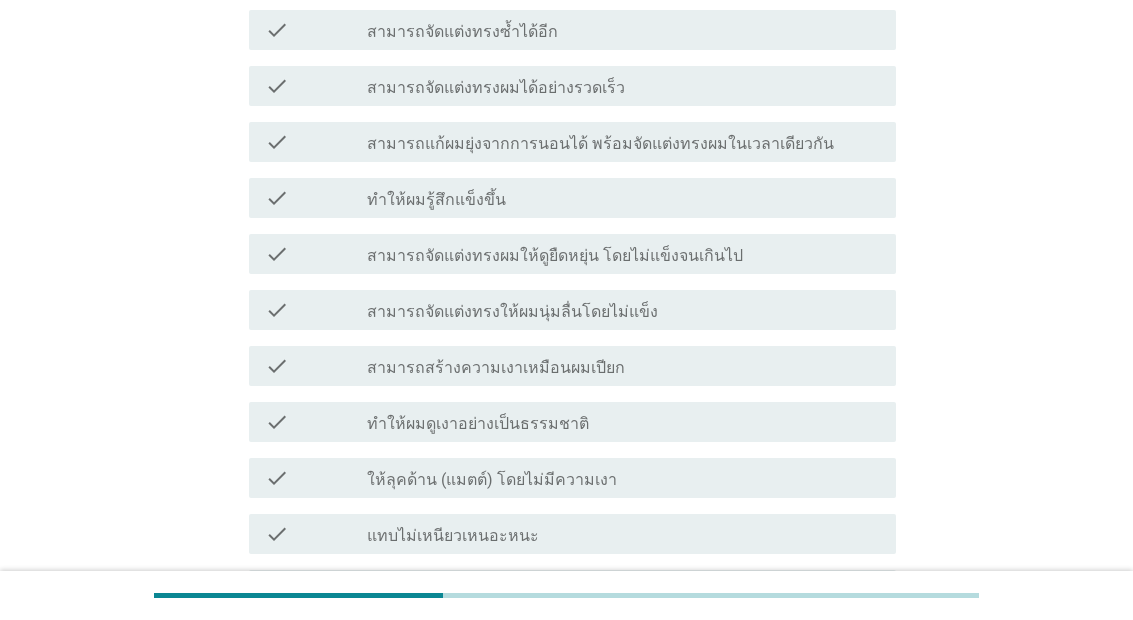 click on "check     check_box_outline_blank ทำให้ผมดูเงาอย่างเป็นธรรมชาติ" at bounding box center (572, 423) 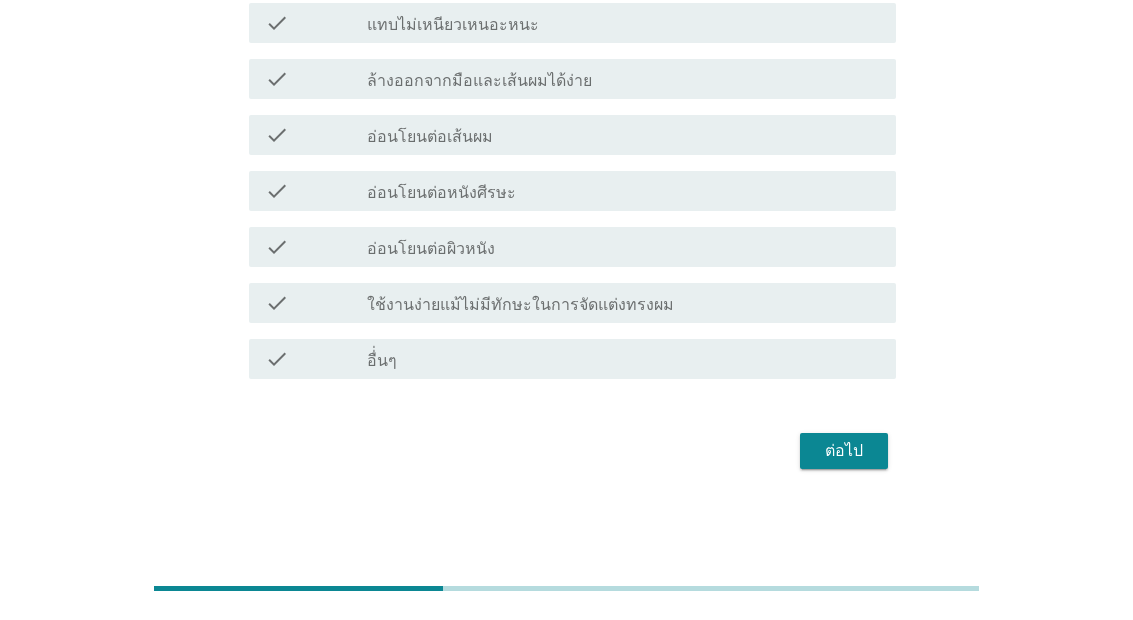 scroll, scrollTop: 1657, scrollLeft: 0, axis: vertical 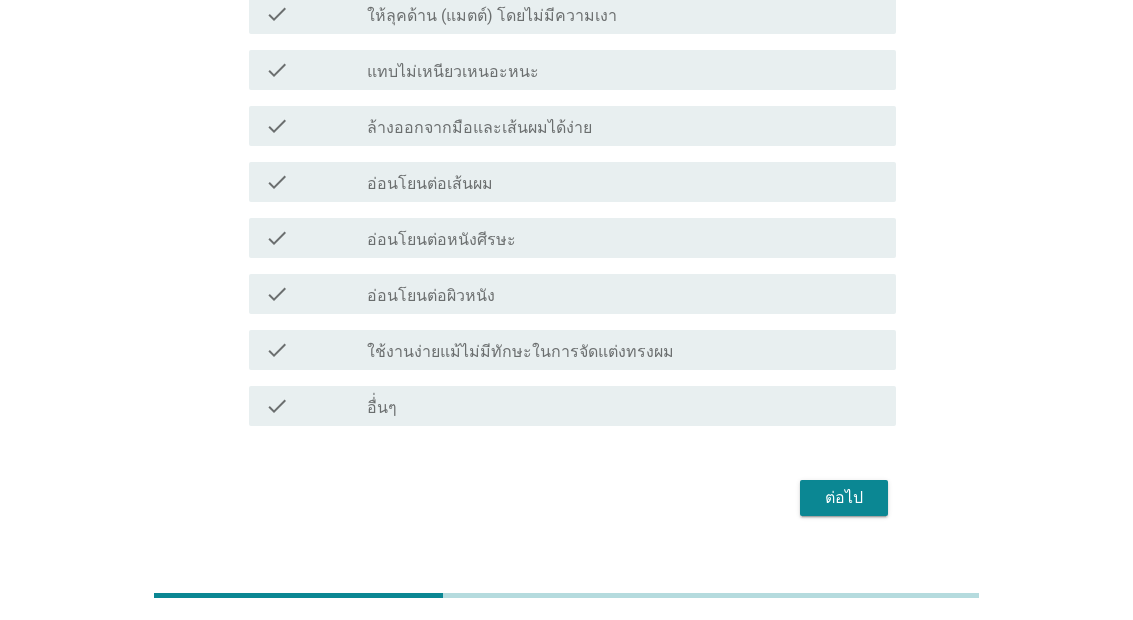 click on "ต่อไป" at bounding box center [844, 498] 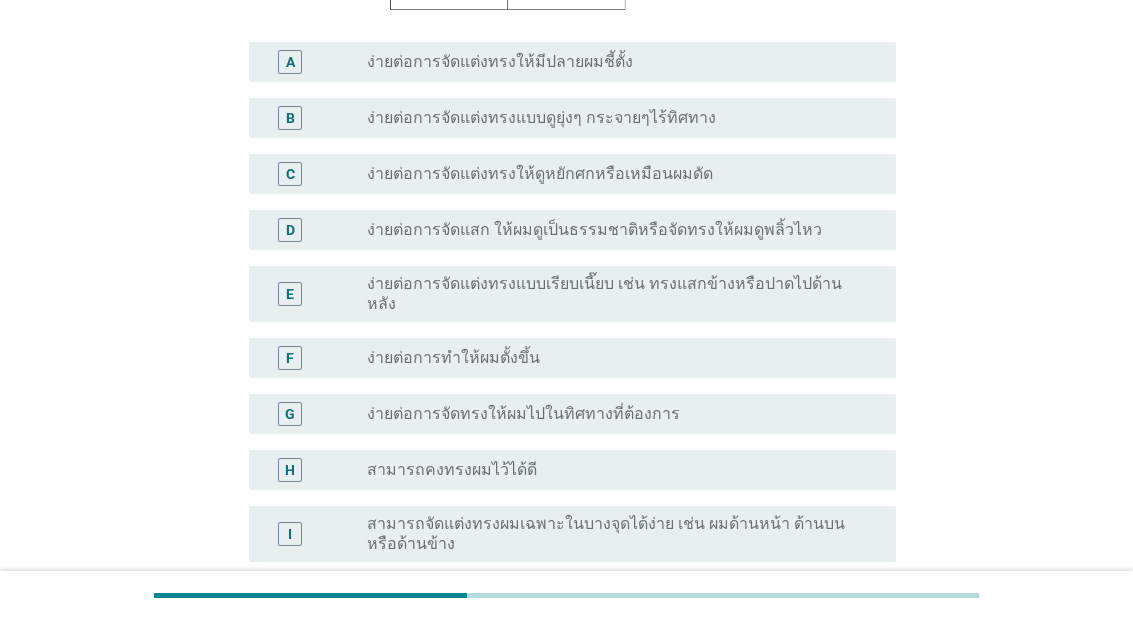 scroll, scrollTop: 540, scrollLeft: 0, axis: vertical 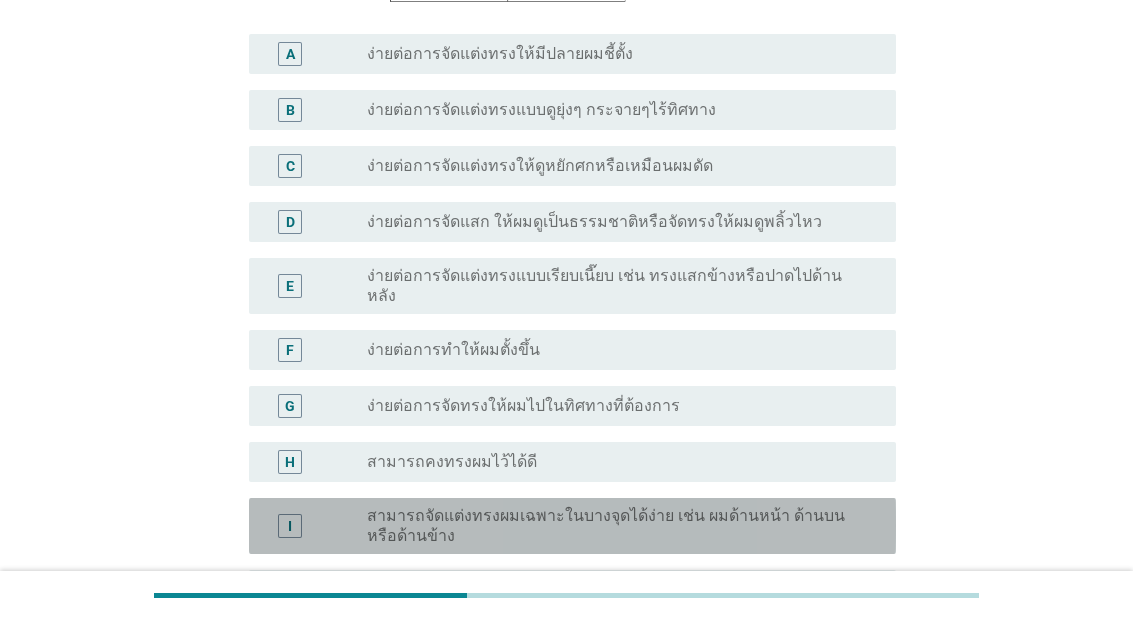 click on "สามารถจัดแต่งทรงผมเฉพาะในบางจุดได้ง่าย เช่น ผมด้านหน้า ด้านบน หรือด้านข้าง" at bounding box center [615, 526] 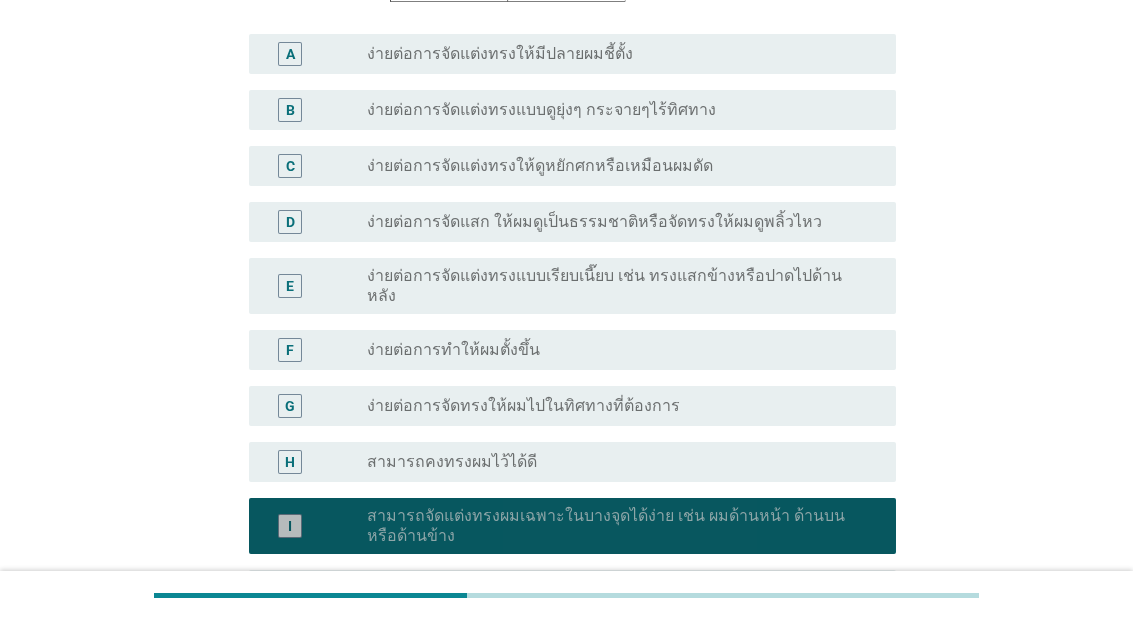 click on "C     radio_button_unchecked ง่ายต่อการจัดแต่งทรงให้ดูหยักศกหรือเหมือนผมดัด" at bounding box center [572, 166] 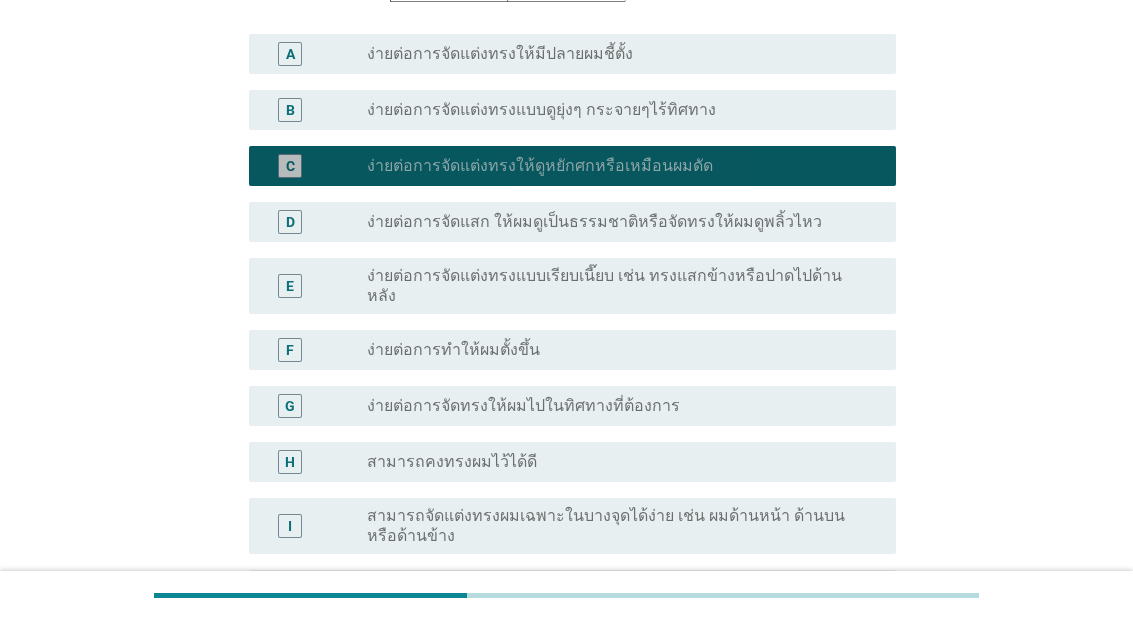 click on "ง่ายต่อการจัดแต่งทรงแบบเรียบเนี๊ยบ เช่น ทรงแสกข้างหรือปาดไปด้านหลัง" at bounding box center (615, 286) 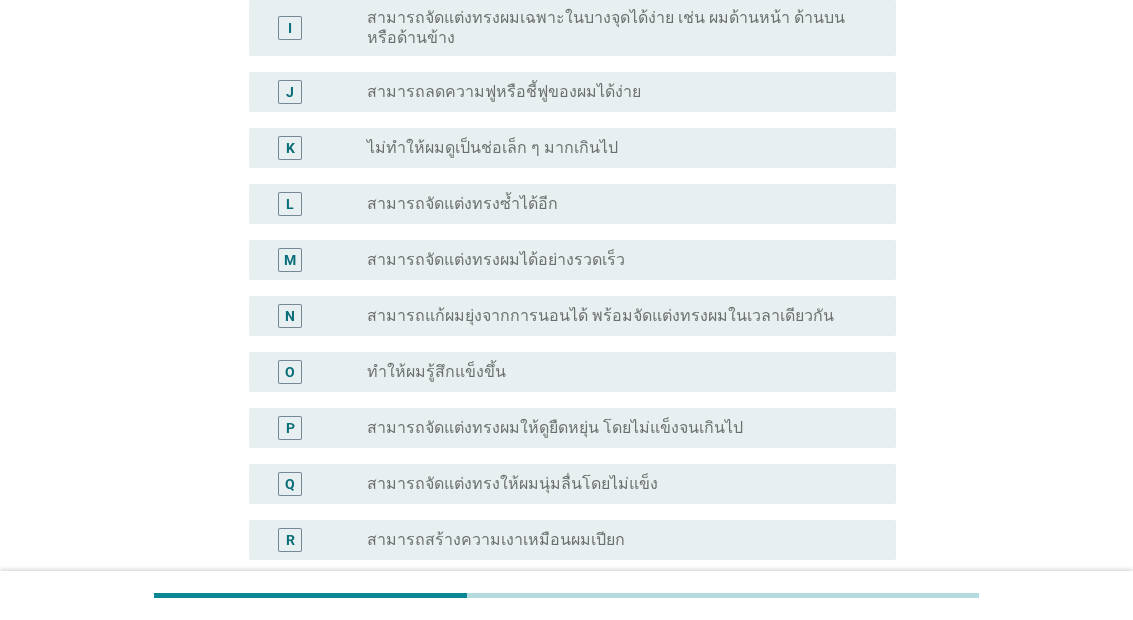 click on "R     radio_button_unchecked สามารถสร้างความเงาเหมือนผมเปียก" at bounding box center (572, 540) 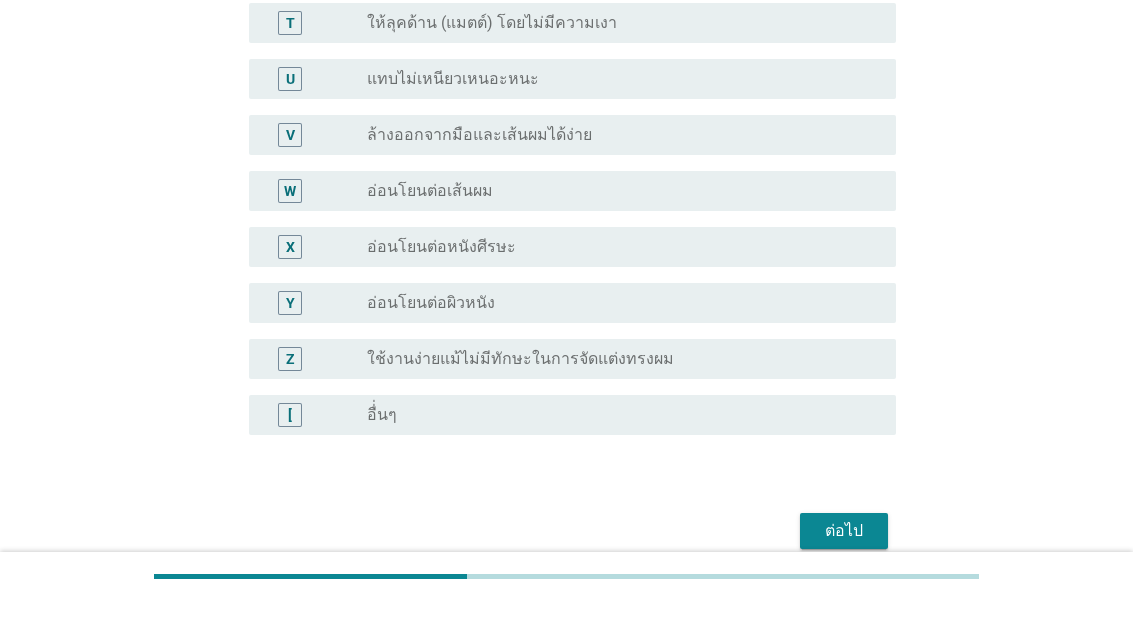 scroll, scrollTop: 1728, scrollLeft: 0, axis: vertical 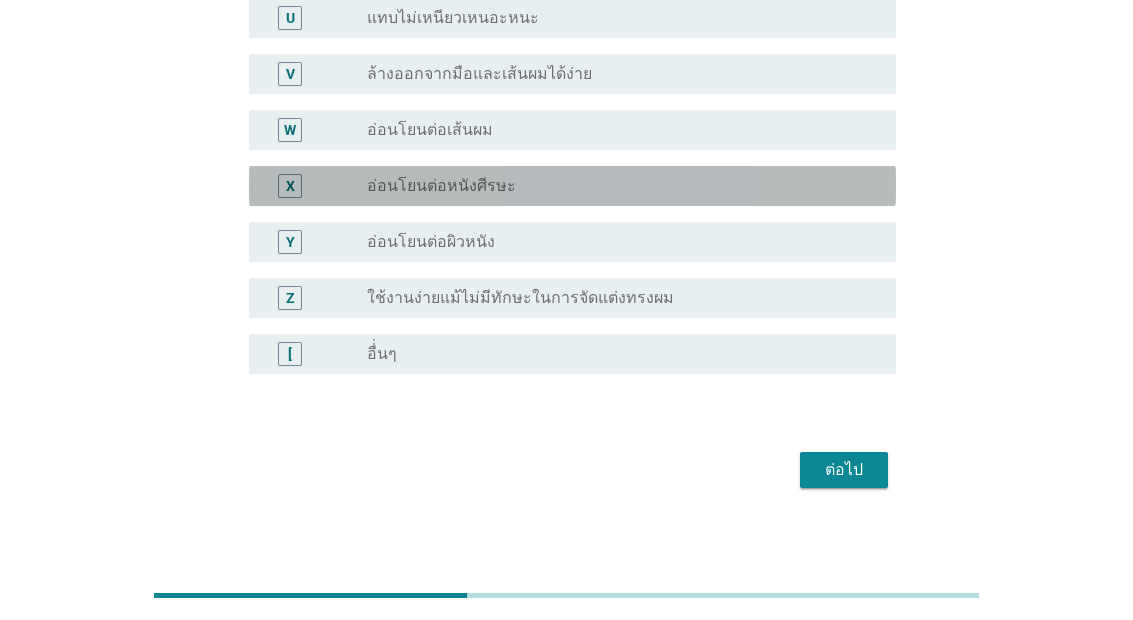 click on "radio_button_unchecked อ่อนโยนต่อหนังศีรษะ" at bounding box center (615, 186) 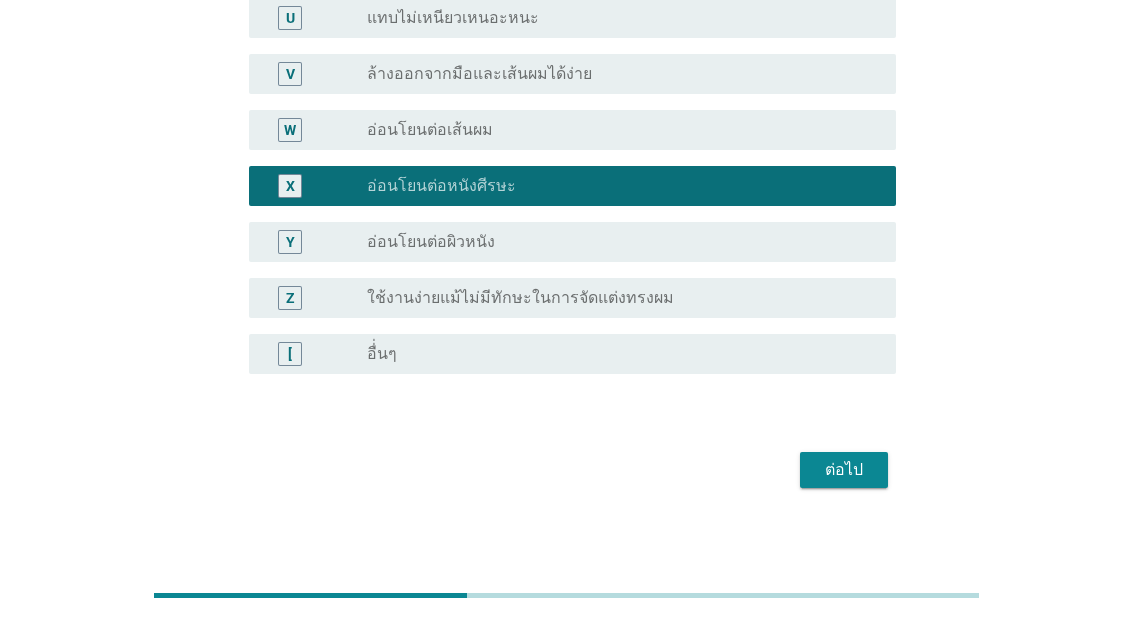 click on "Y     radio_button_unchecked อ่อนโยนต่อผิวหนัง" at bounding box center (572, 242) 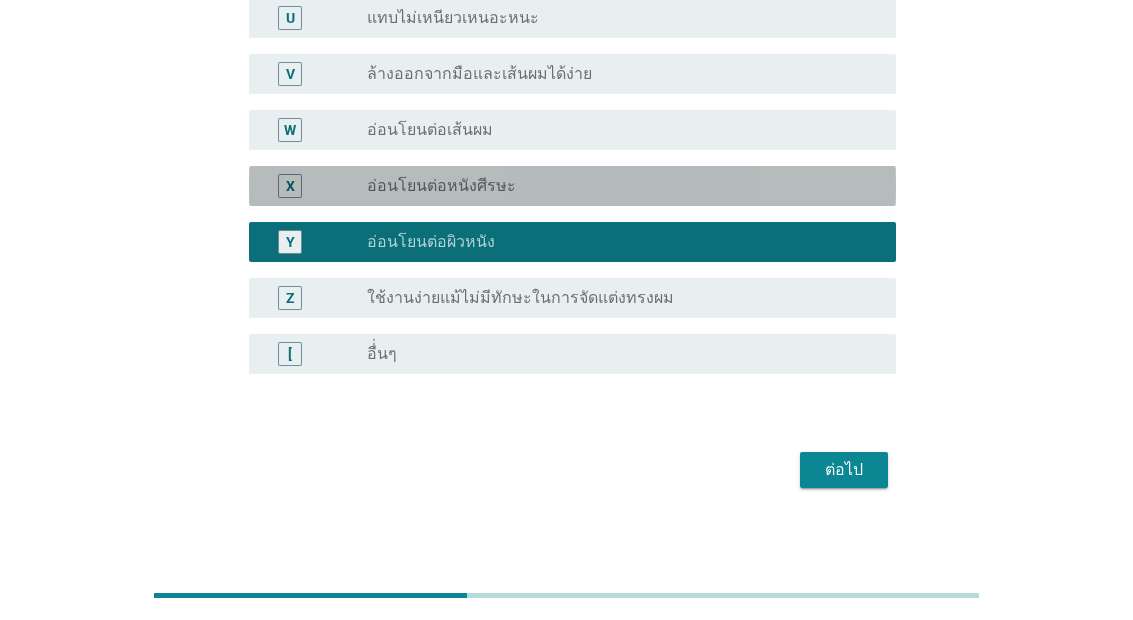 click on "radio_button_unchecked อ่อนโยนต่อหนังศีรษะ" at bounding box center (615, 186) 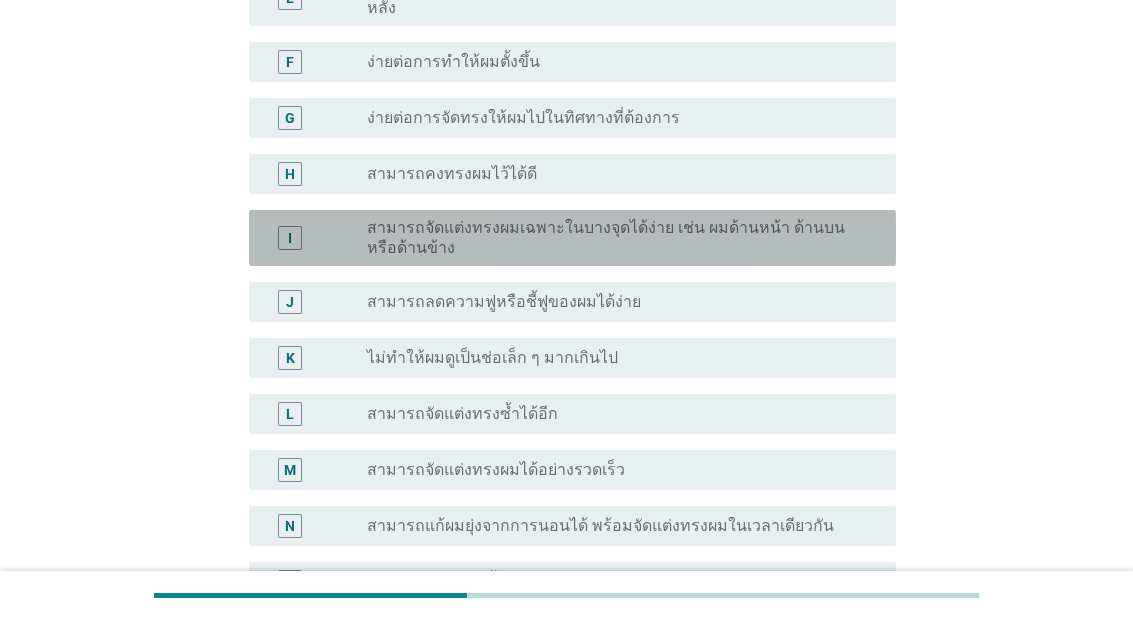 click on "สามารถจัดแต่งทรงผมเฉพาะในบางจุดได้ง่าย เช่น ผมด้านหน้า ด้านบน หรือด้านข้าง" at bounding box center [615, 238] 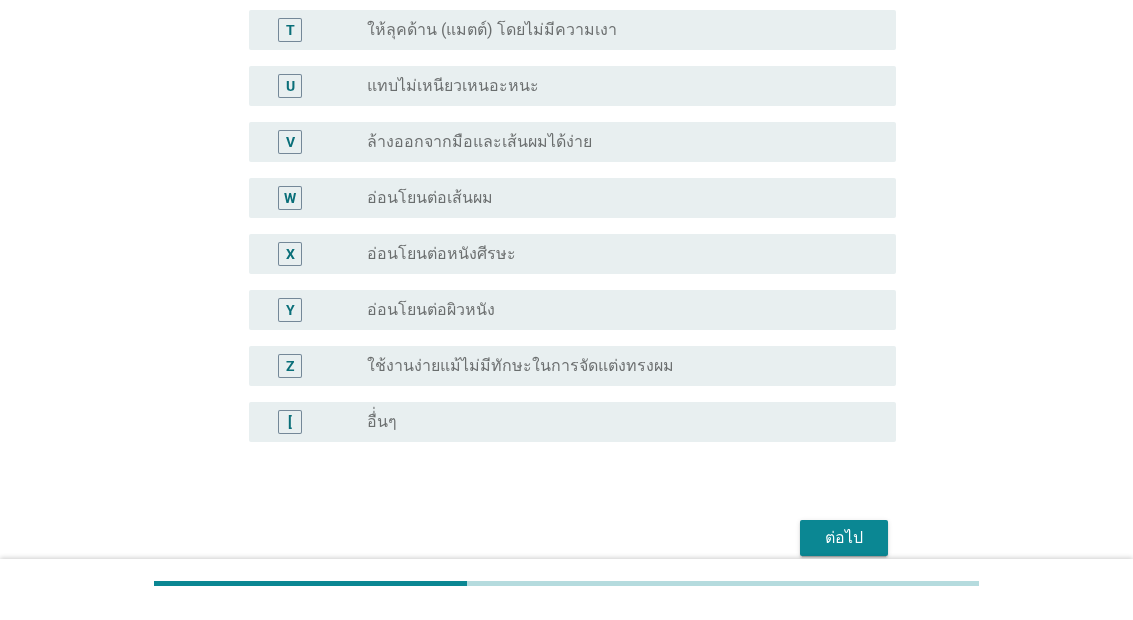 scroll, scrollTop: 1648, scrollLeft: 0, axis: vertical 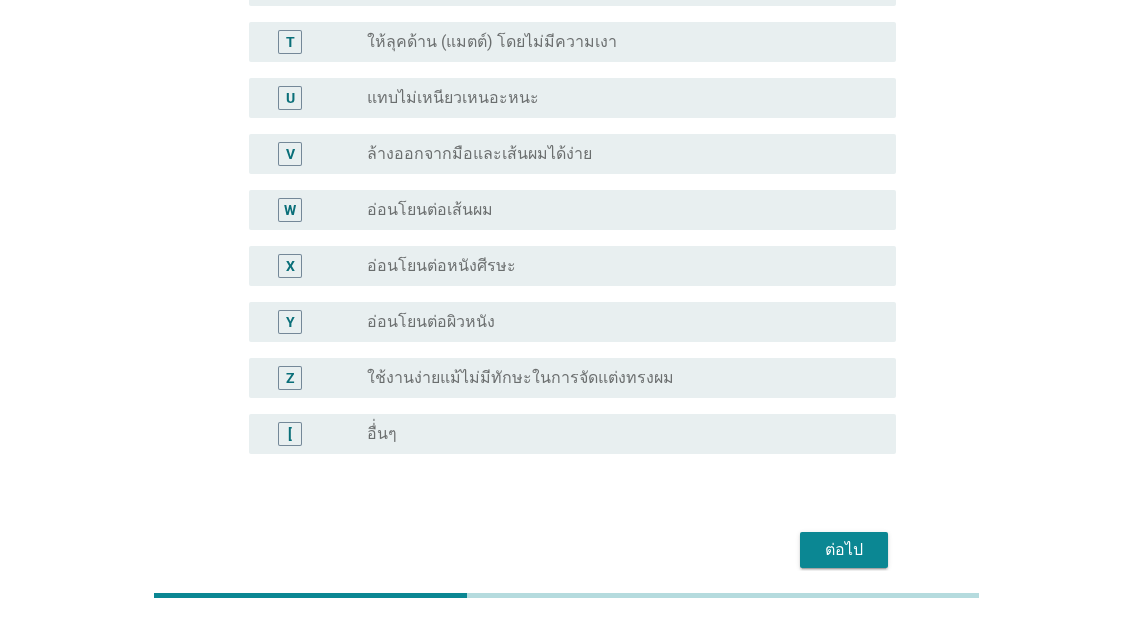 click on "ต่อไป" at bounding box center (844, 550) 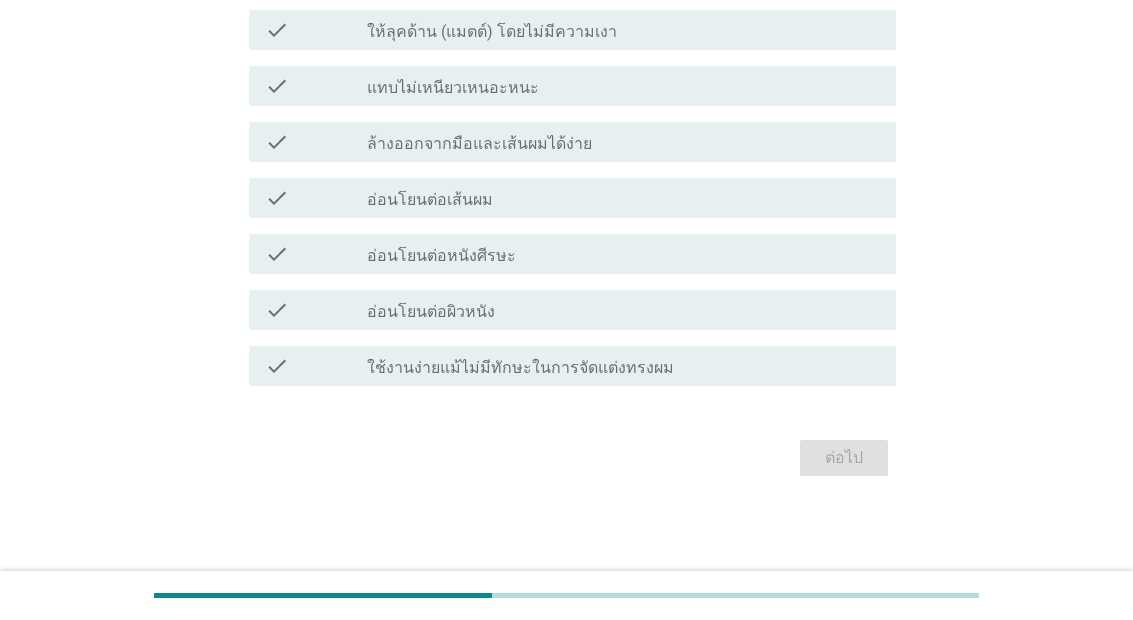 scroll, scrollTop: 0, scrollLeft: 0, axis: both 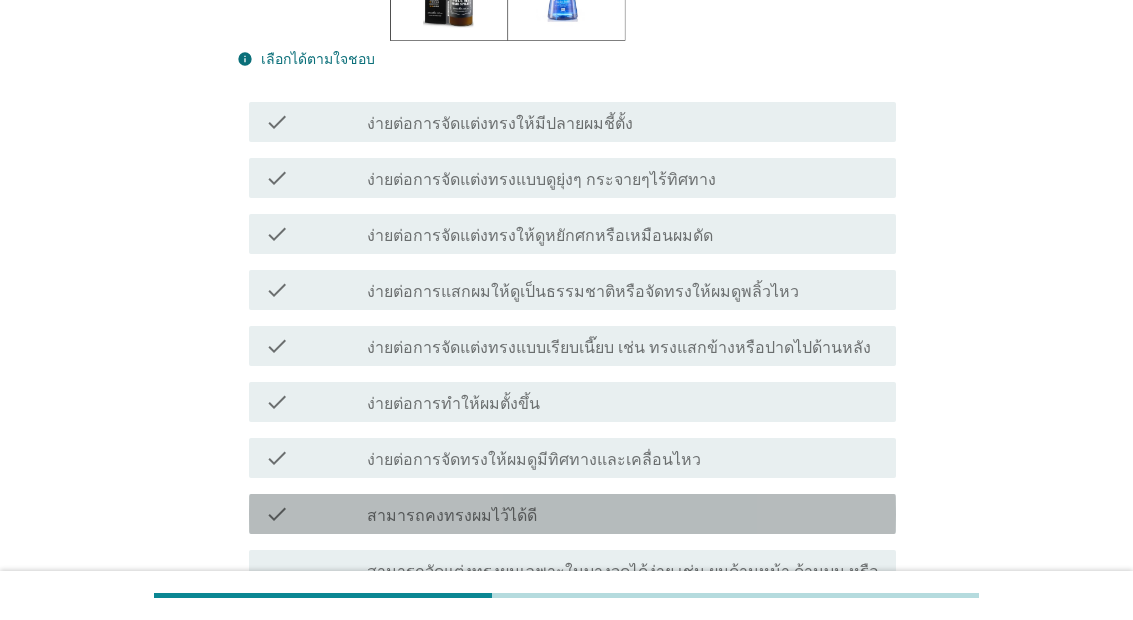 click on "check_box_outline_blank สามารถคงทรงผมไว้ได้ดี" at bounding box center (623, 514) 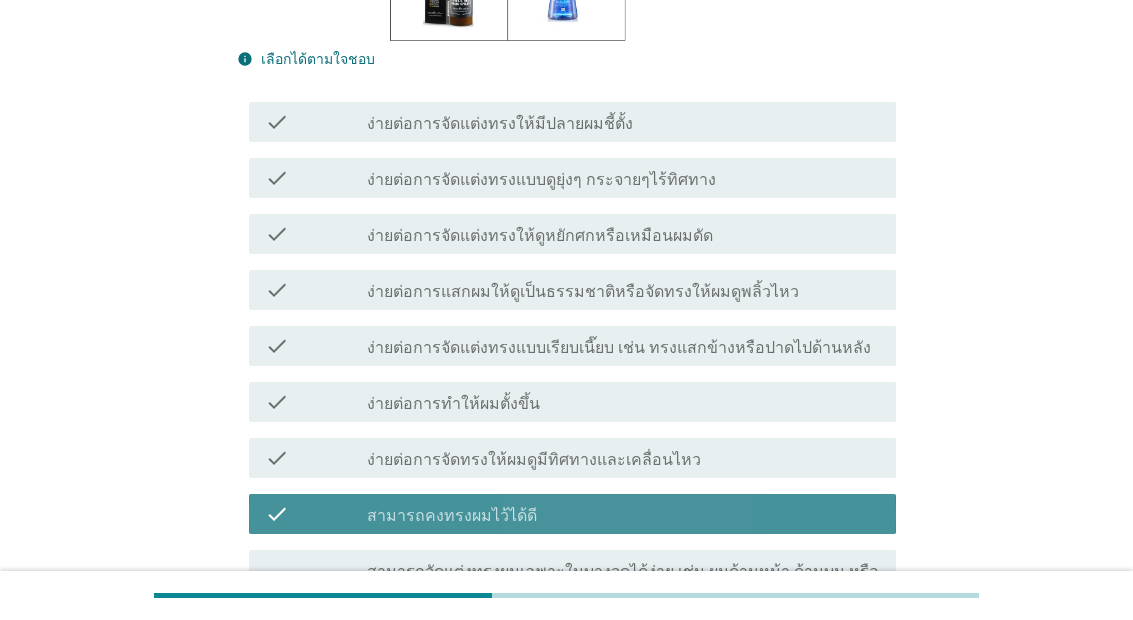 click on "check     check_box_outline_blank ง่ายต่อการจัดแต่งทรงให้ดูหยักศกหรือเหมือนผมดัด" at bounding box center [572, 234] 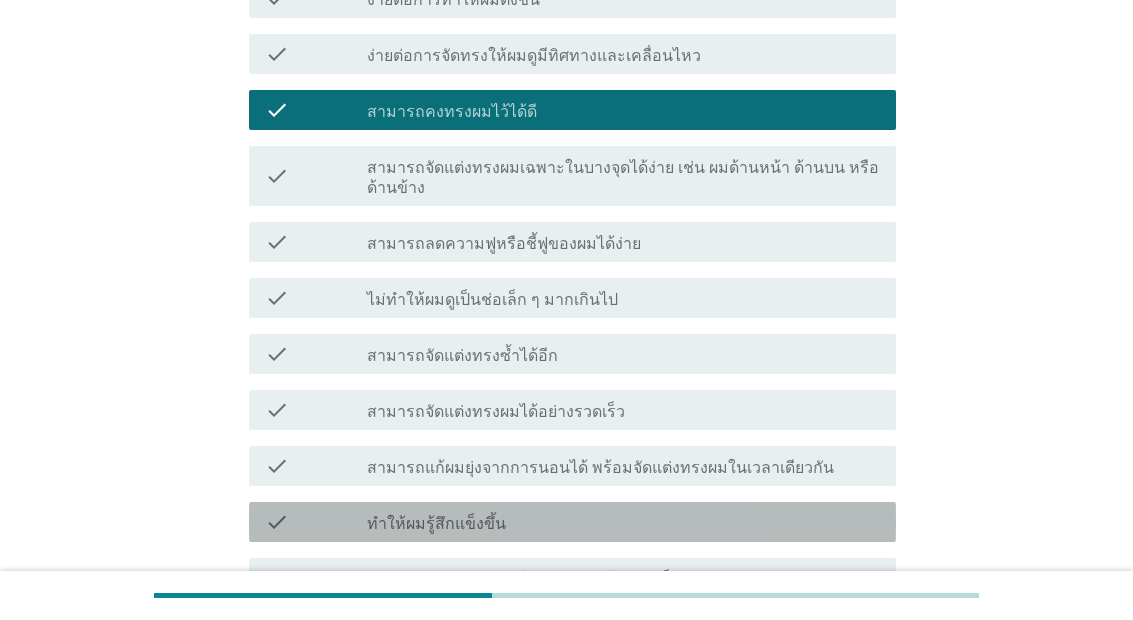 click on "check     check_box_outline_blank ทำให้ผมรู้สึกแข็งขึ้น" at bounding box center [572, 522] 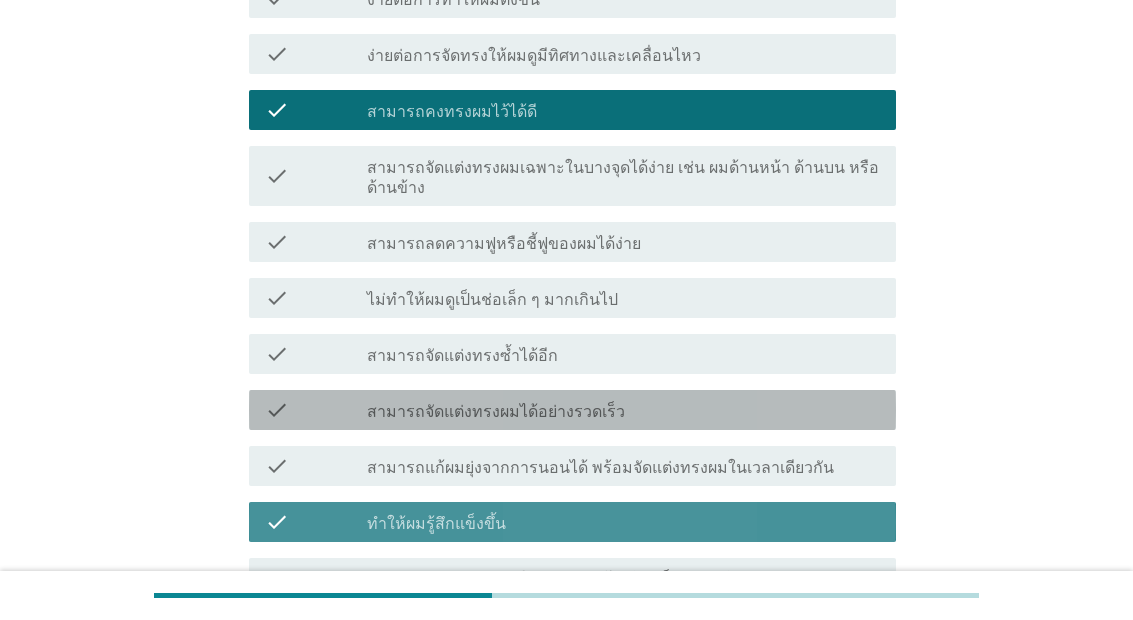 click on "check_box_outline_blank สามารถจัดแต่งทรงผมได้อย่างรวดเร็ว" at bounding box center (623, 410) 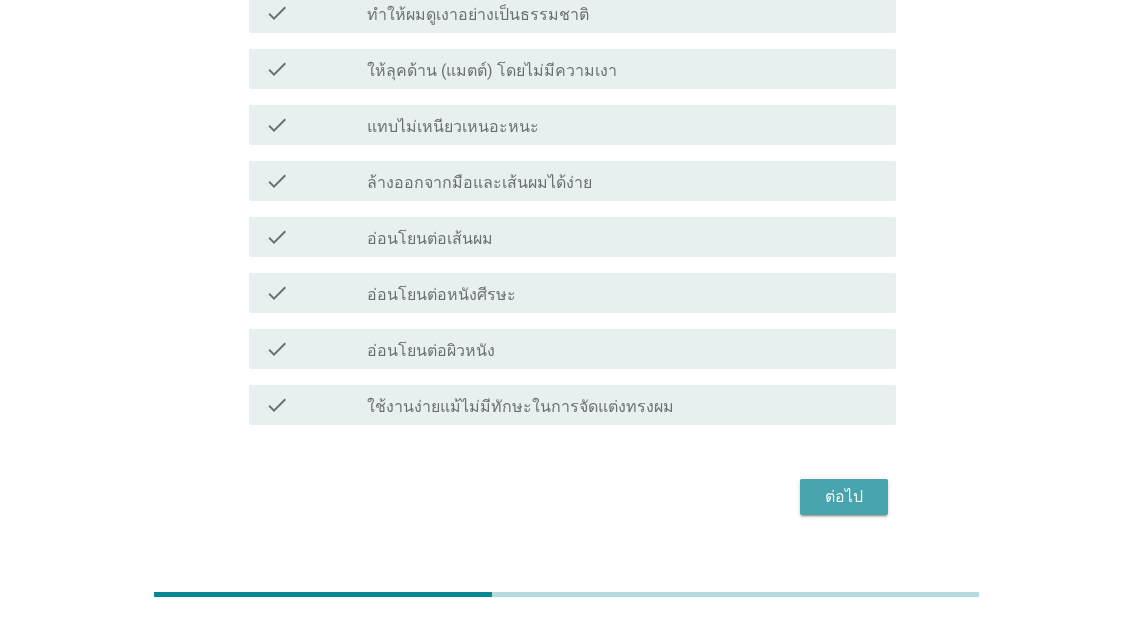 scroll, scrollTop: 1681, scrollLeft: 0, axis: vertical 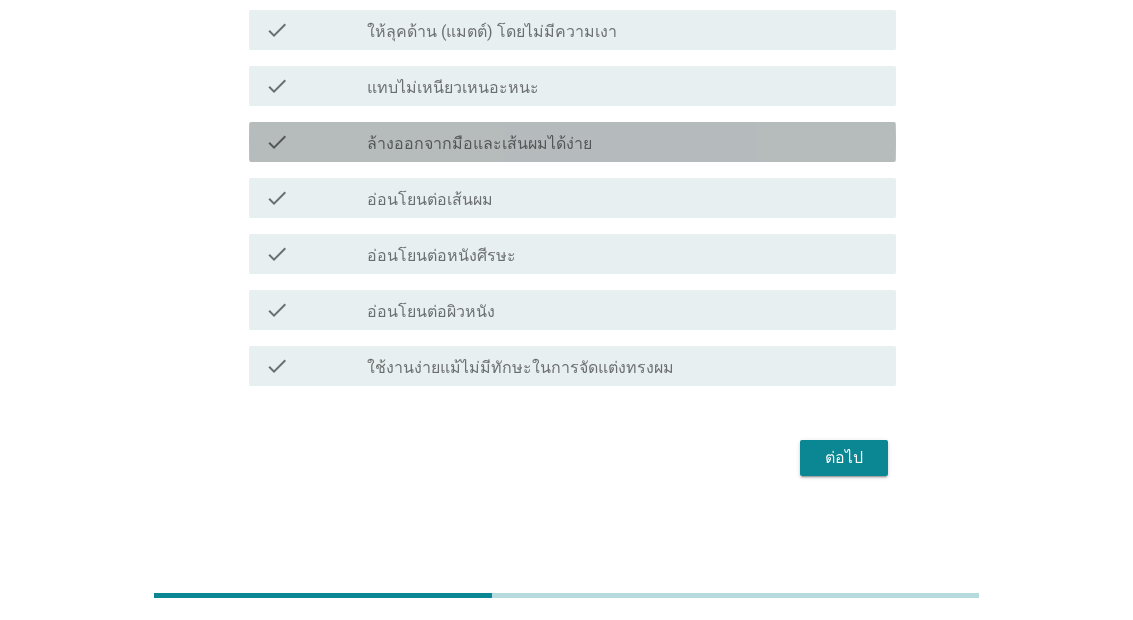 click on "check_box_outline_blank ล้างออกจากมือและเส้นผมได้ง่าย" at bounding box center (623, 142) 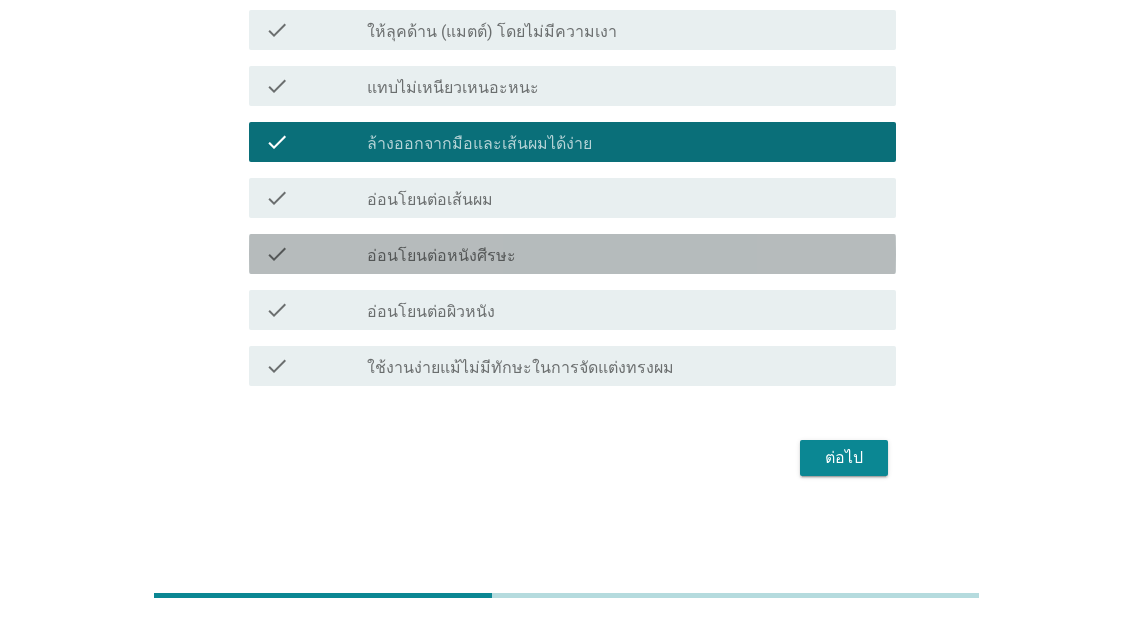 click on "check_box_outline_blank อ่อนโยนต่อหนังศีรษะ" at bounding box center (623, 254) 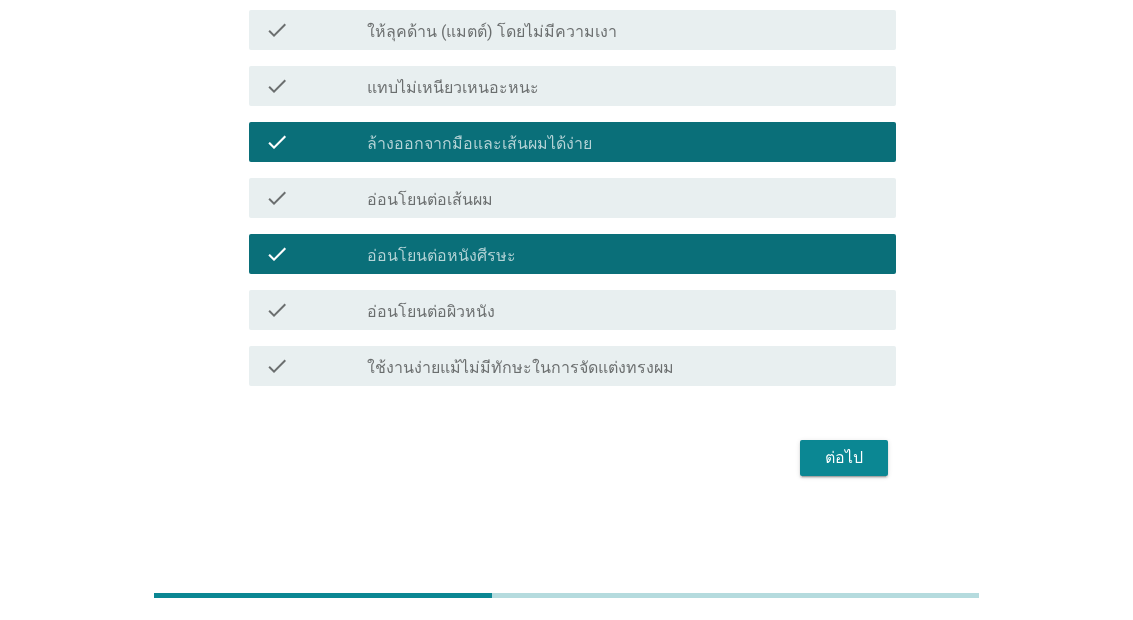 click on "check_box_outline_blank อ่อนโยนต่อหนังศีรษะ" at bounding box center [623, 254] 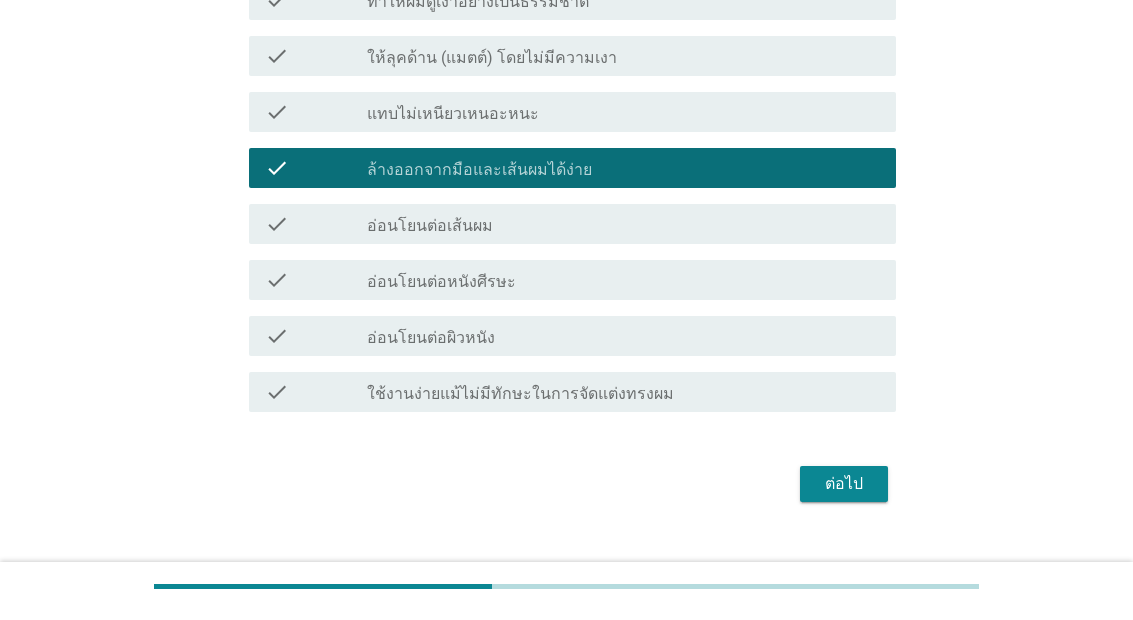scroll, scrollTop: 1601, scrollLeft: 0, axis: vertical 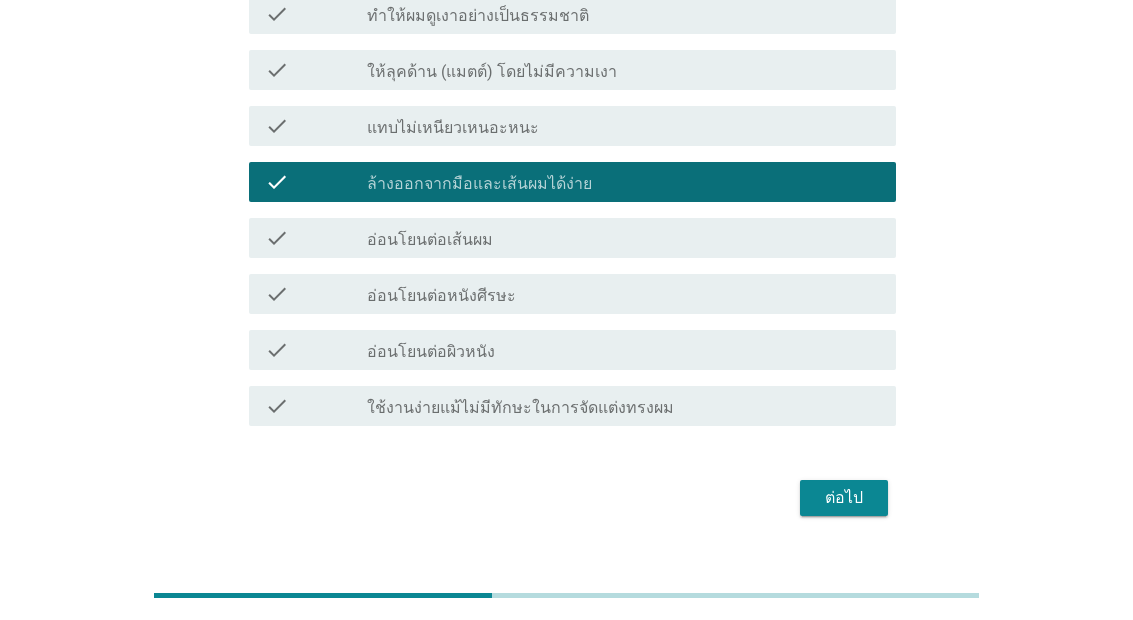 click on "ต่อไป" at bounding box center [844, 498] 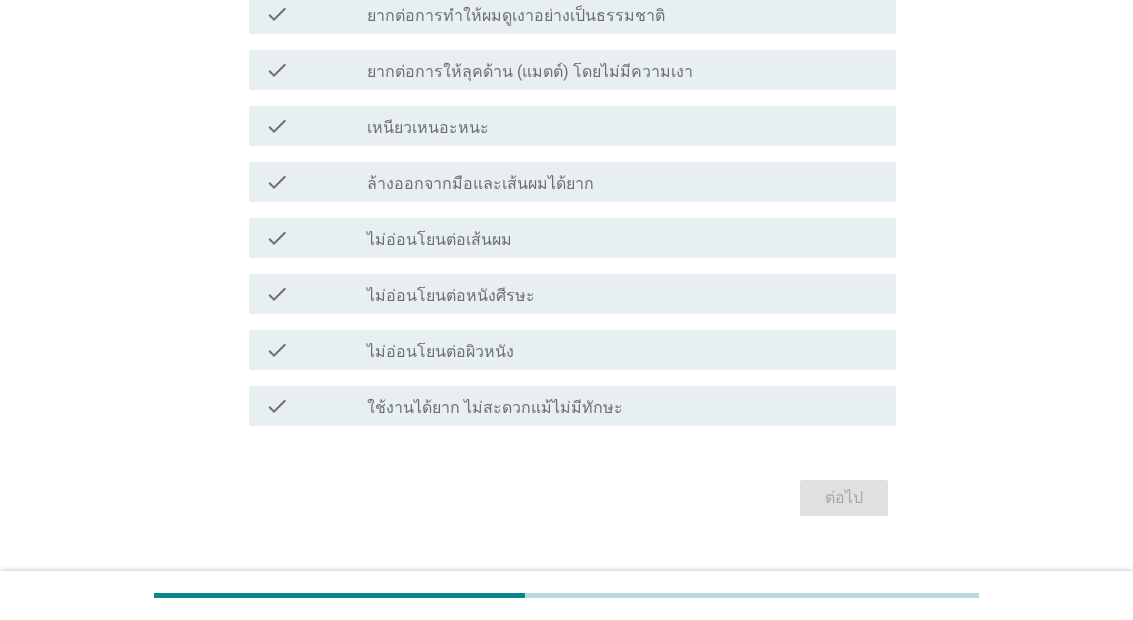 scroll, scrollTop: 0, scrollLeft: 0, axis: both 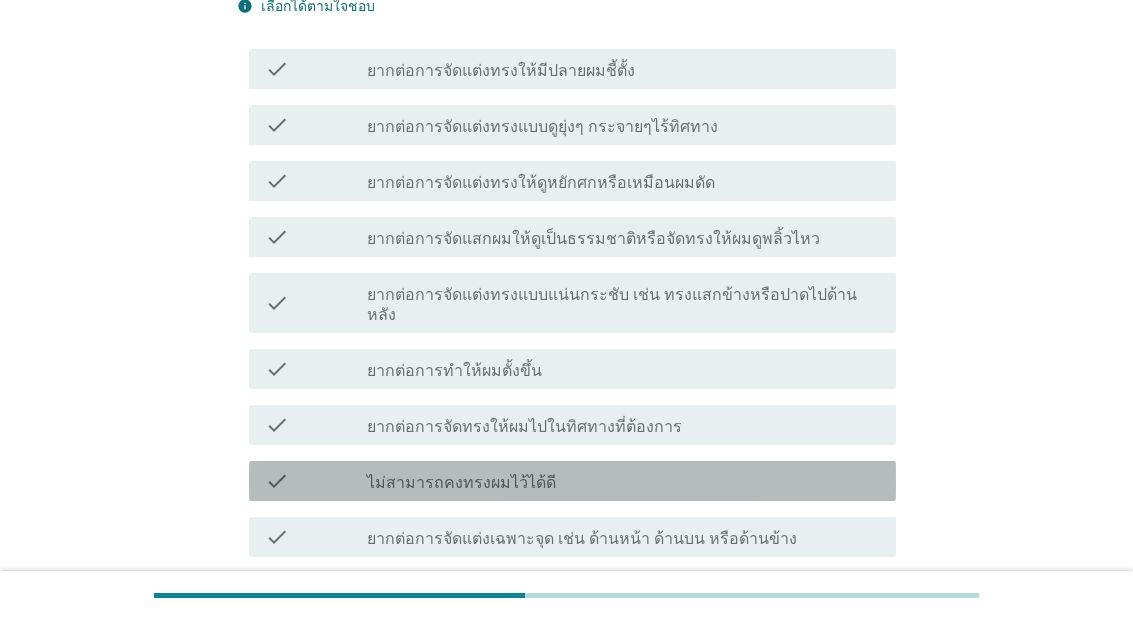click on "check_box_outline_blank ไม่สามารถคงทรงผมไว้ได้ดี" at bounding box center (623, 481) 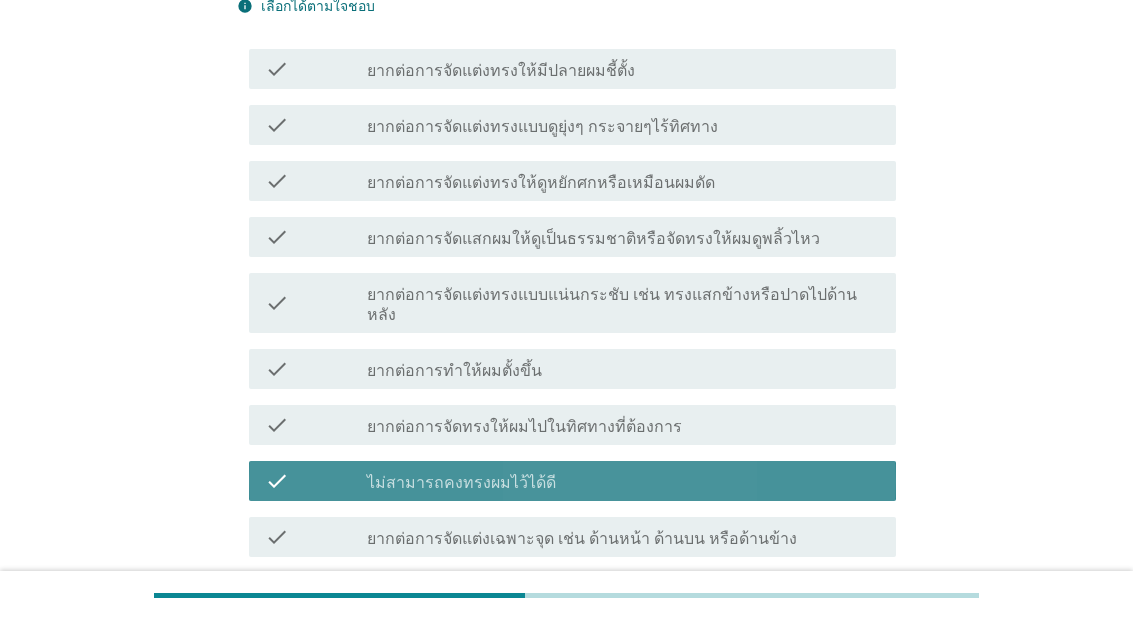 click on "check     check_box_outline_blank ยากต่อการจัดแต่งทรงให้ดูหยักศกหรือเหมือนผมดัด" at bounding box center [572, 181] 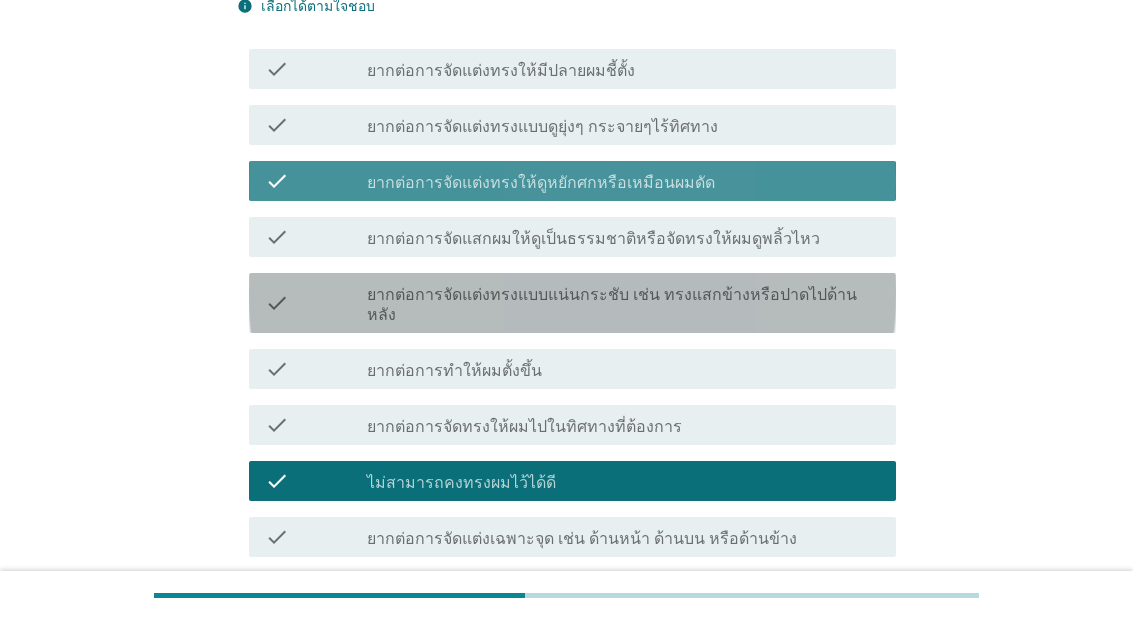 click on "ยากต่อการจัดแต่งทรงแบบแน่นกระชับ เช่น ทรงแสกข้างหรือปาดไปด้านหลัง" at bounding box center (623, 305) 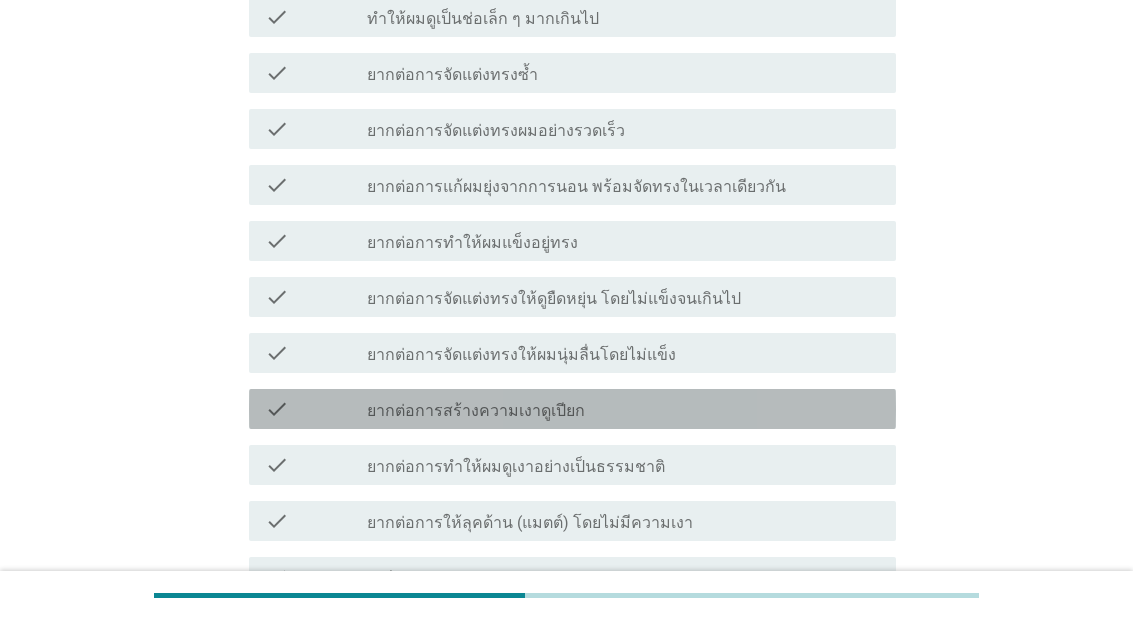 click on "check_box_outline_blank ยากต่อการสร้างความเงาดูเปียก" at bounding box center (623, 409) 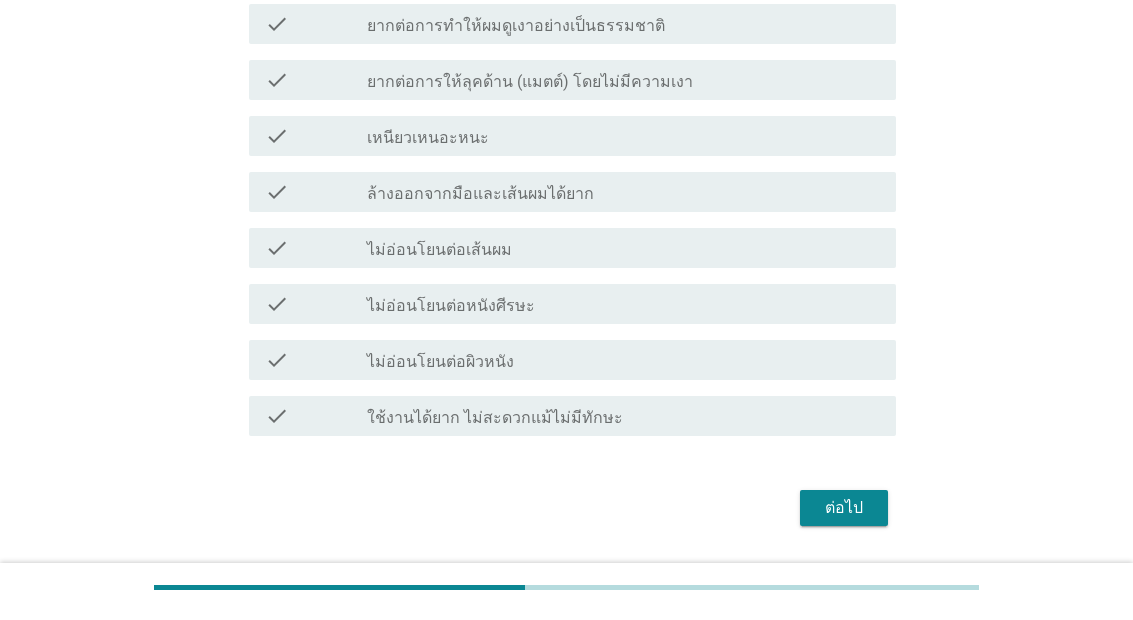 scroll, scrollTop: 1581, scrollLeft: 0, axis: vertical 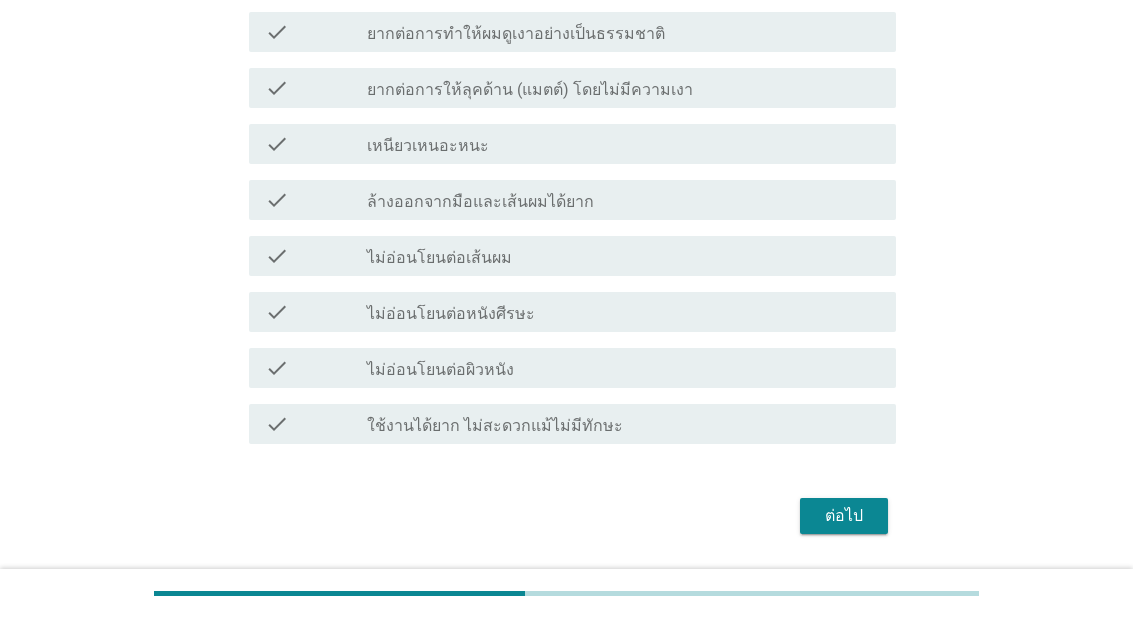 click on "ต่อไป" at bounding box center (844, 518) 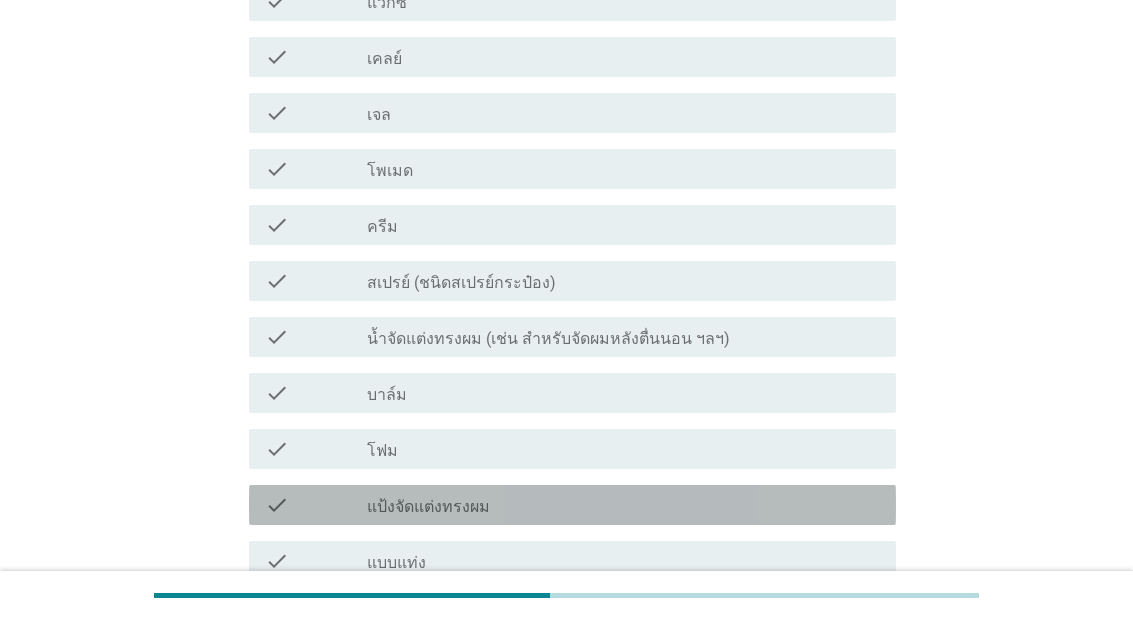 scroll, scrollTop: 586, scrollLeft: 0, axis: vertical 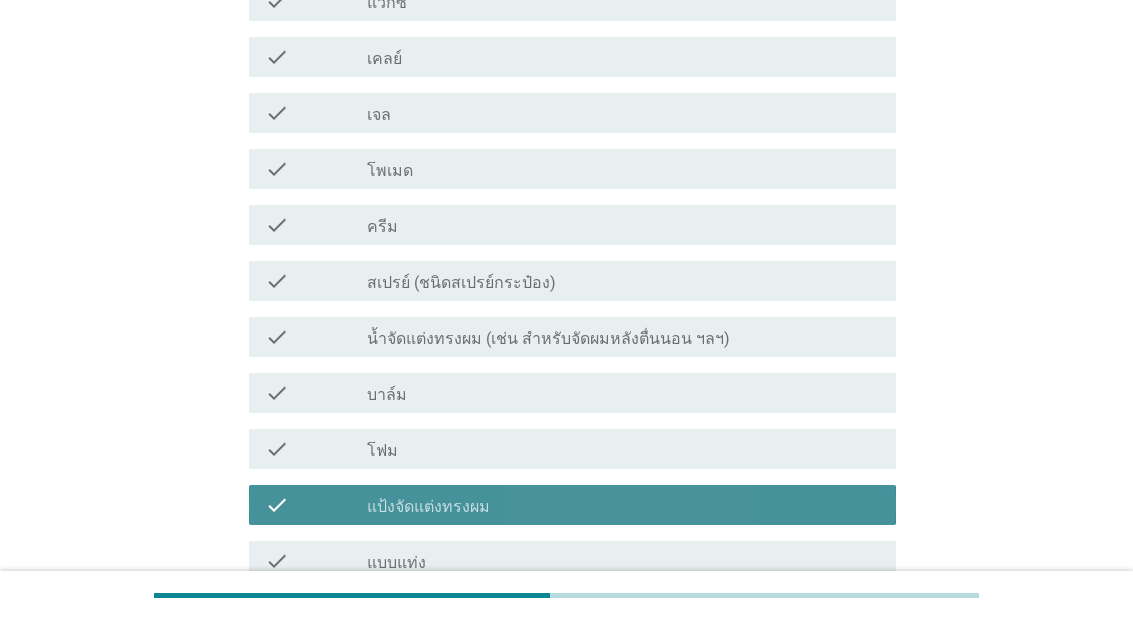 click on "check_box_outline_blank โพเมด" at bounding box center [623, 169] 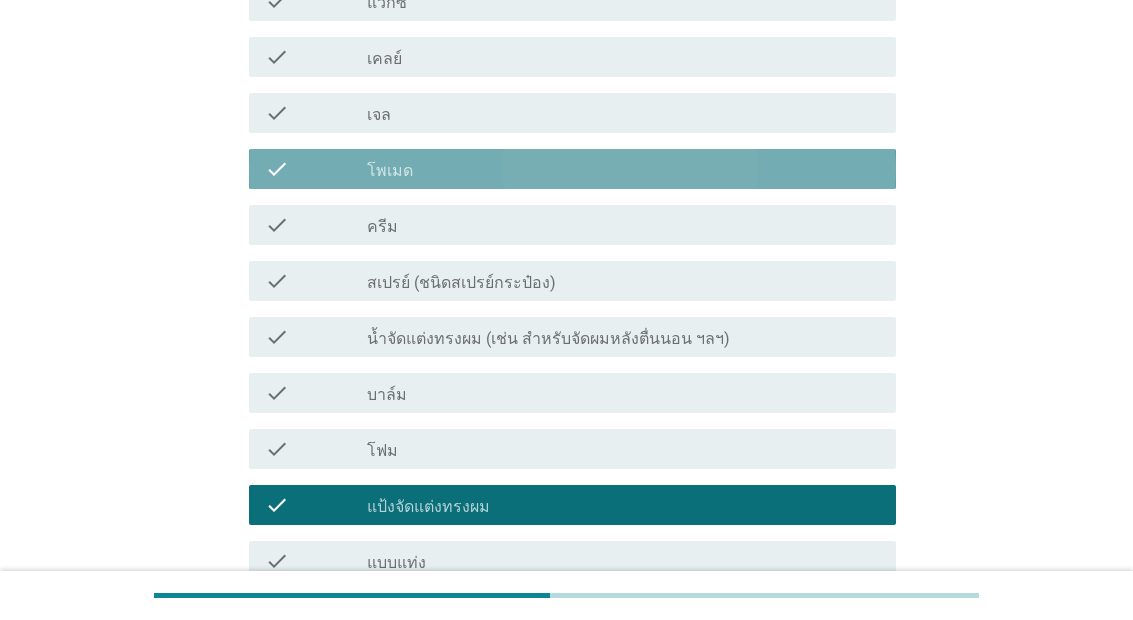 click on "check     check_box_outline_blank สเปรย์ (ชนิดสเปรย์กระป๋อง)" at bounding box center [572, 281] 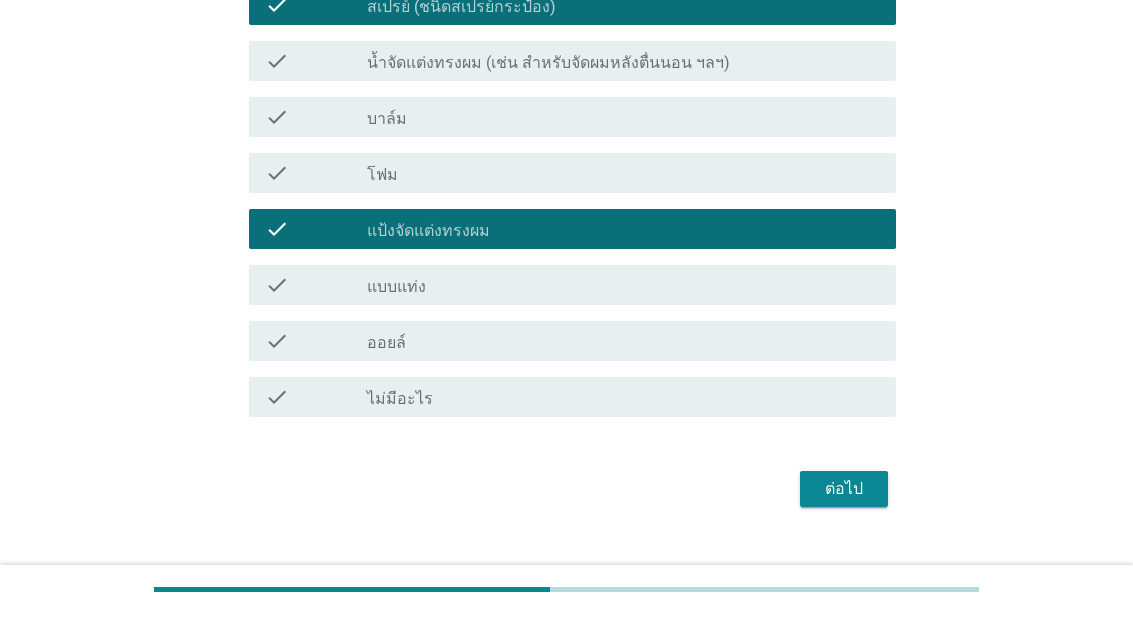 scroll, scrollTop: 853, scrollLeft: 0, axis: vertical 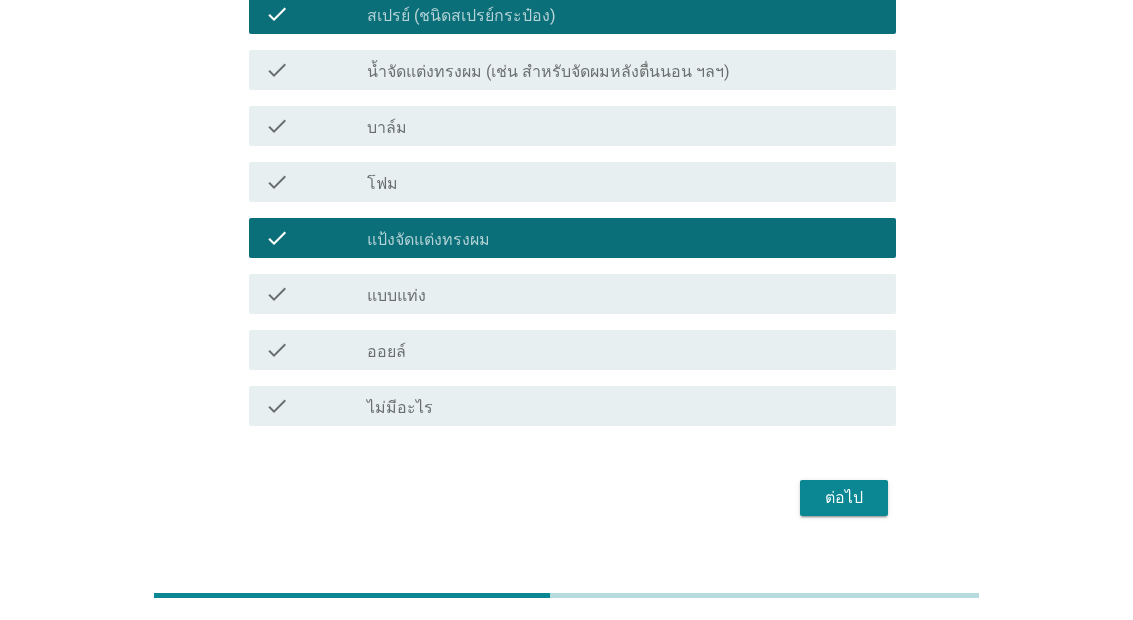 click on "ต่อไป" at bounding box center [844, 498] 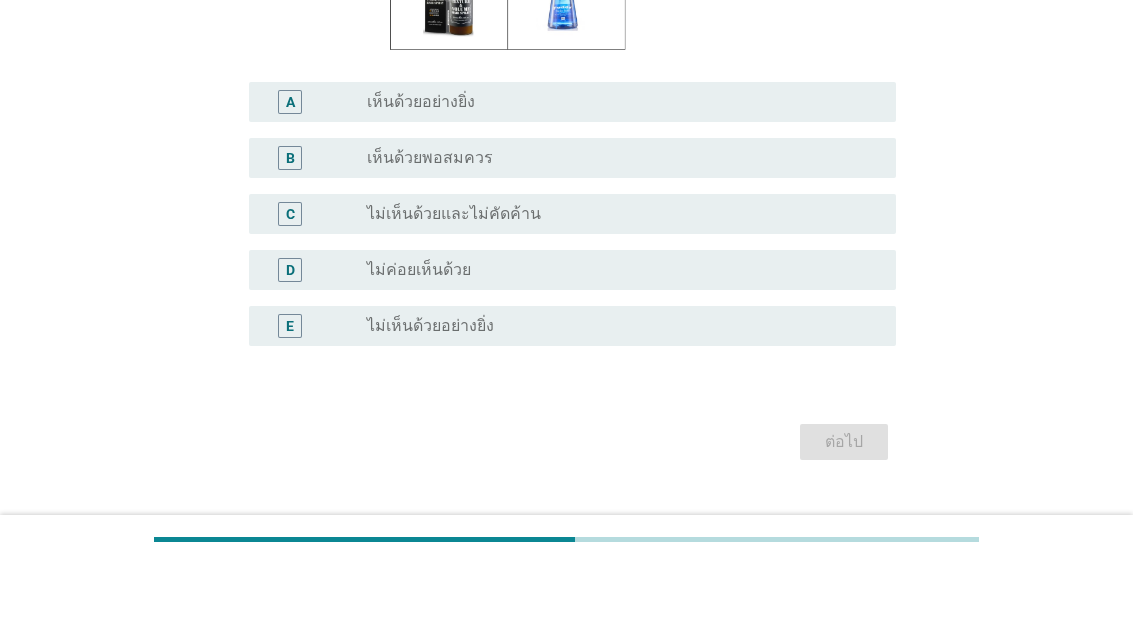 scroll, scrollTop: 516, scrollLeft: 0, axis: vertical 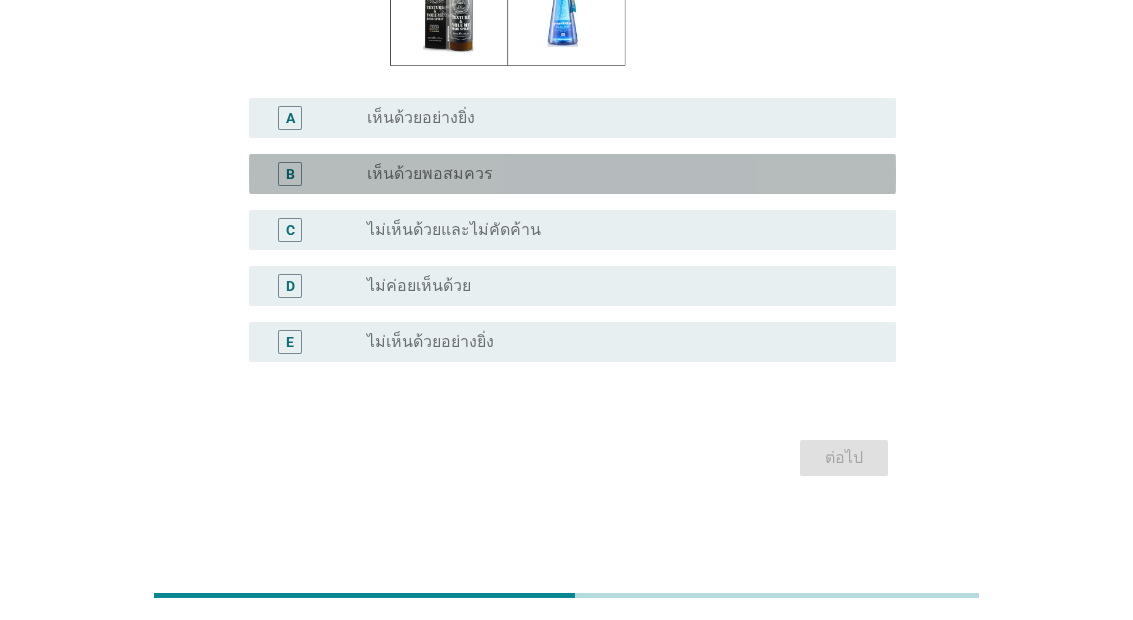 click on "radio_button_unchecked เห็นด้วยพอสมควร" at bounding box center (615, 174) 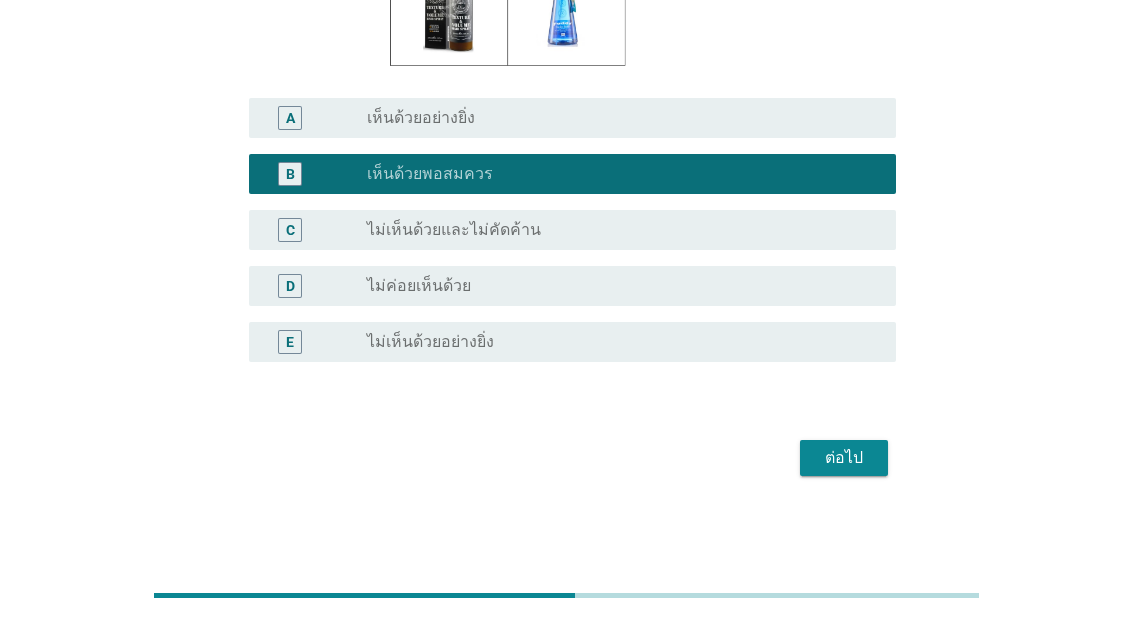 click on "ต่อไป" at bounding box center [844, 458] 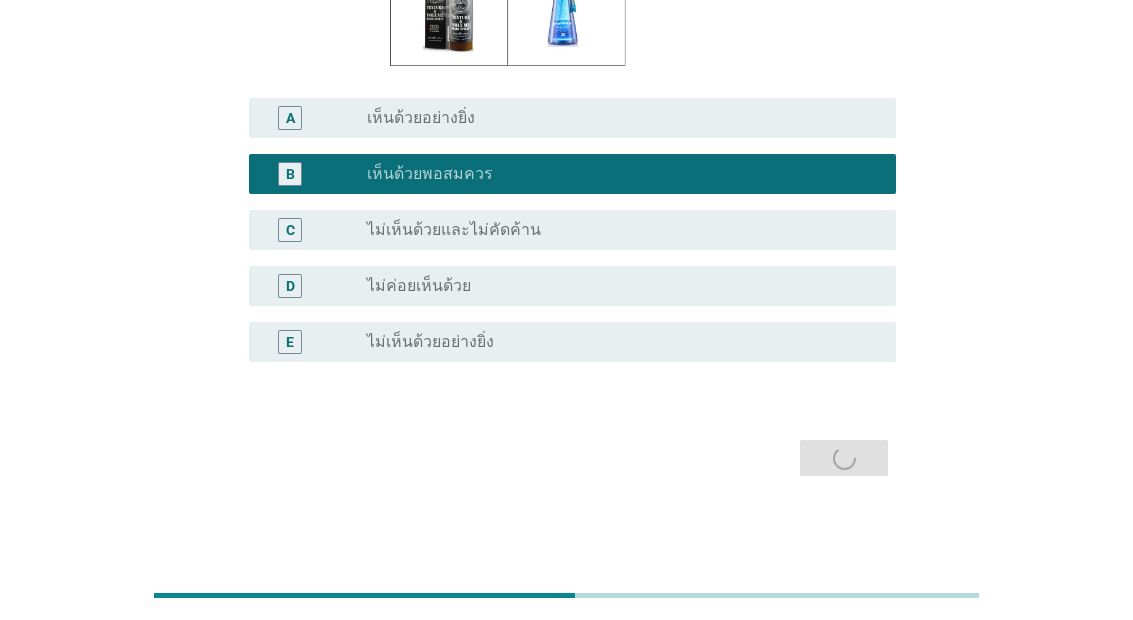 scroll, scrollTop: 0, scrollLeft: 0, axis: both 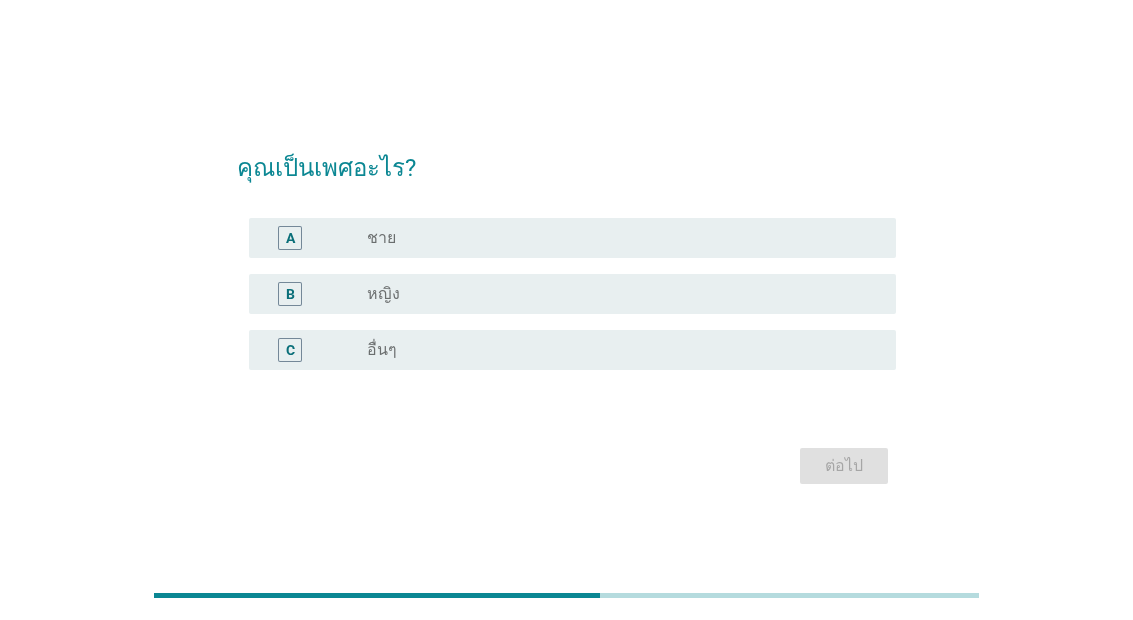 click on "B     radio_button_unchecked หญิง" at bounding box center (572, 294) 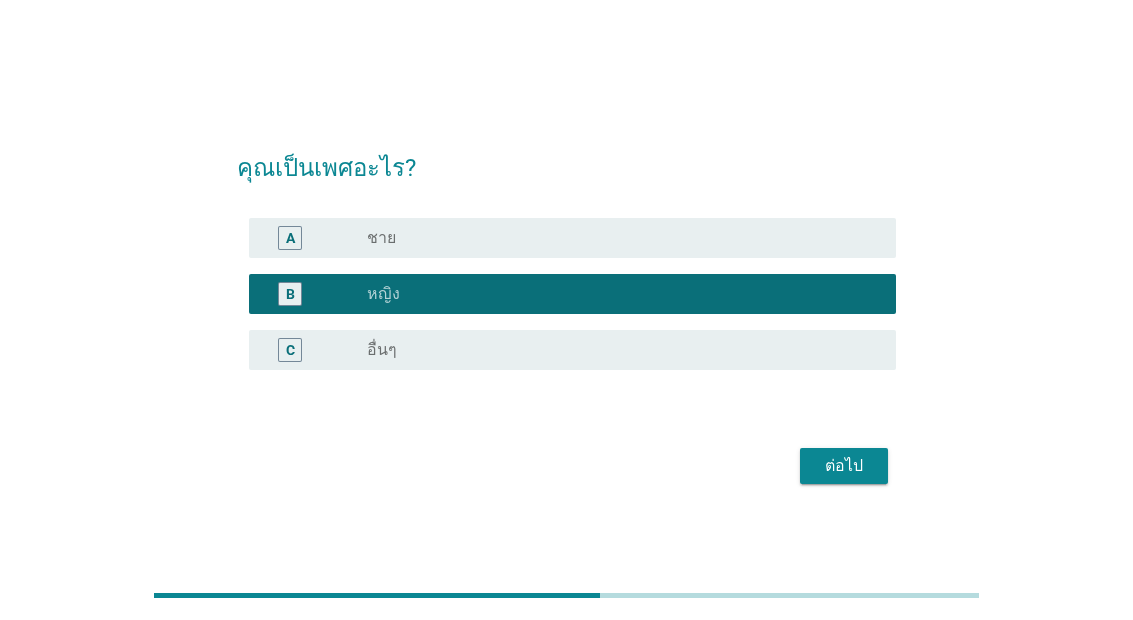 click on "ต่อไป" at bounding box center [844, 466] 